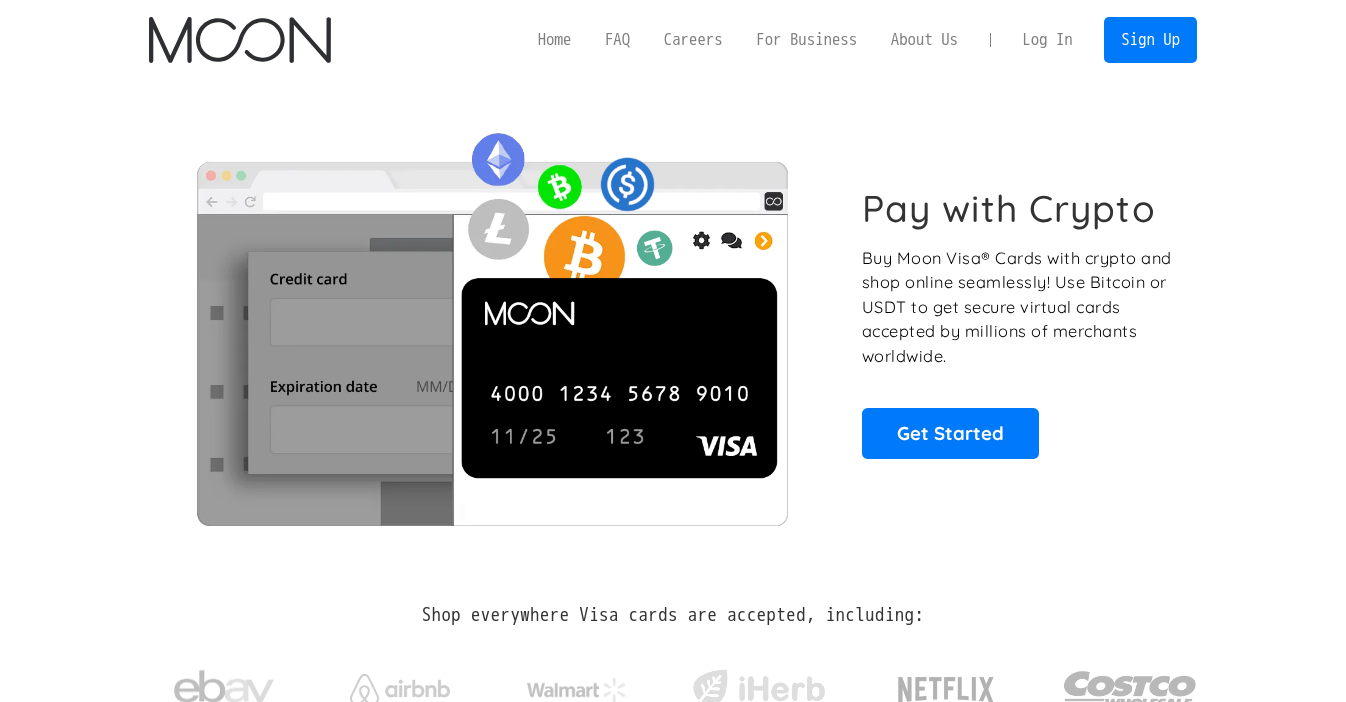 scroll, scrollTop: 0, scrollLeft: 0, axis: both 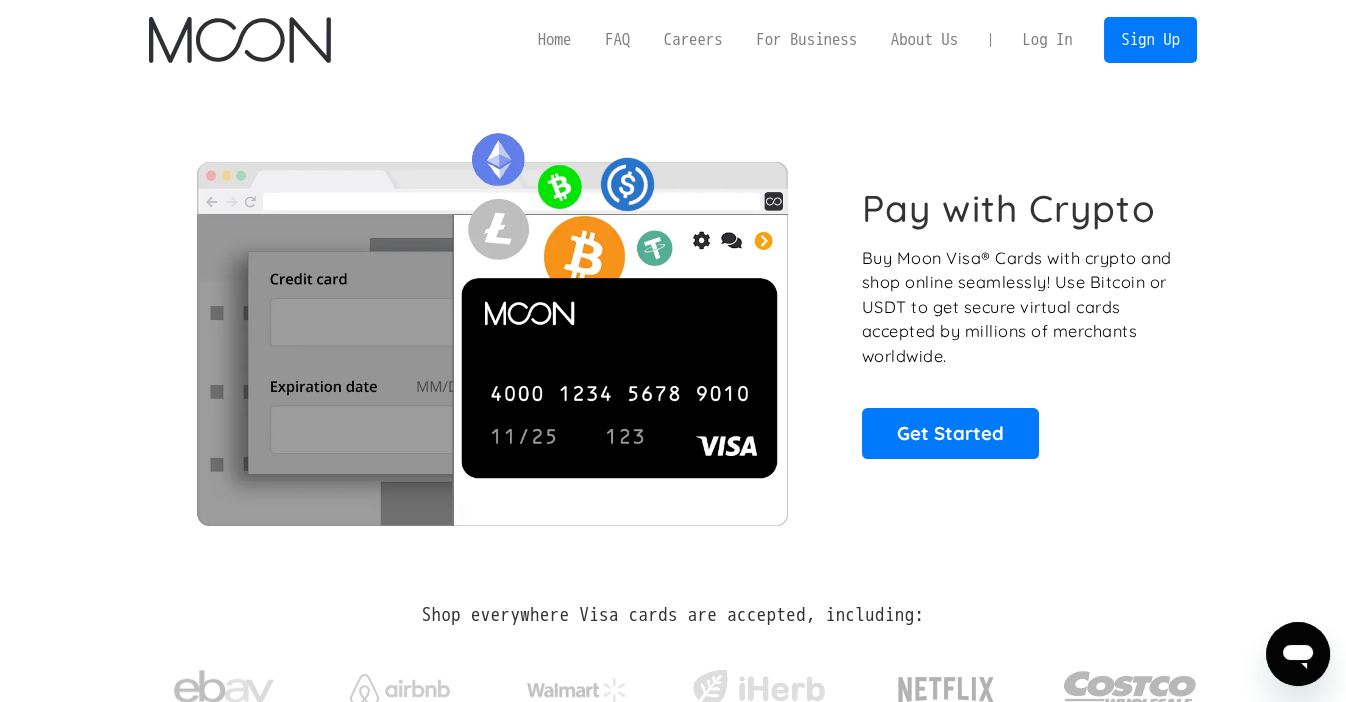 click on "Log In" at bounding box center [1047, 40] 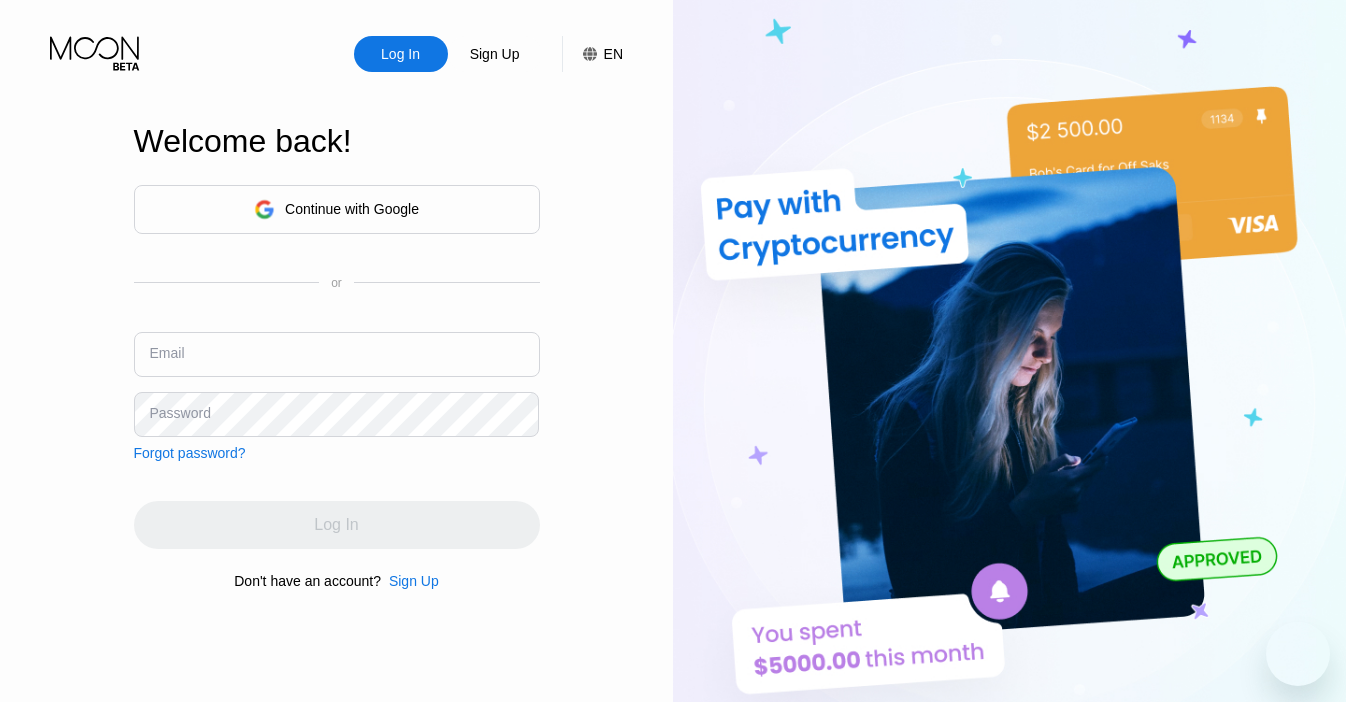 scroll, scrollTop: 0, scrollLeft: 0, axis: both 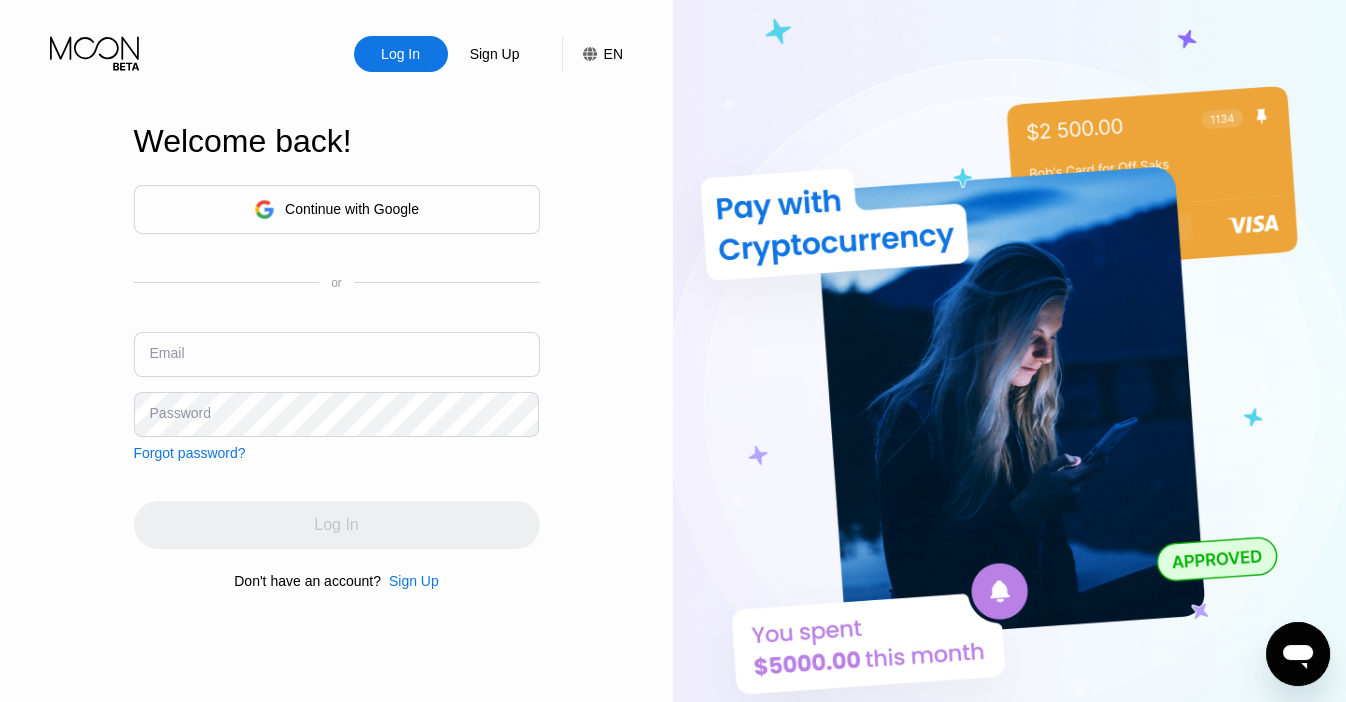 type on "[EMAIL]" 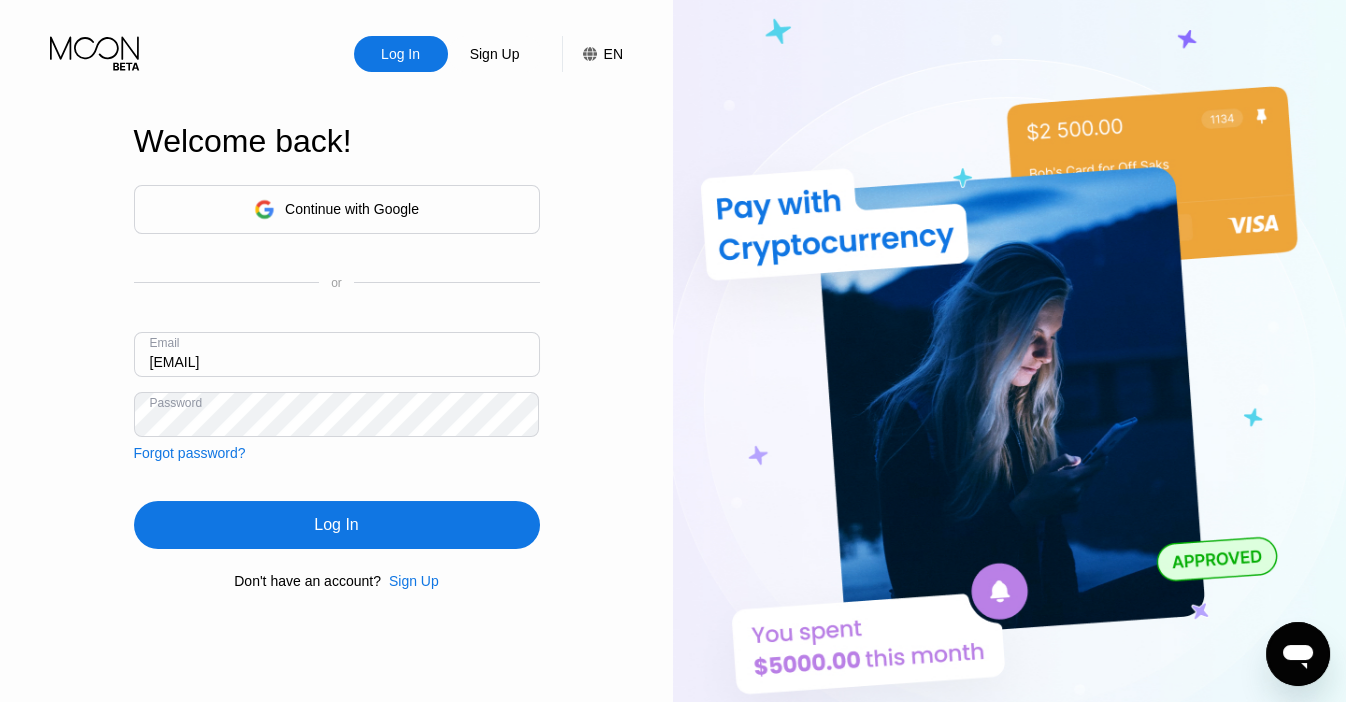 click on "Continue with Google or Email johnchris.90@hotmail.com Password Forgot password? Log In Don't have an account? Sign Up" at bounding box center [337, 387] 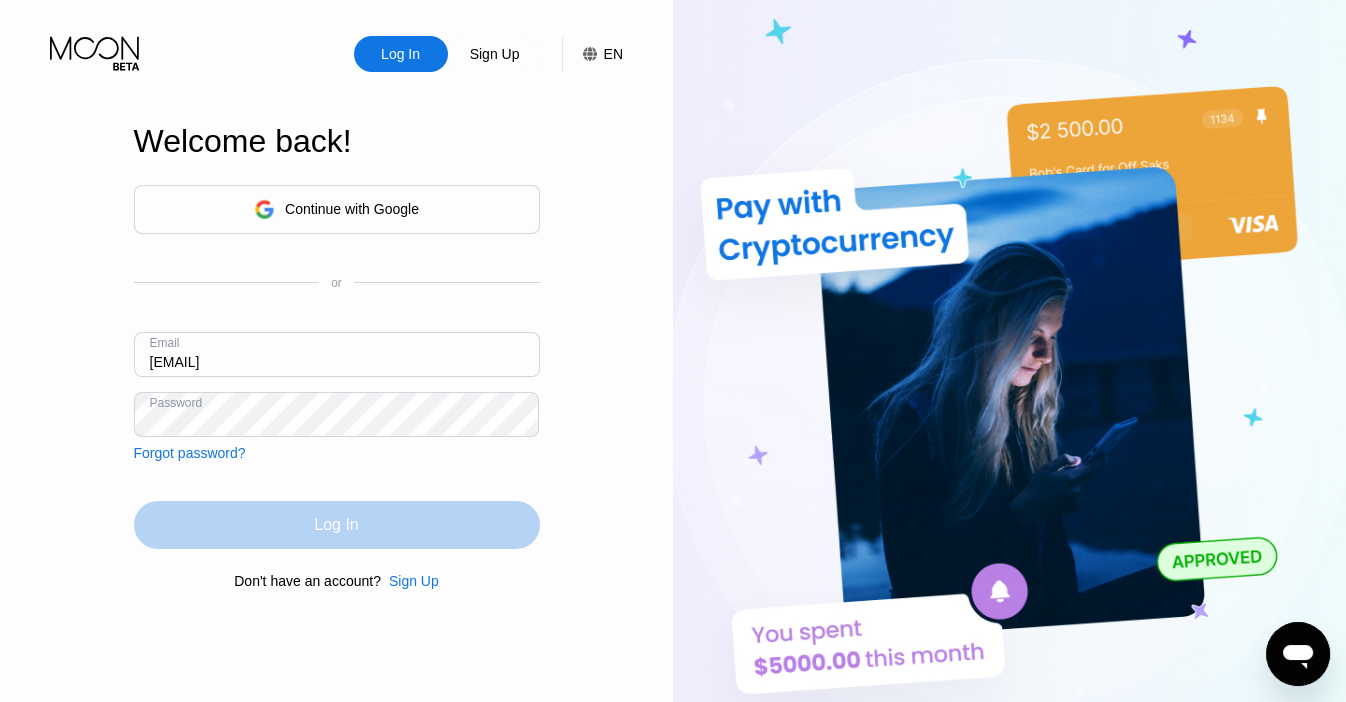 click on "Log In" at bounding box center (337, 525) 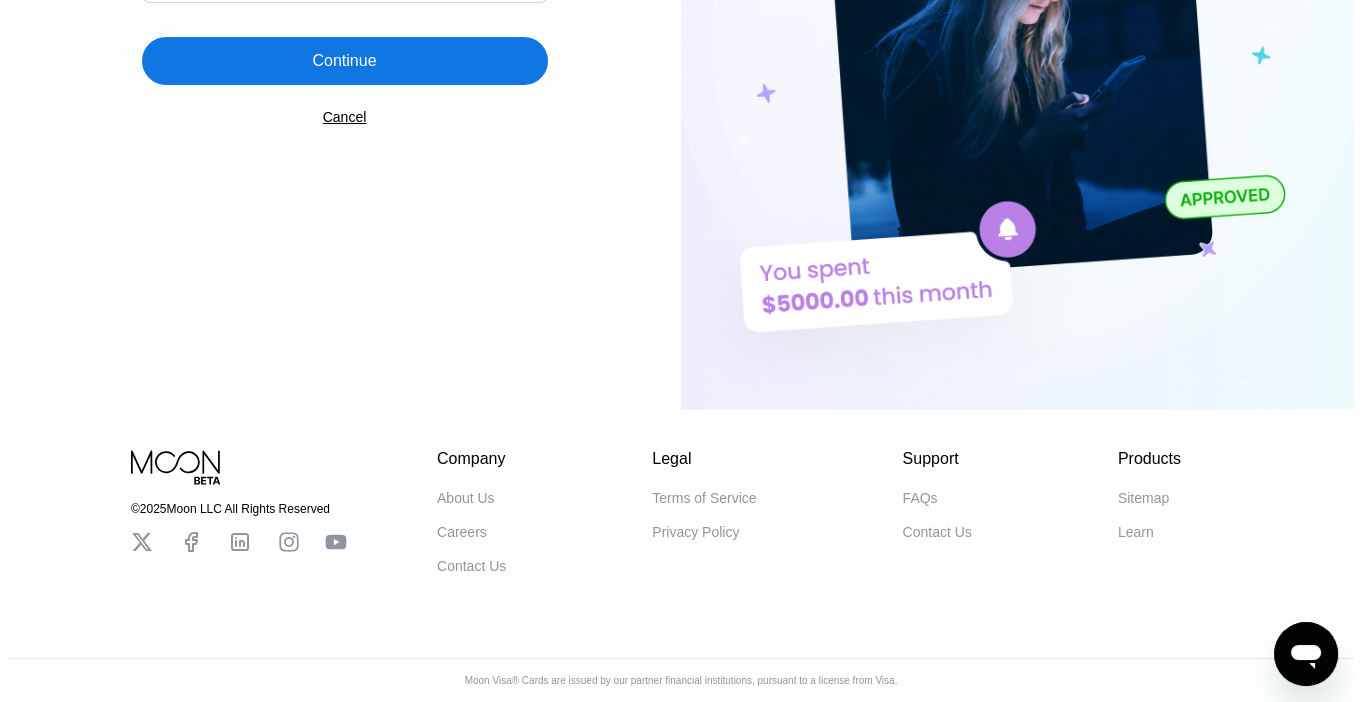 scroll, scrollTop: 0, scrollLeft: 0, axis: both 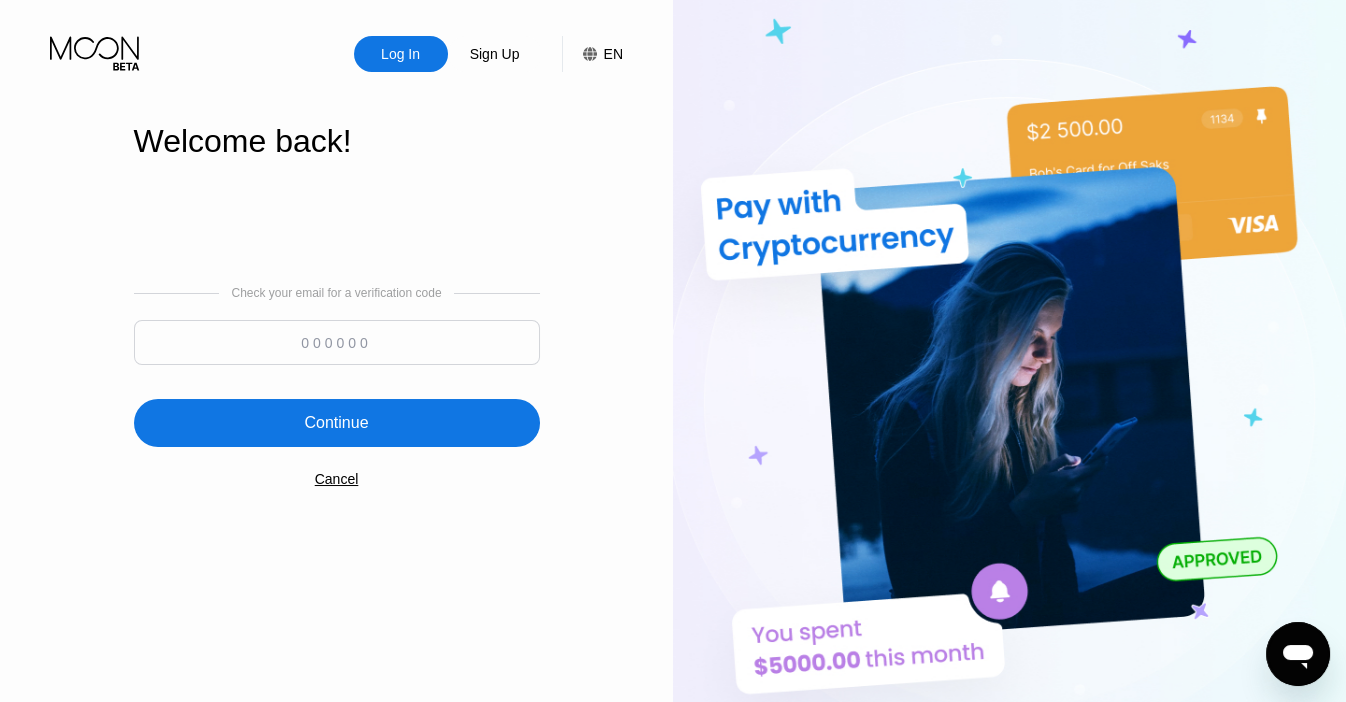 click at bounding box center [337, 342] 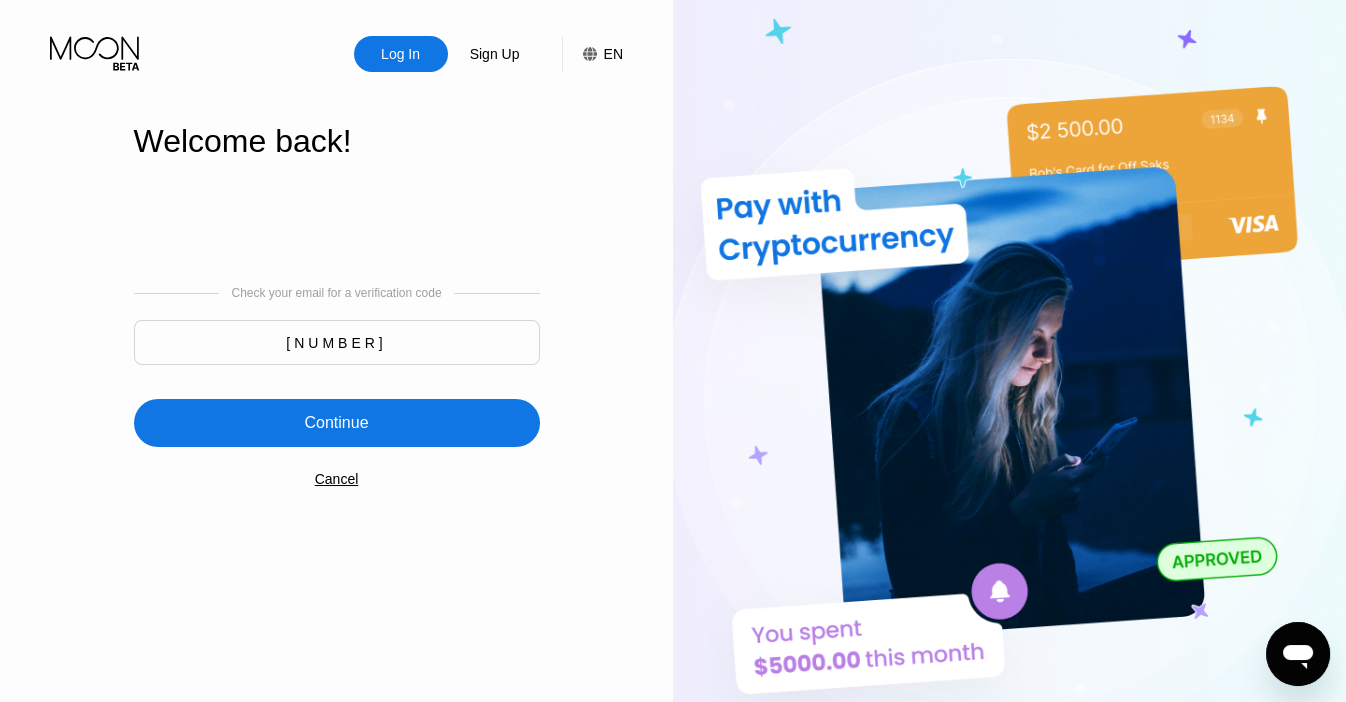 type on "145967" 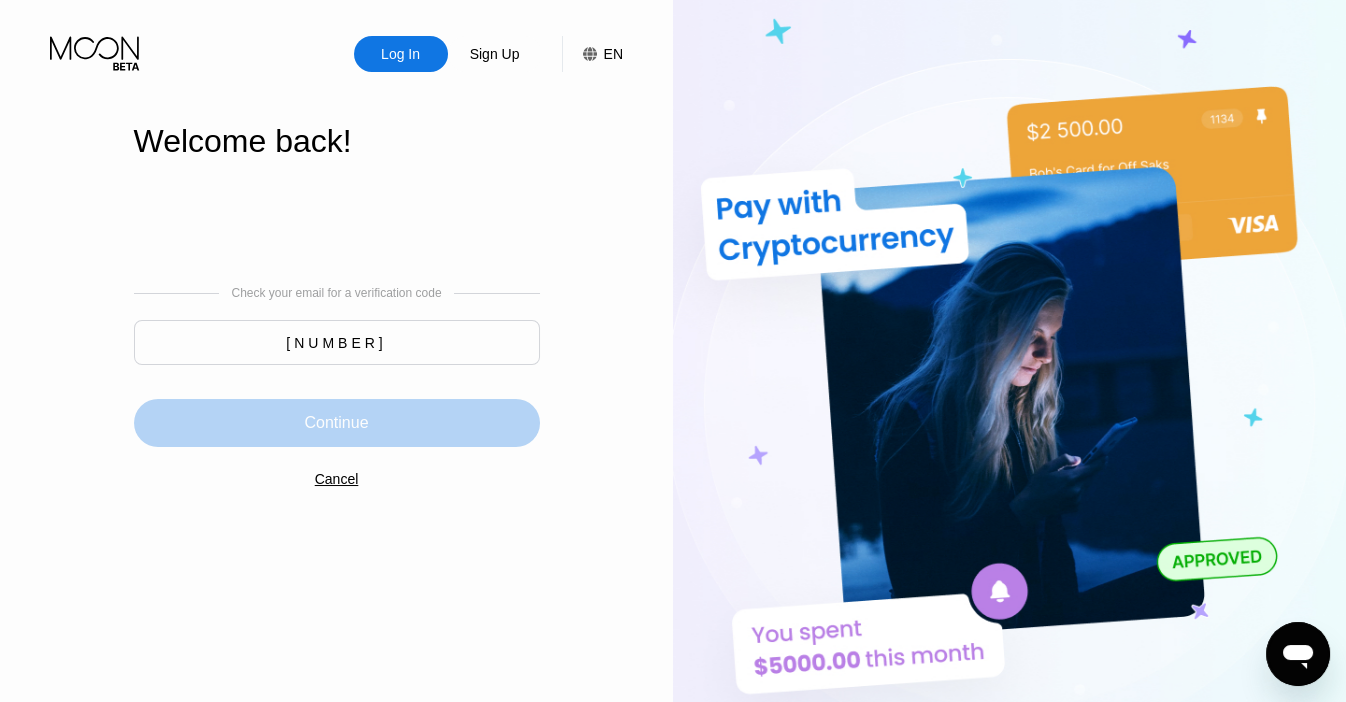 click on "Continue" at bounding box center (337, 423) 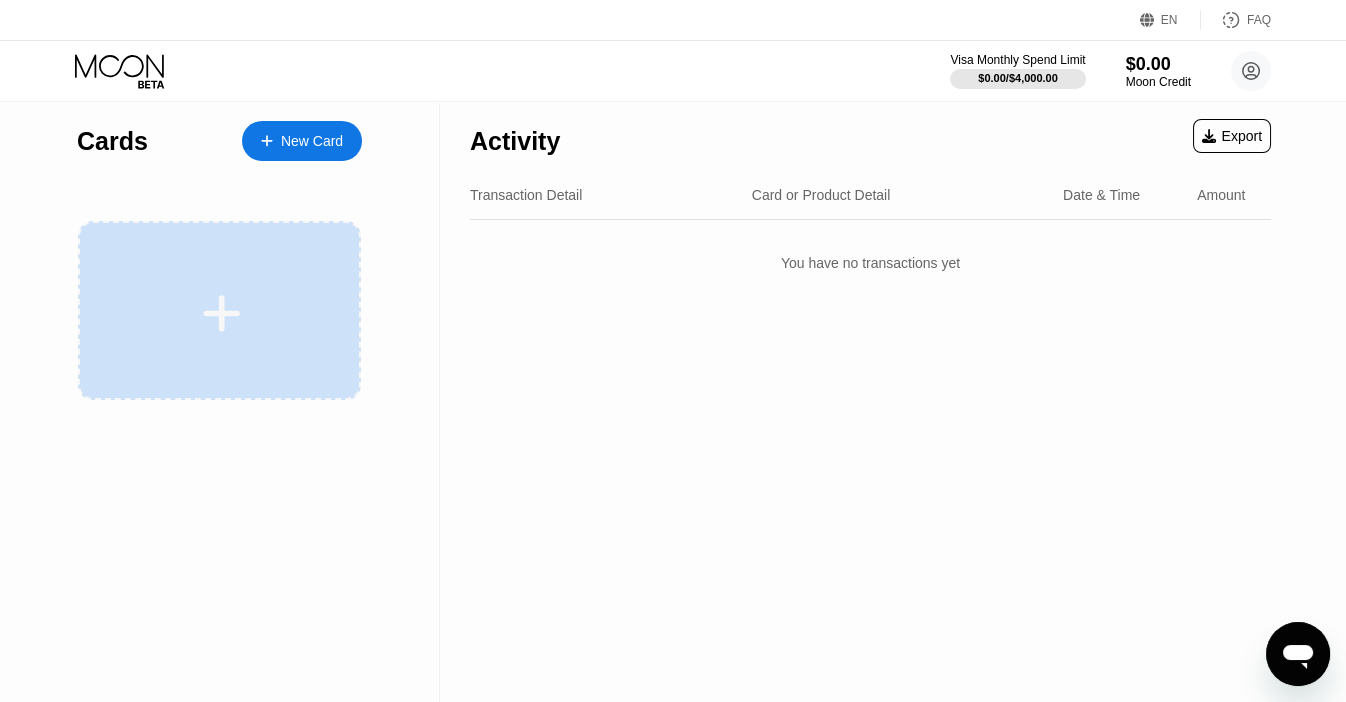 click at bounding box center (222, 313) 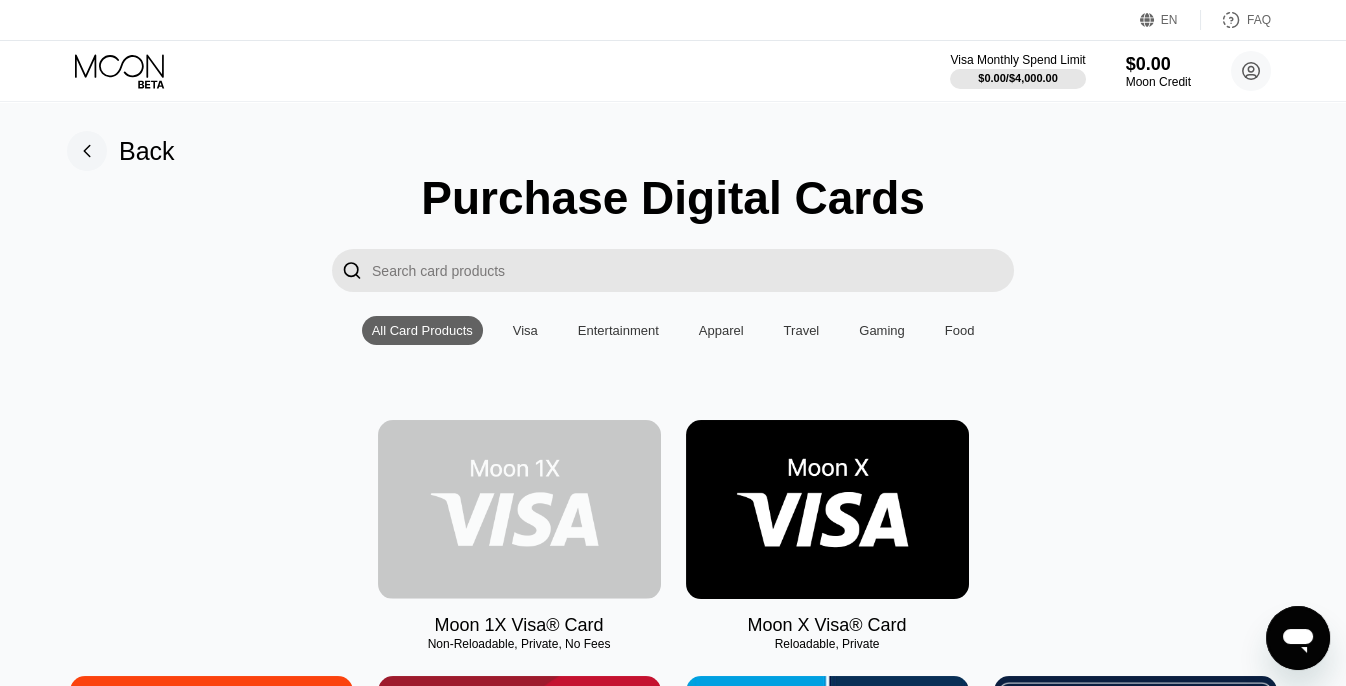 click at bounding box center [519, 509] 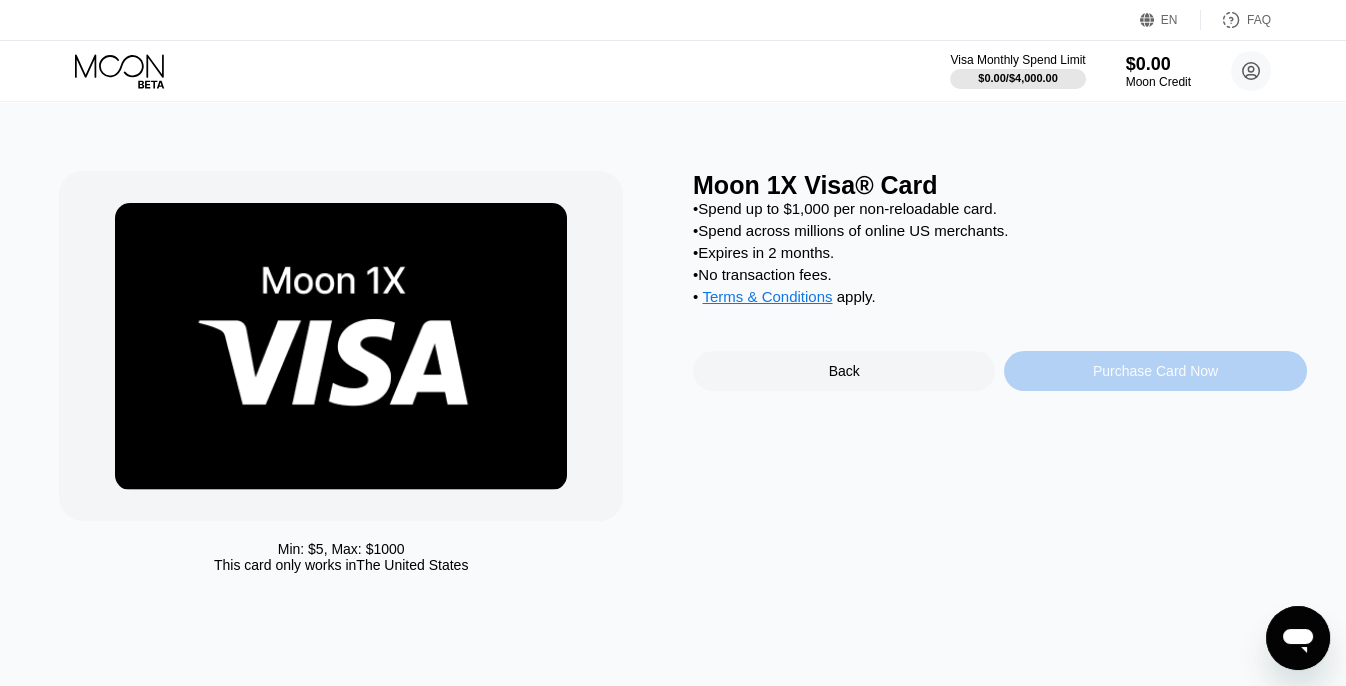 click on "Purchase Card Now" at bounding box center (1155, 371) 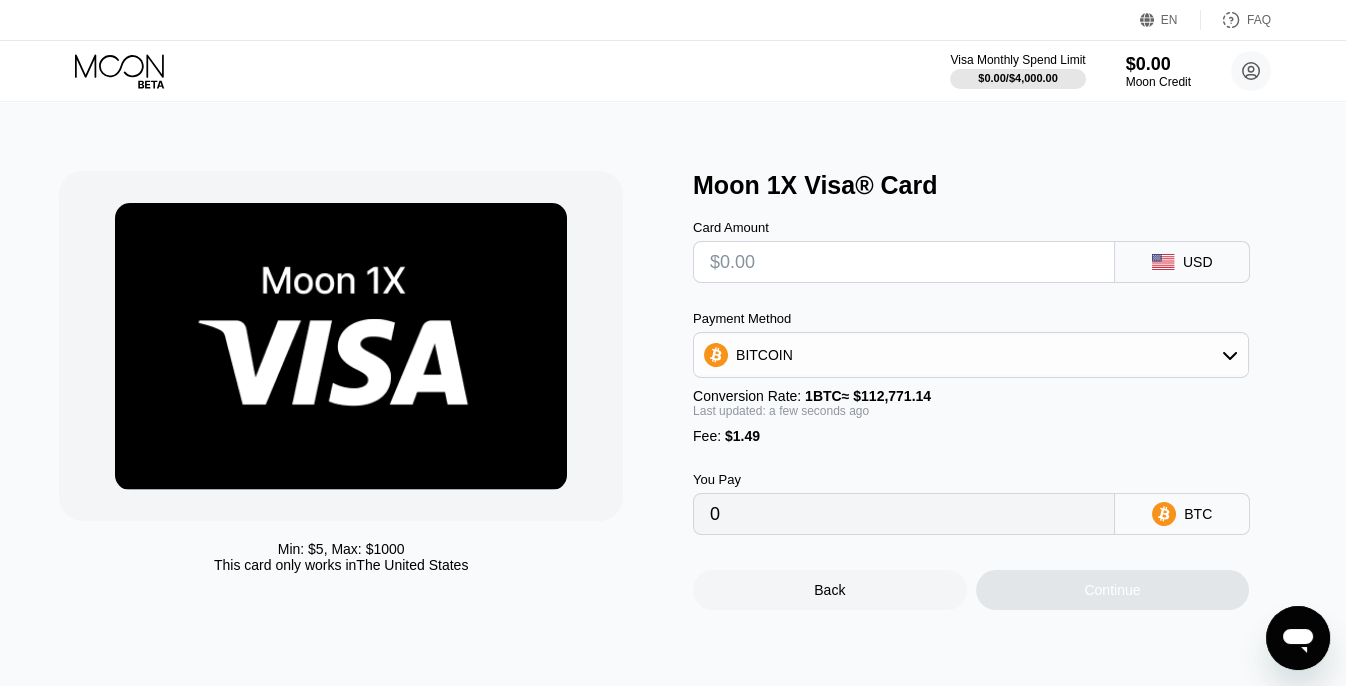 click at bounding box center [904, 262] 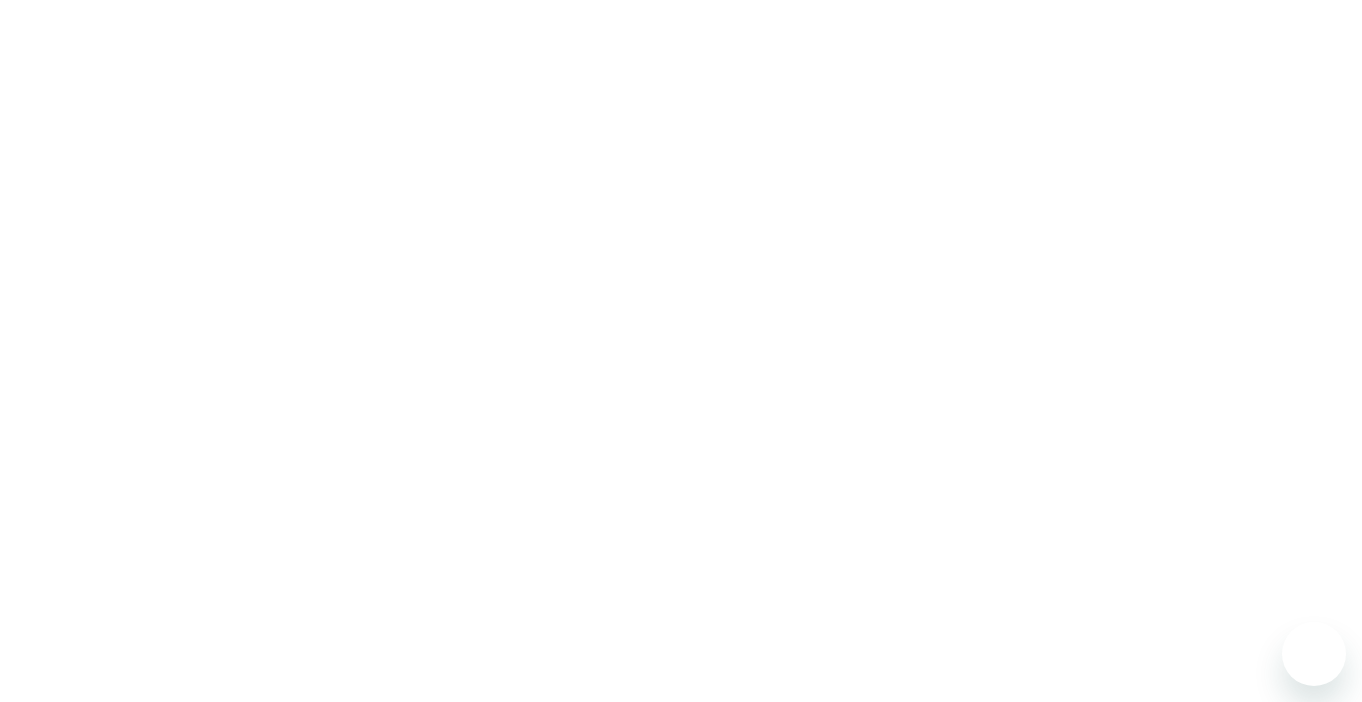 scroll, scrollTop: 0, scrollLeft: 0, axis: both 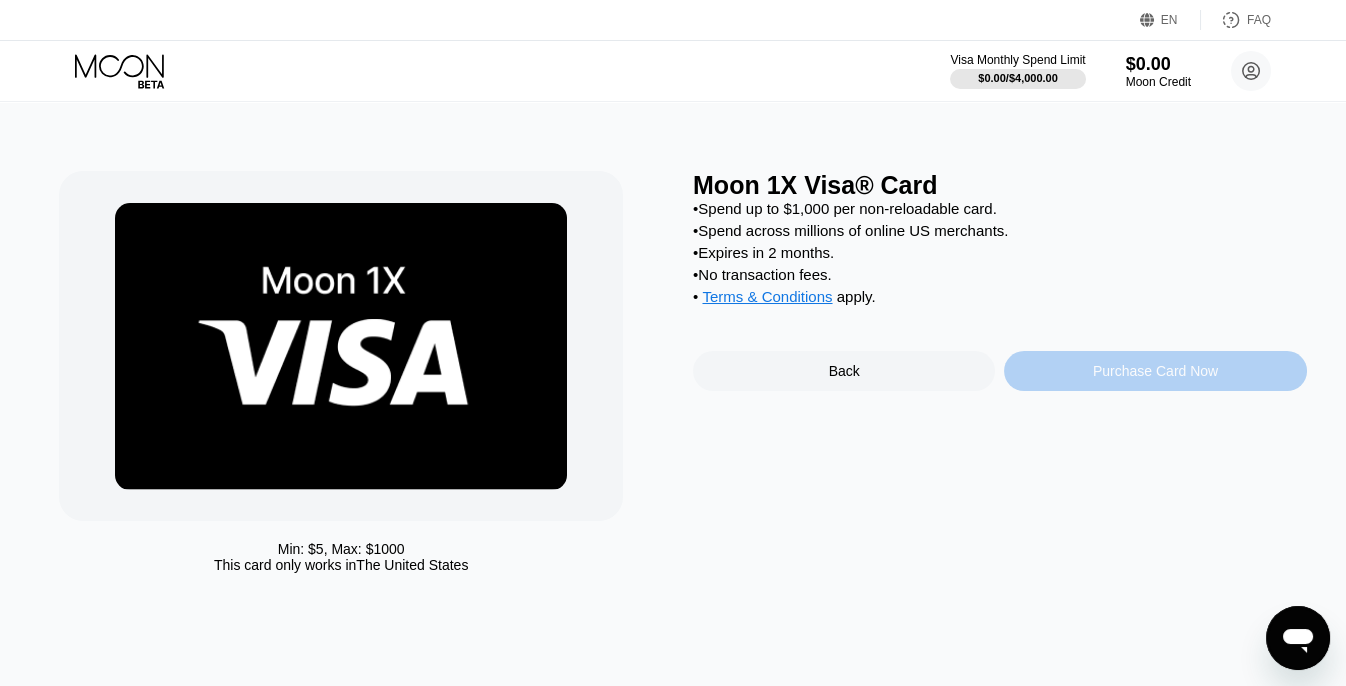 click on "Purchase Card Now" at bounding box center (1155, 371) 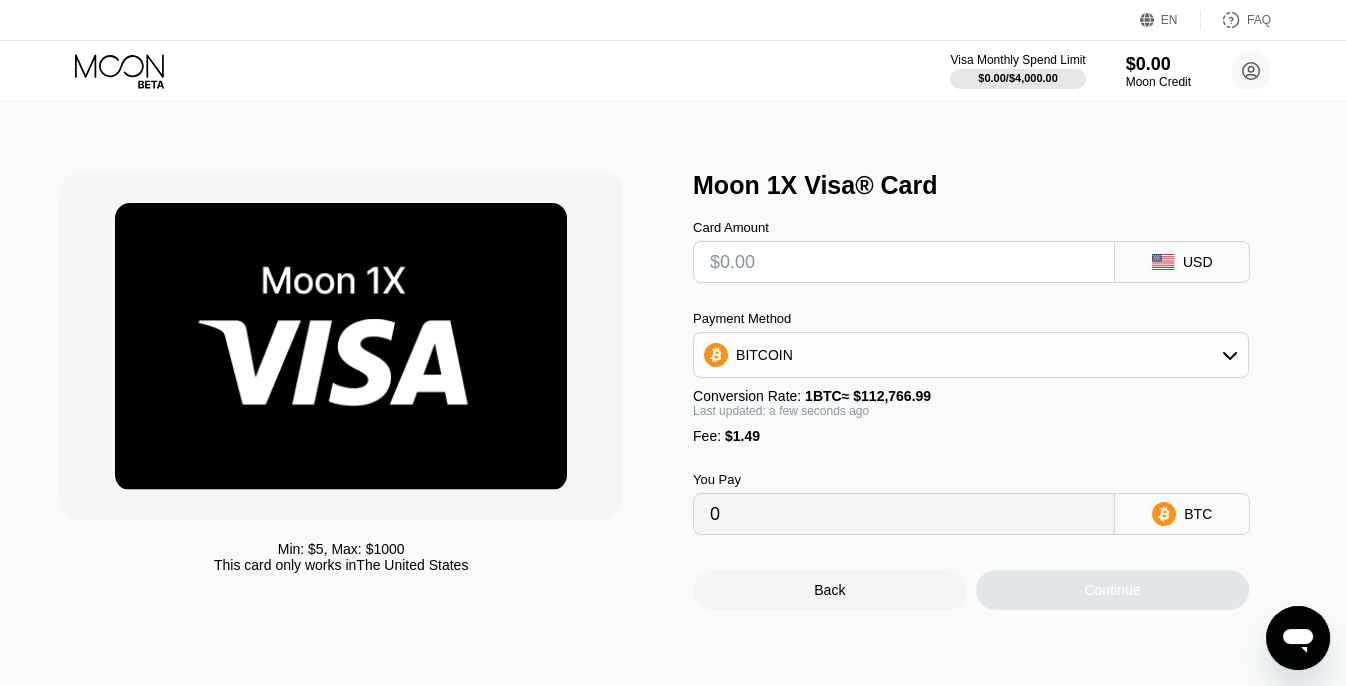 click at bounding box center [904, 262] 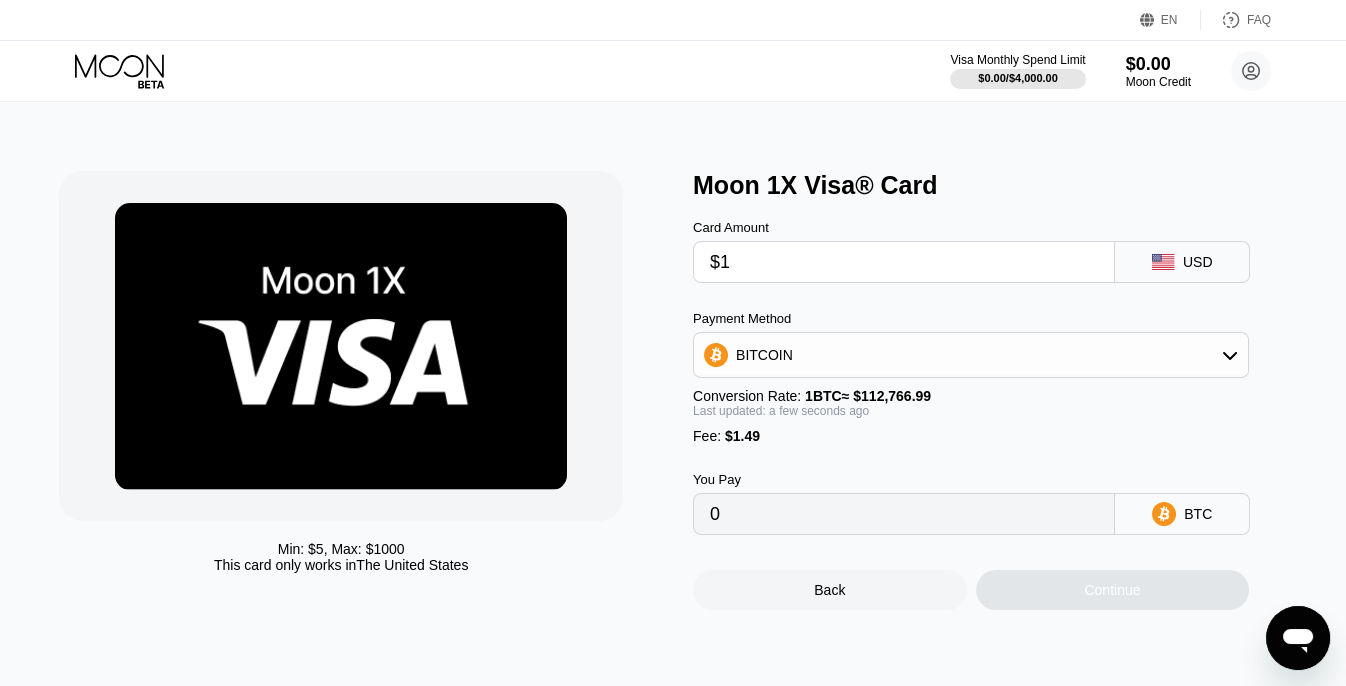 type on "0.00002209" 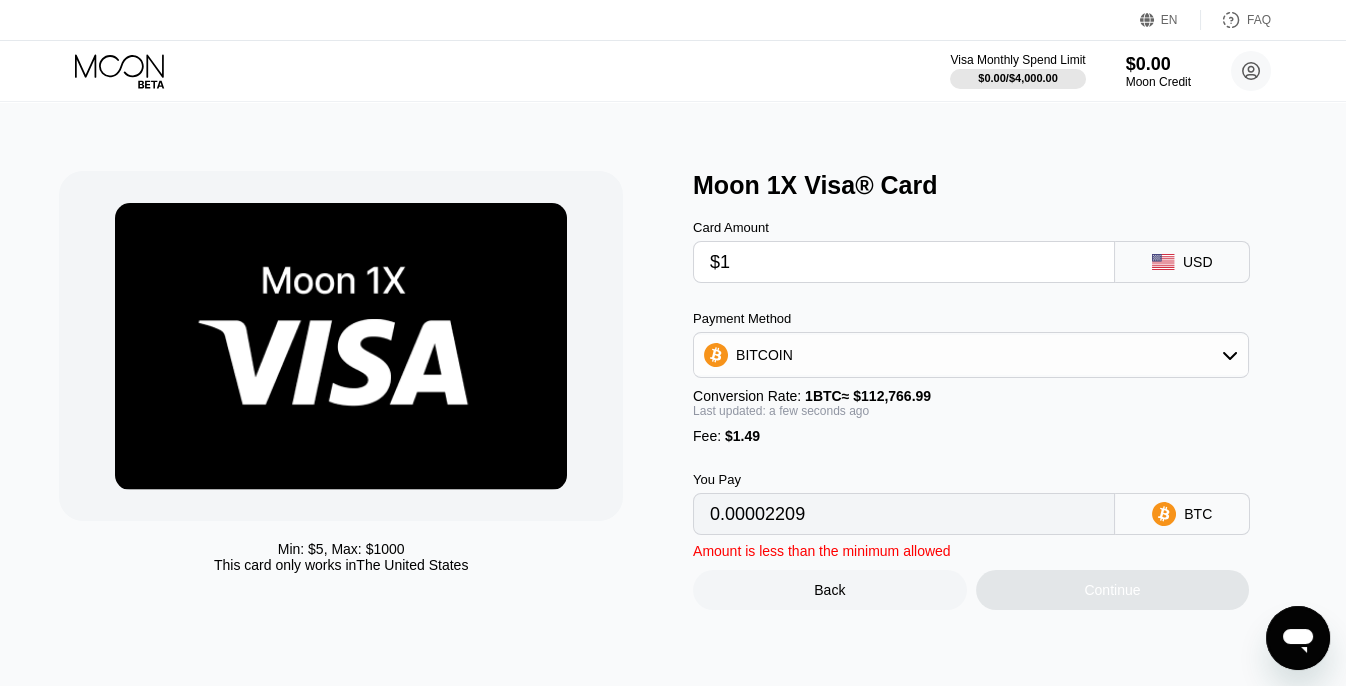 type on "$10" 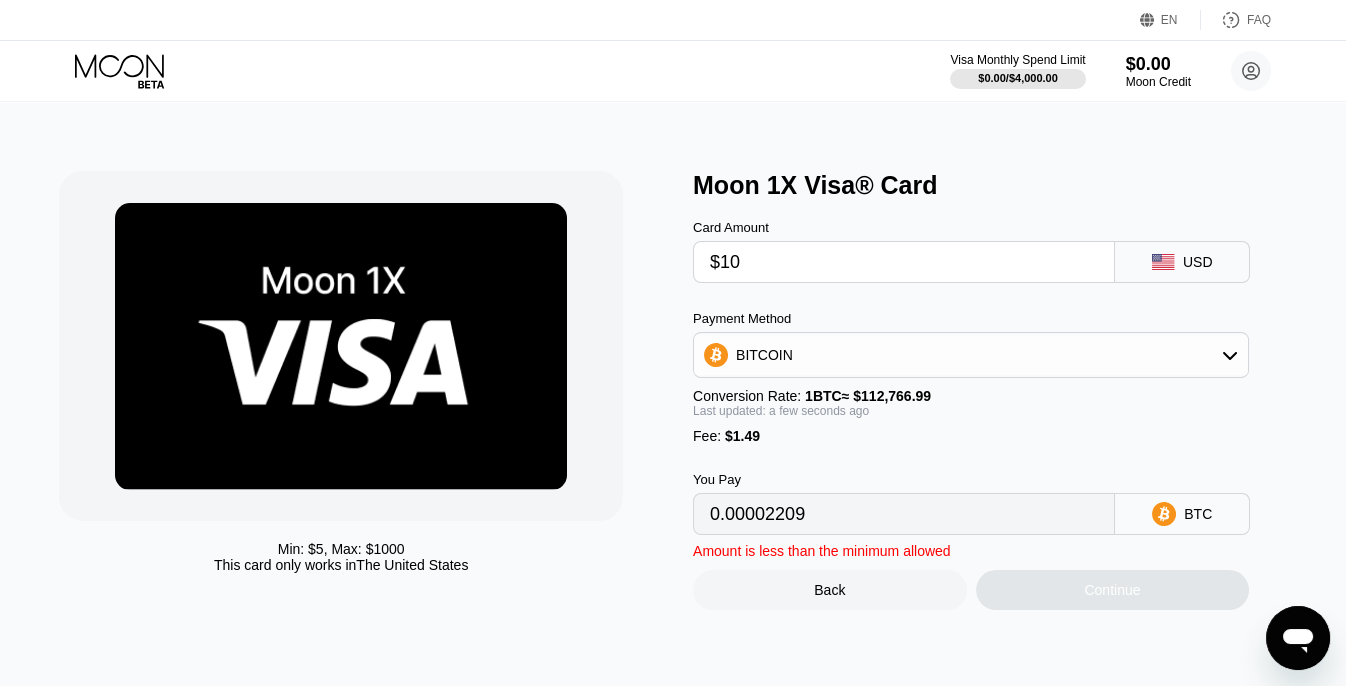 type on "0.00010190" 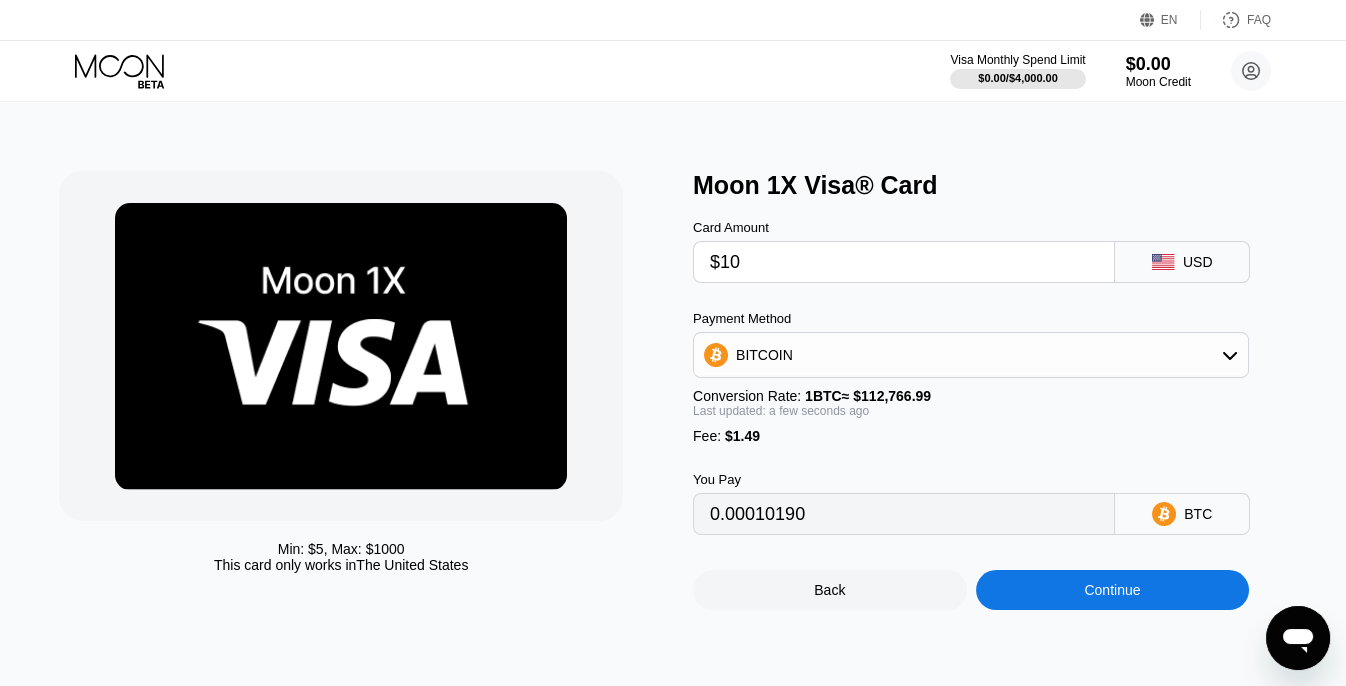 type on "$10" 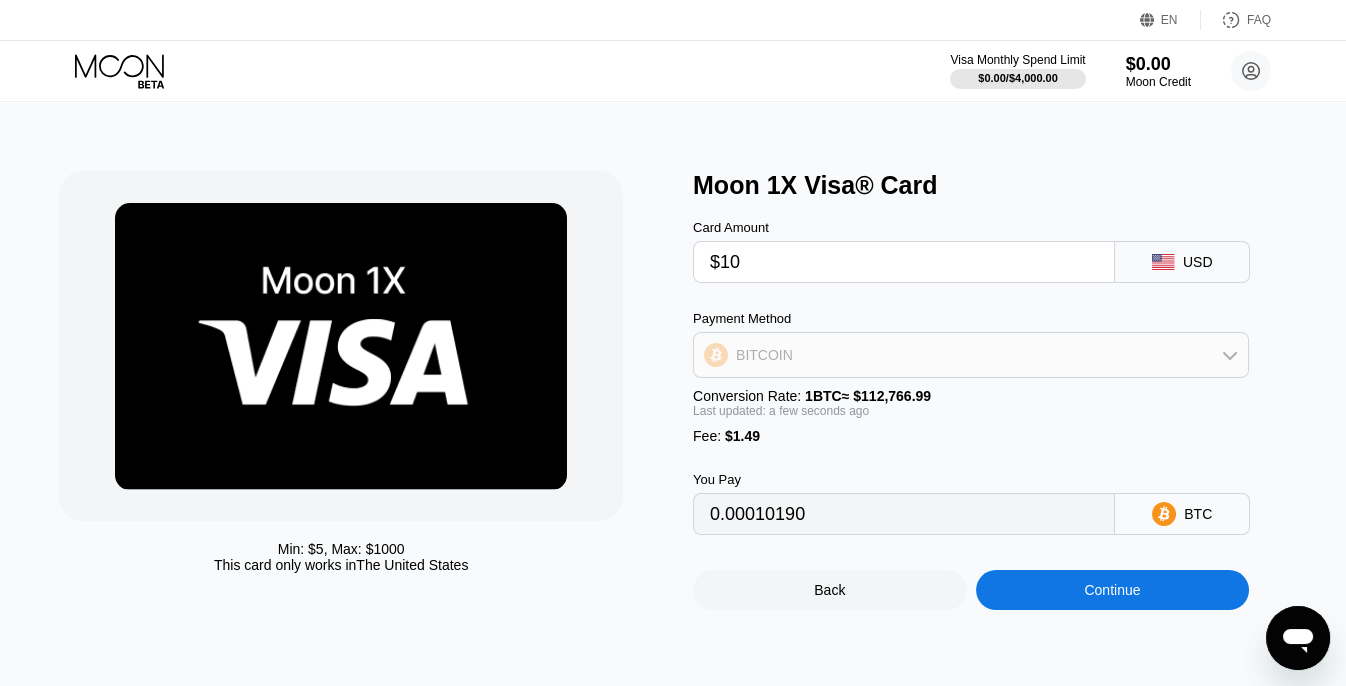 click on "BITCOIN" at bounding box center (971, 355) 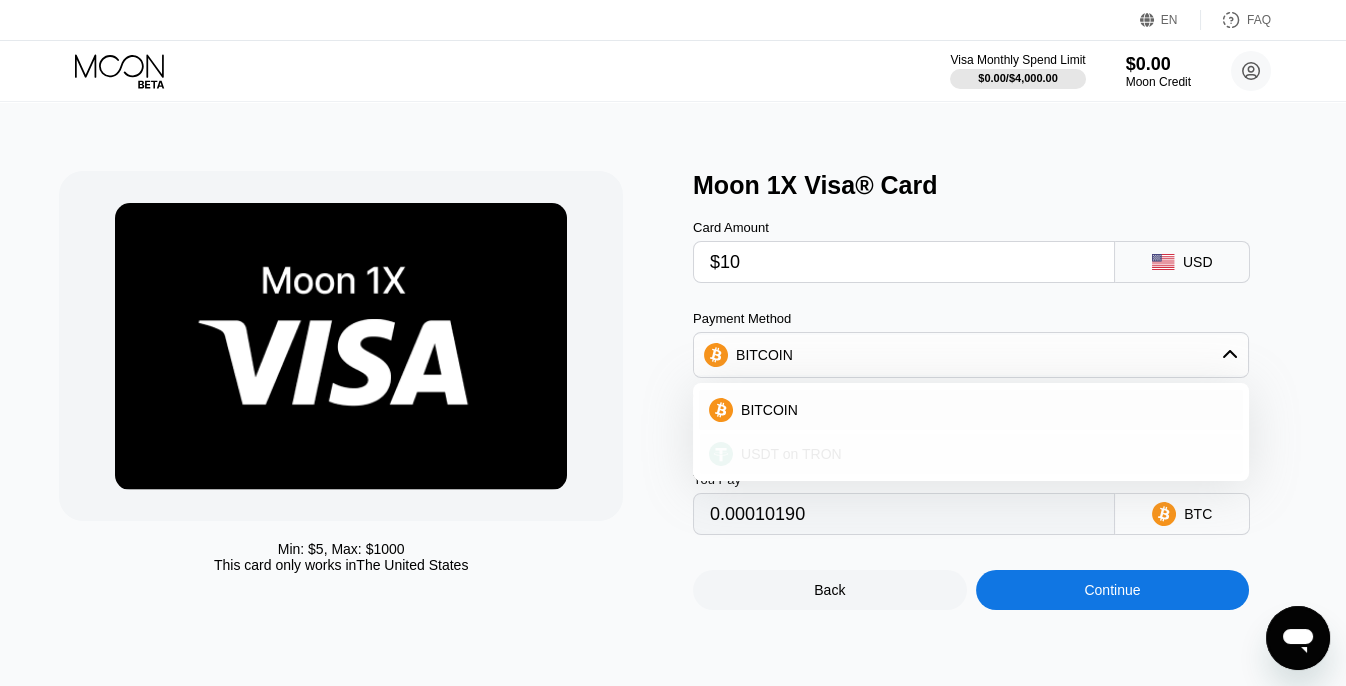 click on "USDT on TRON" at bounding box center [791, 454] 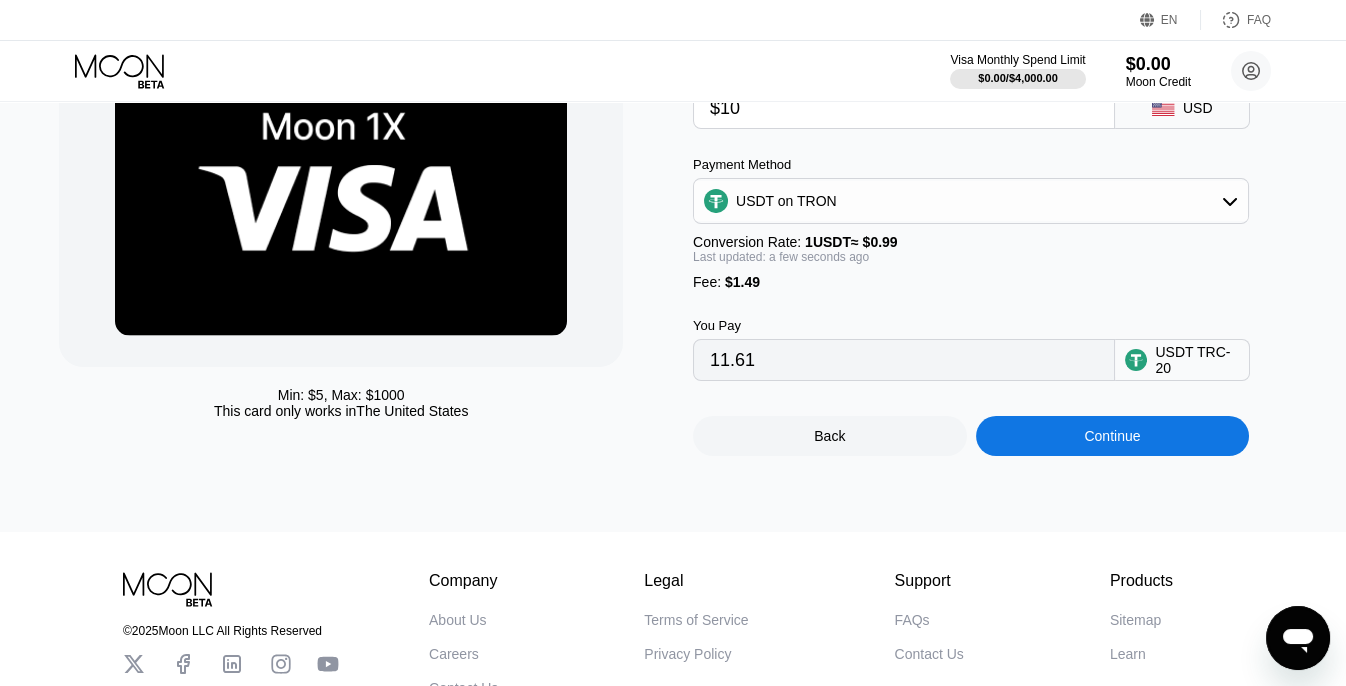 scroll, scrollTop: 157, scrollLeft: 0, axis: vertical 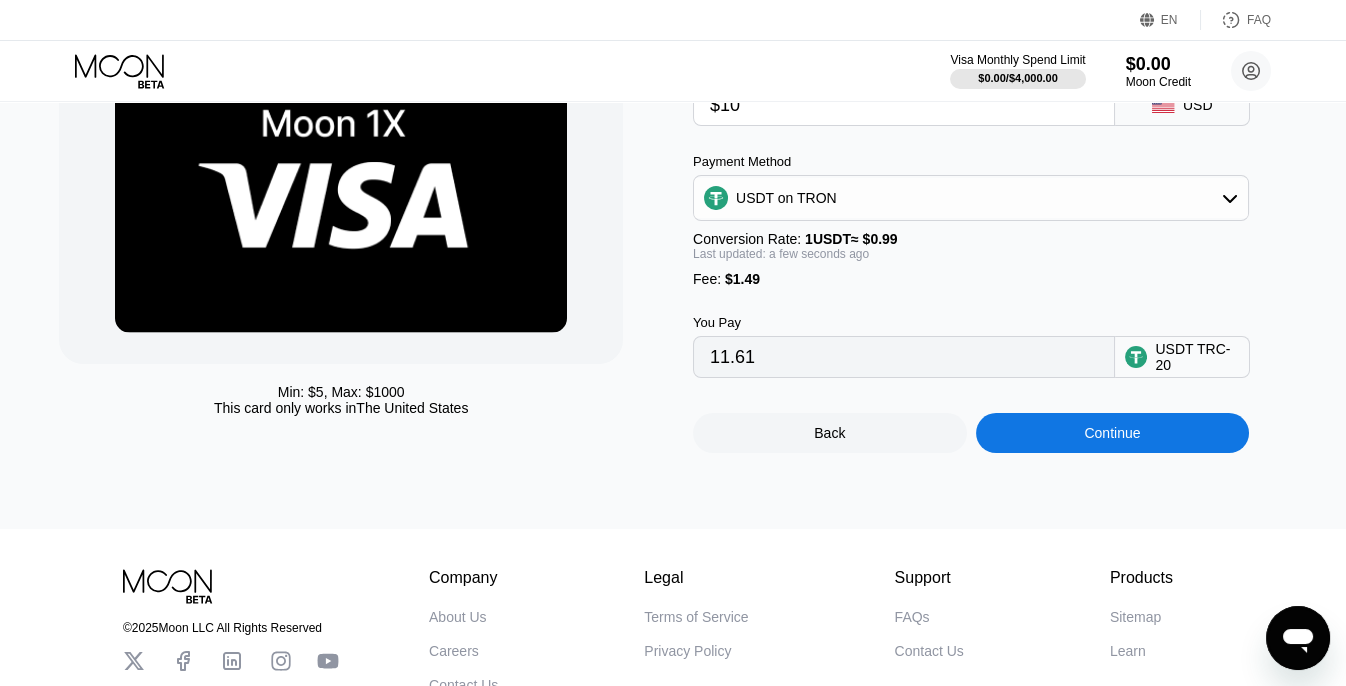click on "Back" at bounding box center (829, 433) 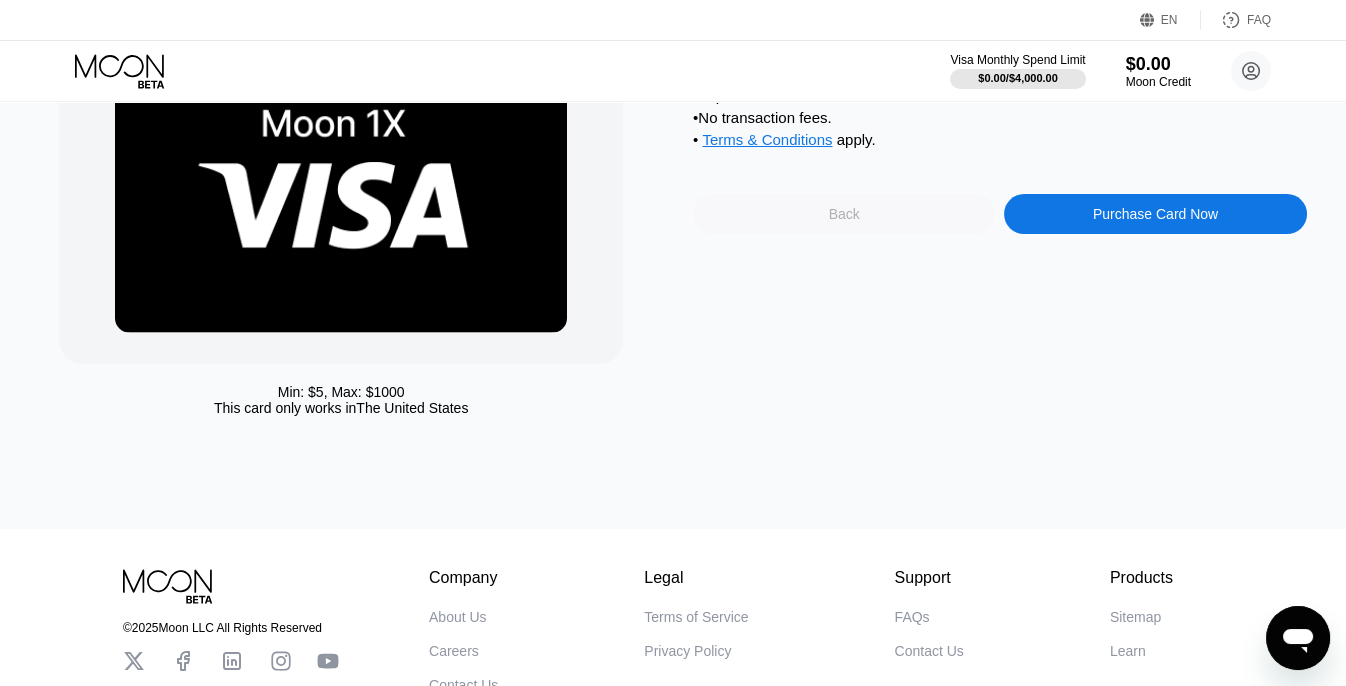 click on "Back" at bounding box center [844, 214] 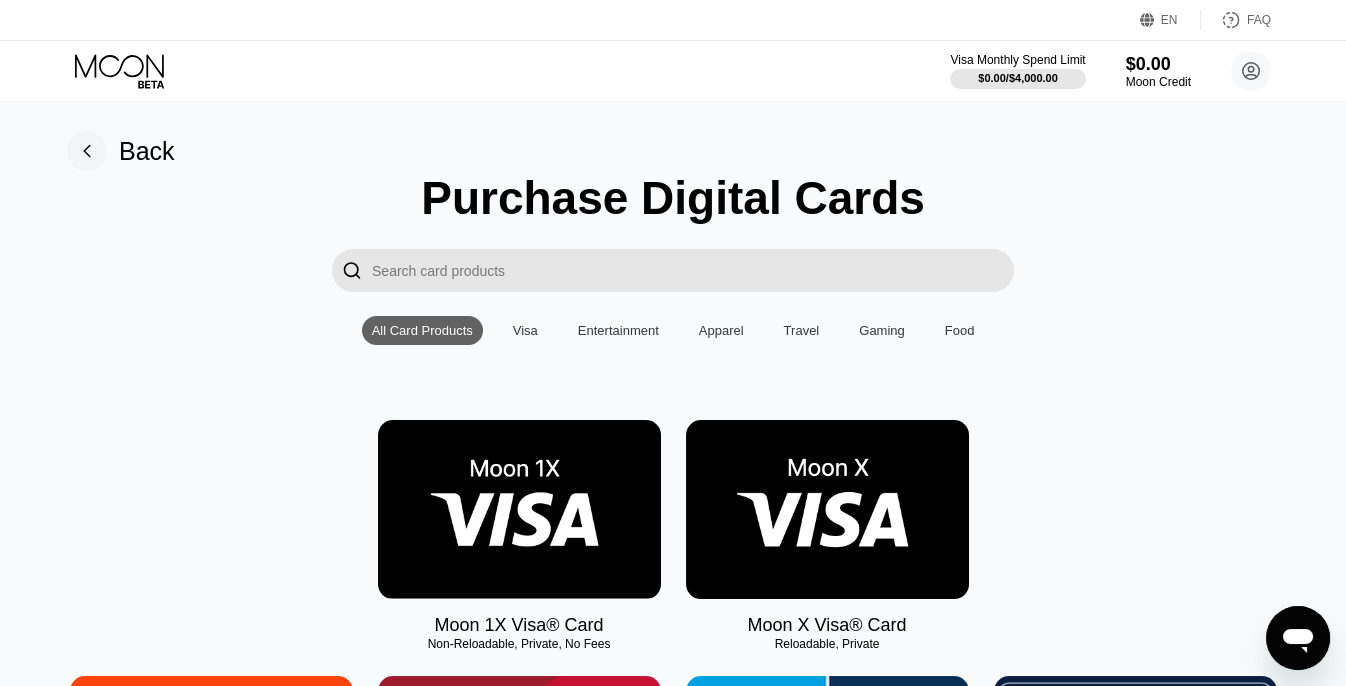 scroll, scrollTop: 100, scrollLeft: 0, axis: vertical 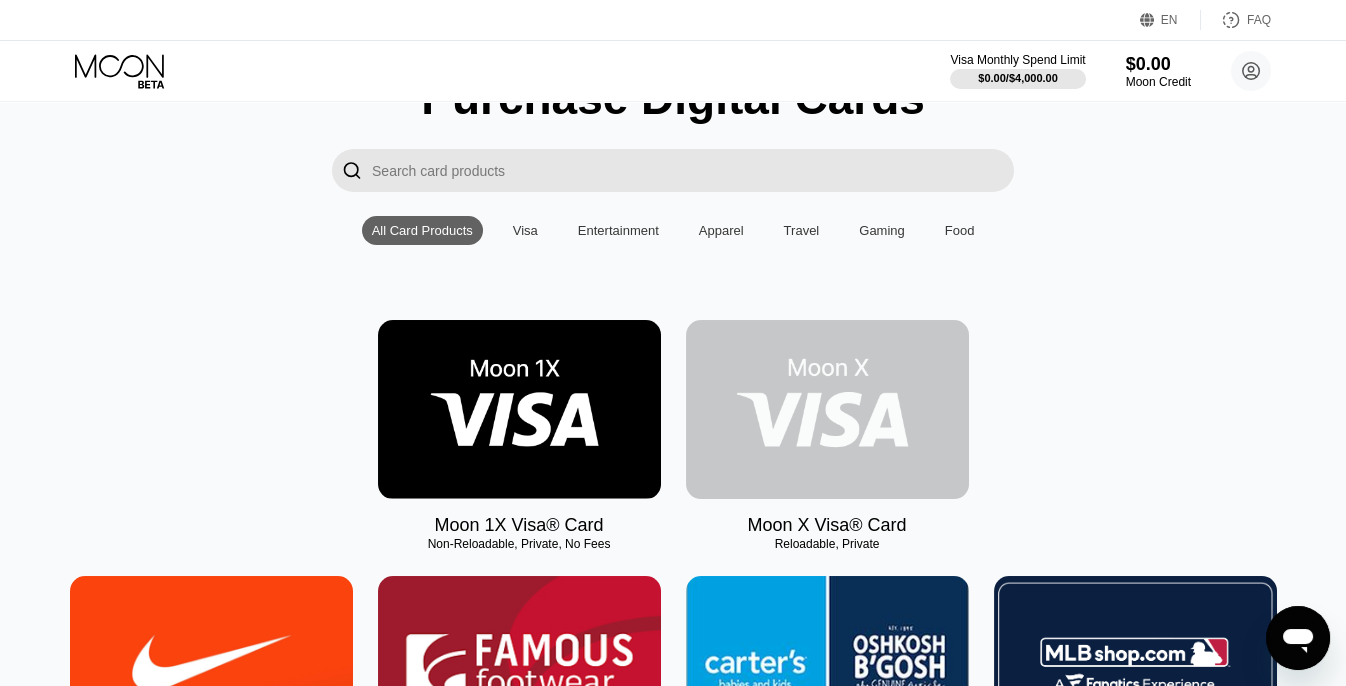 click at bounding box center [827, 409] 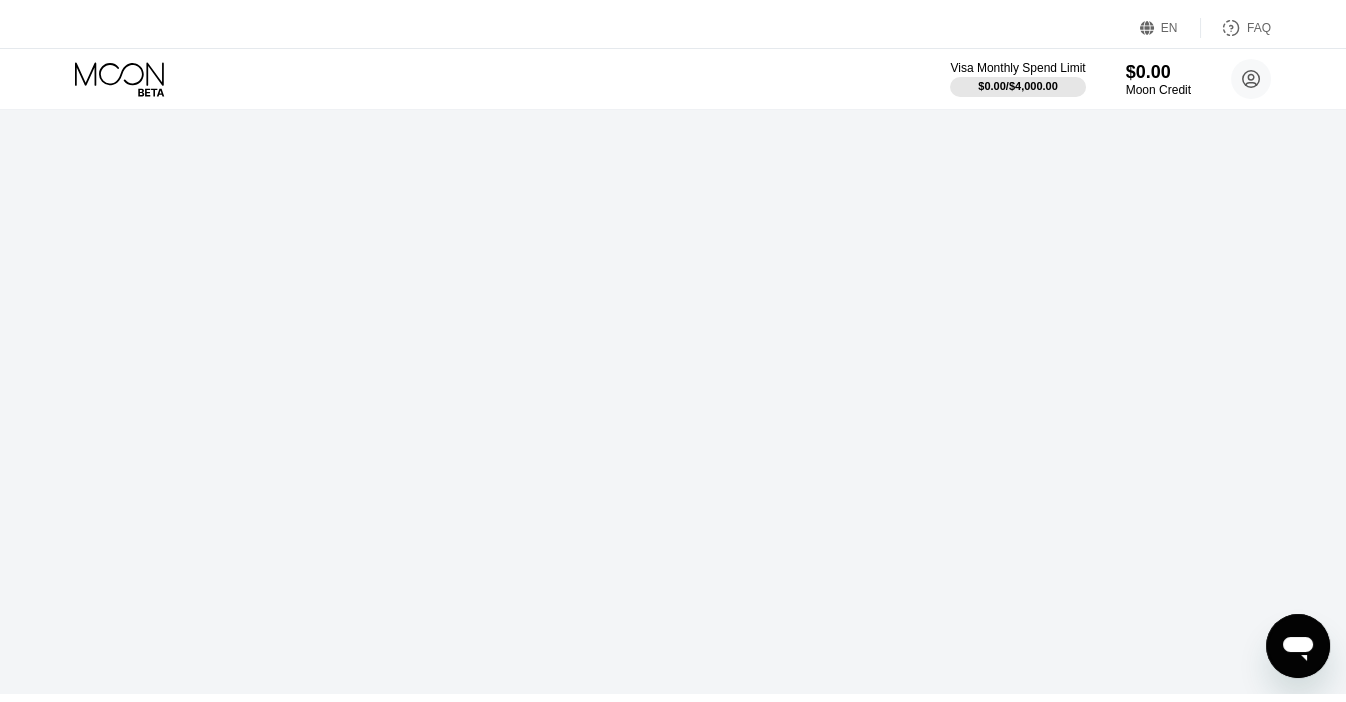 scroll, scrollTop: 0, scrollLeft: 0, axis: both 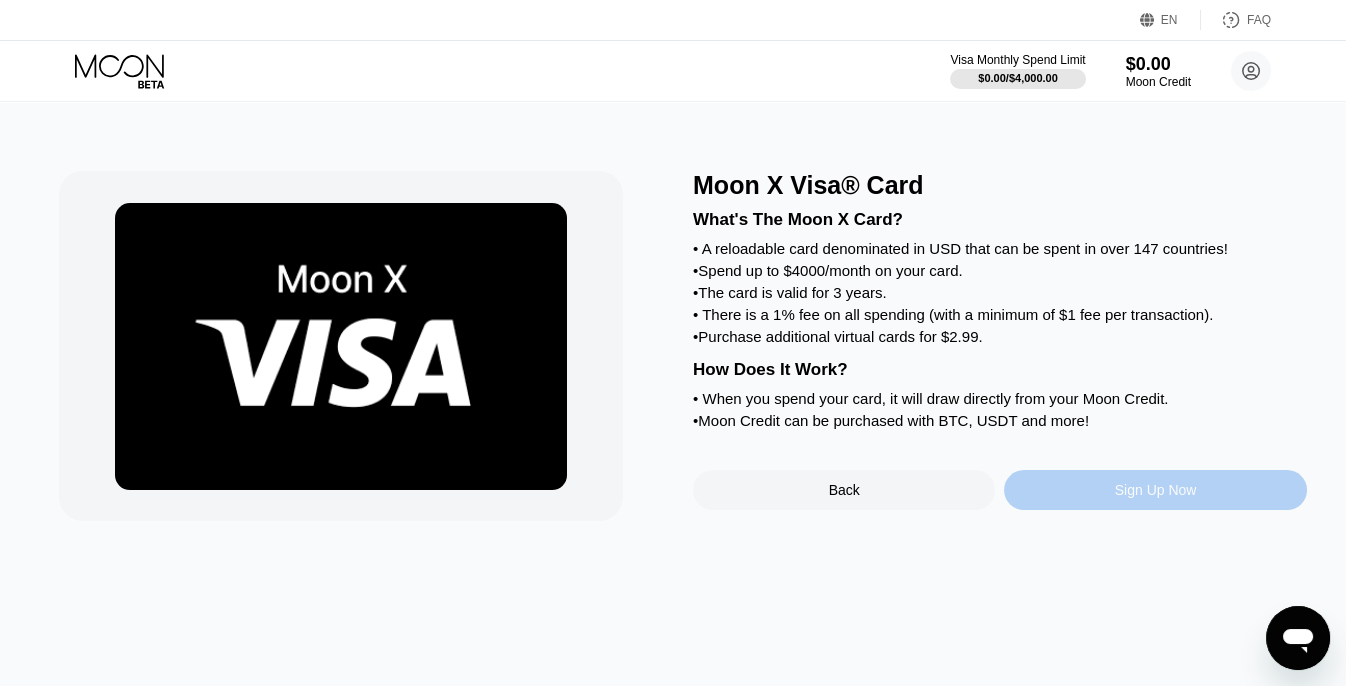 click on "Sign Up Now" at bounding box center [1156, 490] 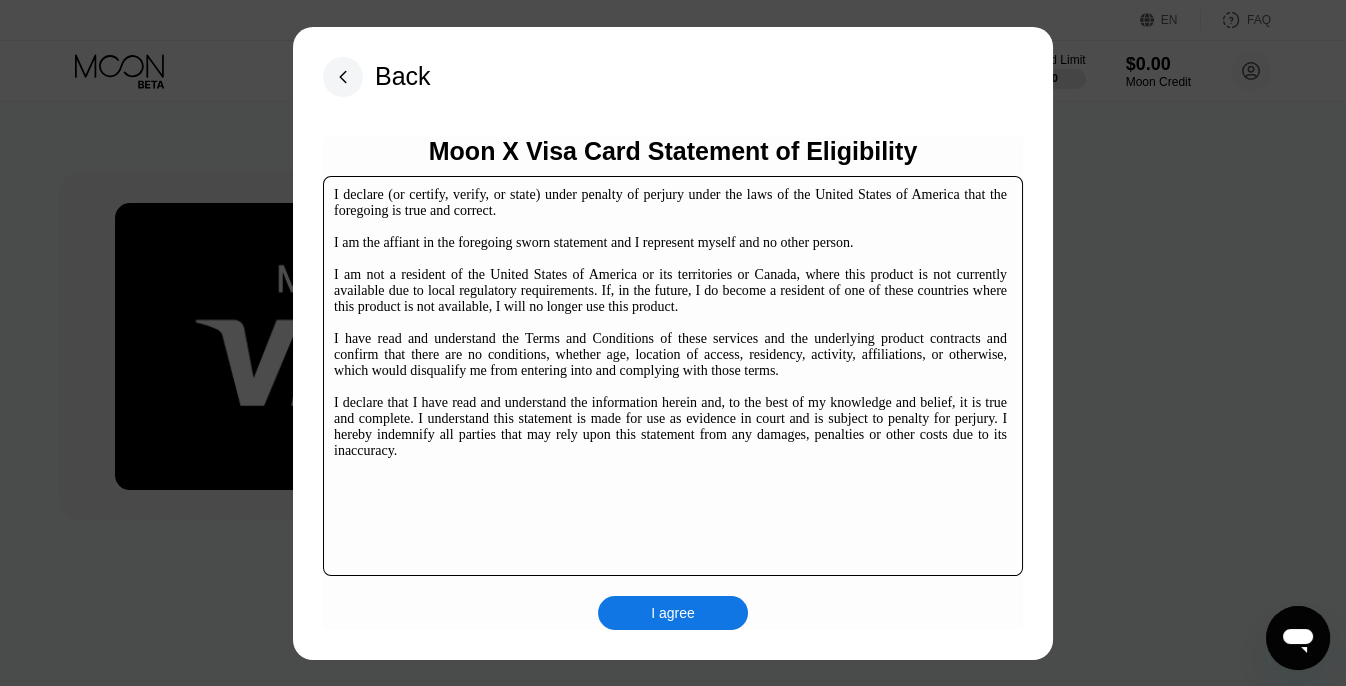 click on "I agree" at bounding box center [673, 613] 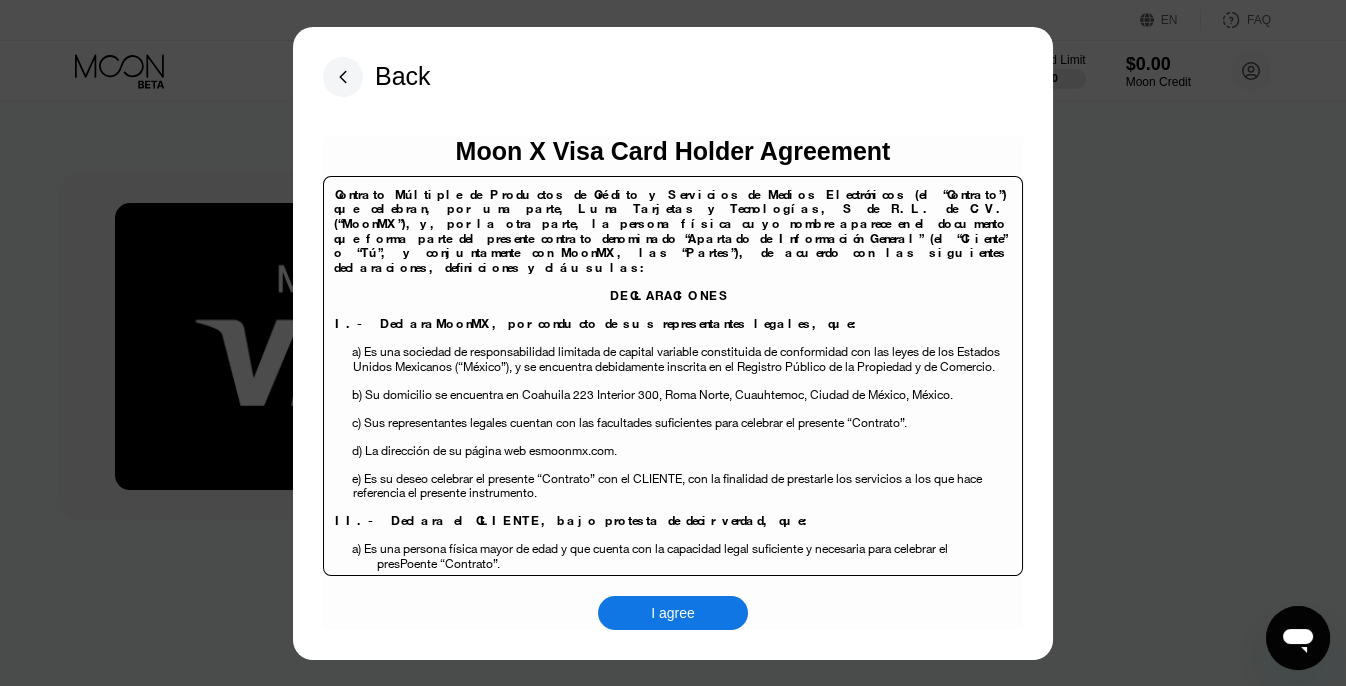 click on "I agree" at bounding box center (673, 613) 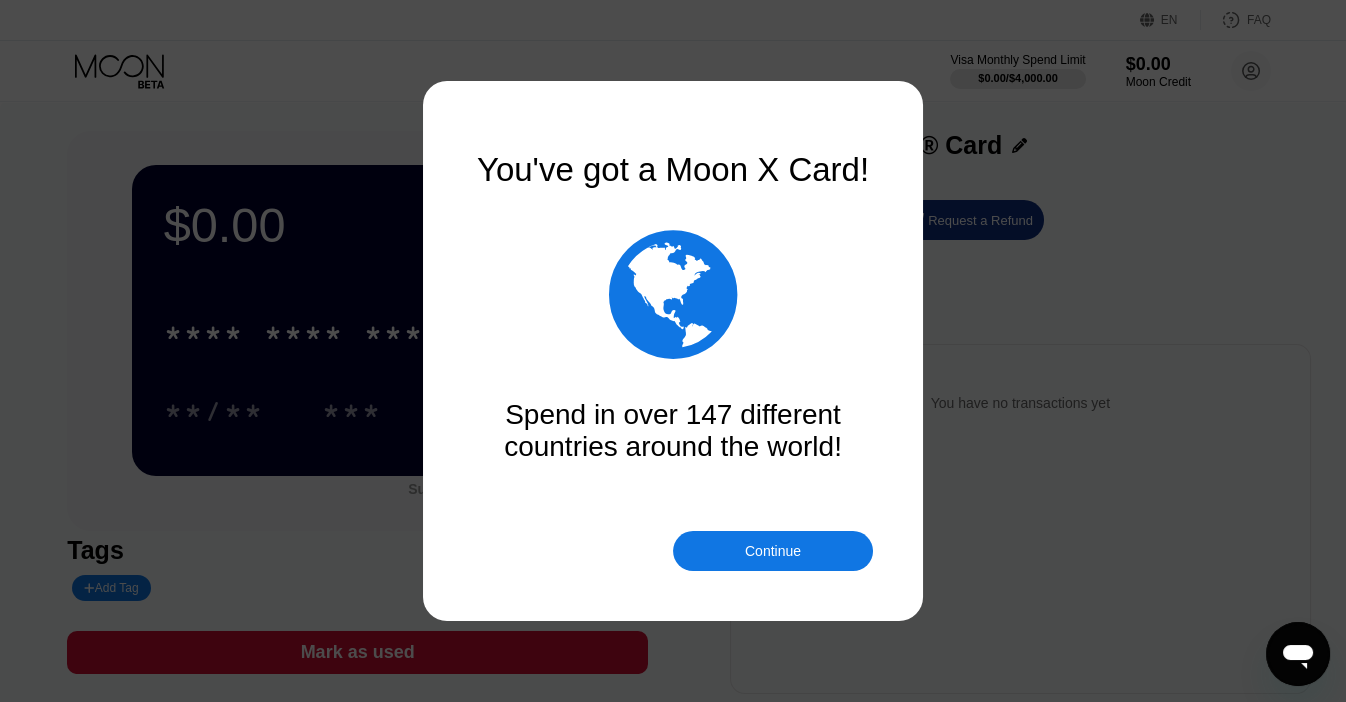 click on "You've got a Moon X Card!  Spend in over 147 different countries around the world! Your card allows you to spend Moon Credit.    You can buy Moon Credit with Bitcoin and other currencies. Buy Moon Credit now to get started.  Buy Moon Credit Do this later Continue" at bounding box center [673, 351] 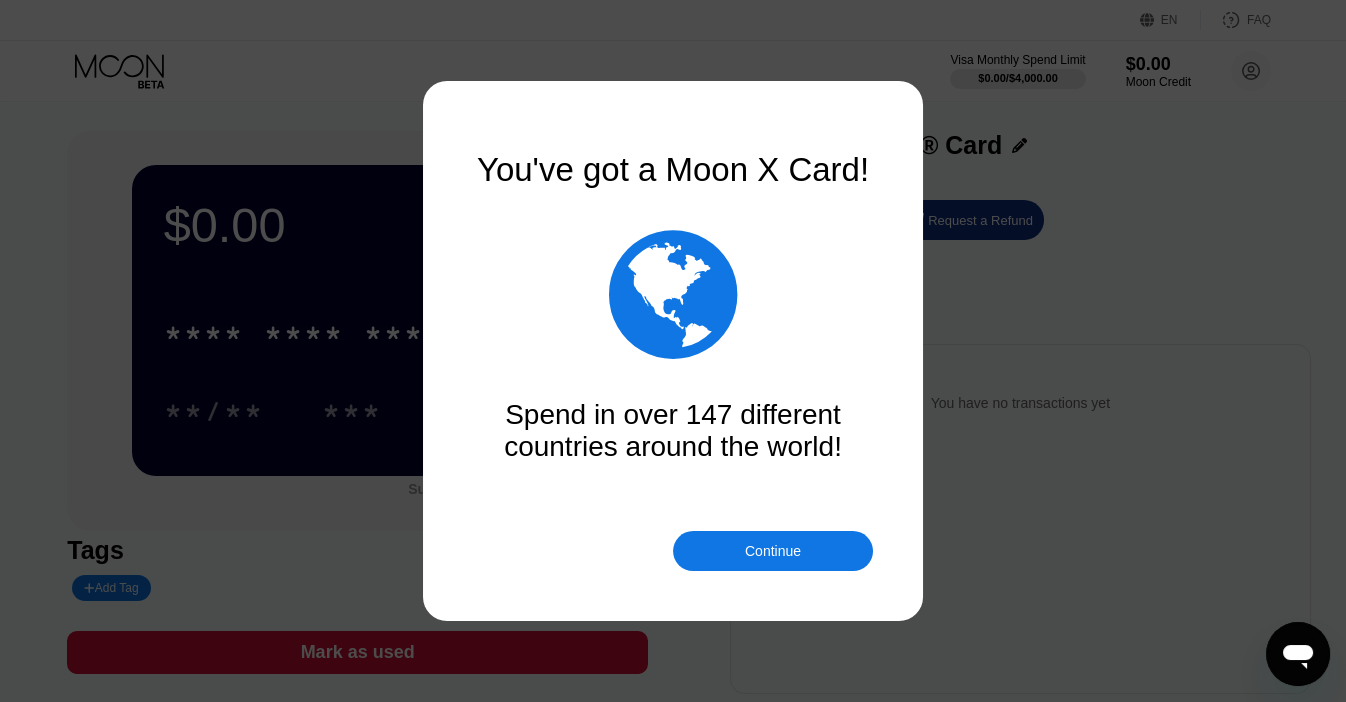 click on "Continue" at bounding box center (773, 551) 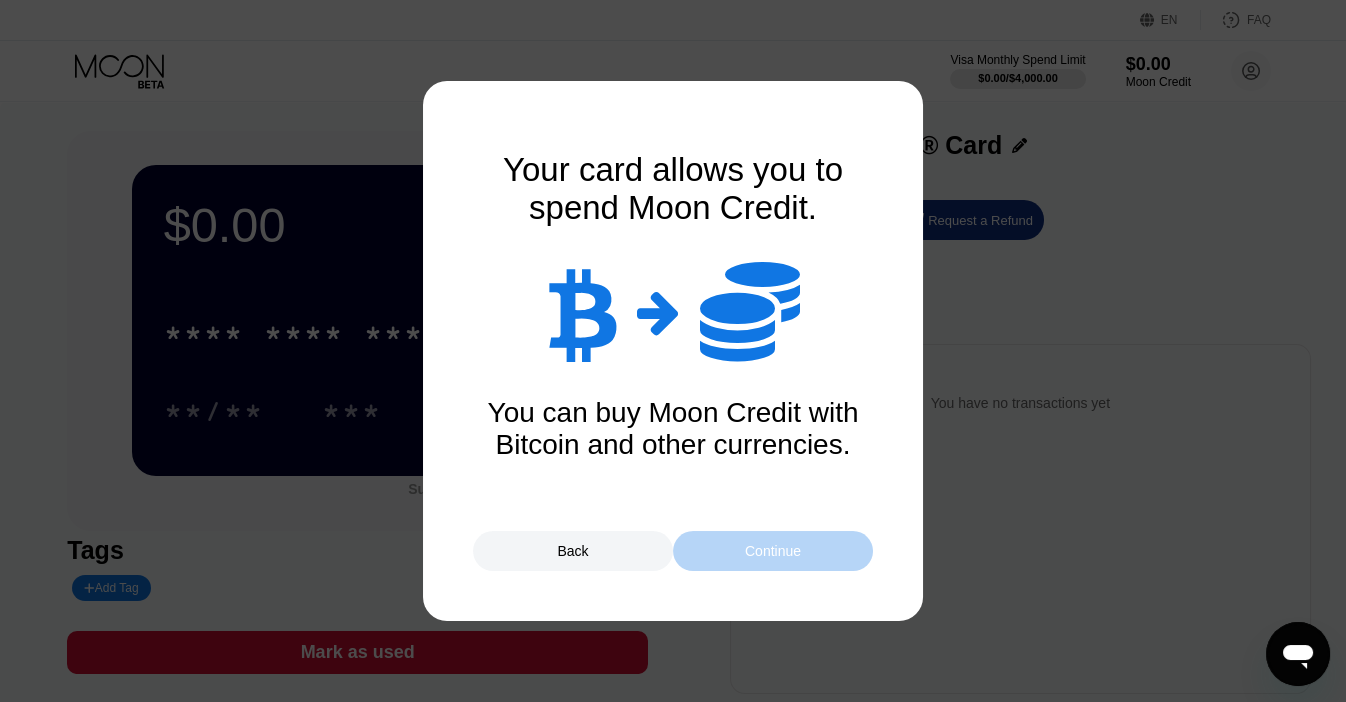 click on "Continue" at bounding box center (773, 551) 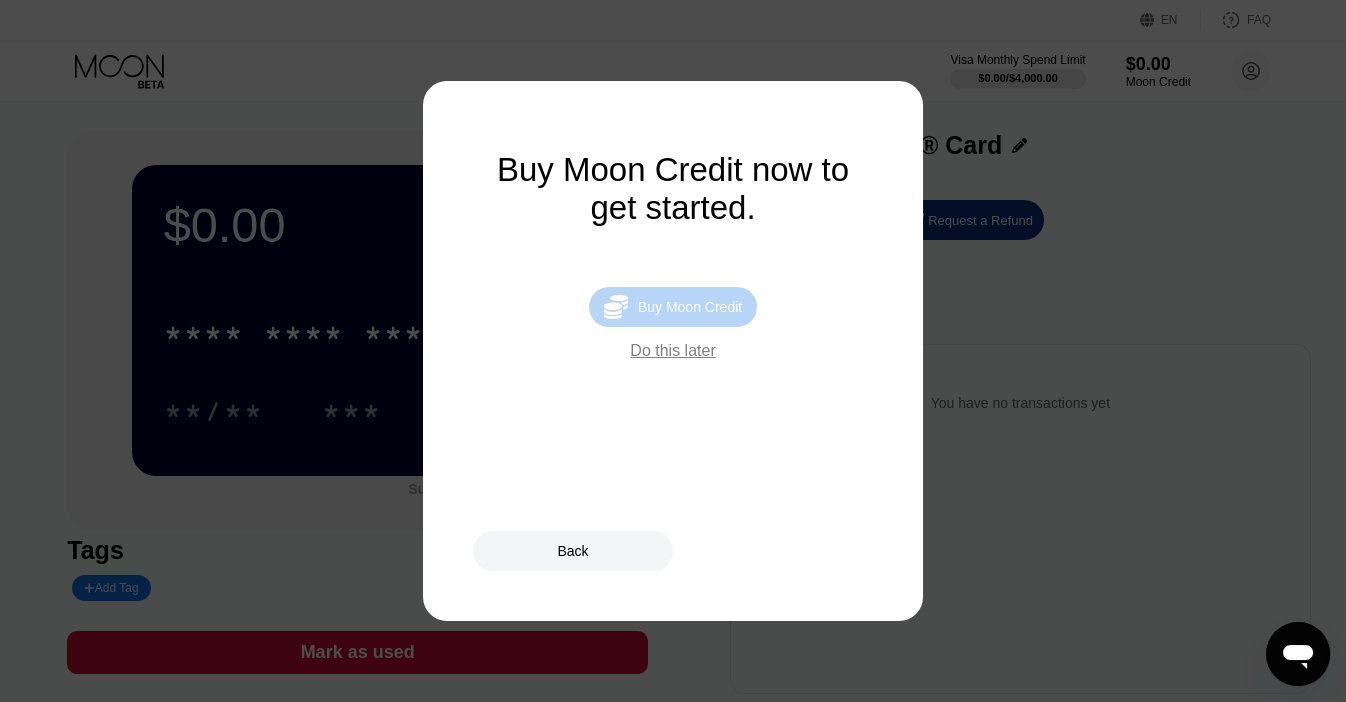 click on "Buy Moon Credit" at bounding box center [690, 307] 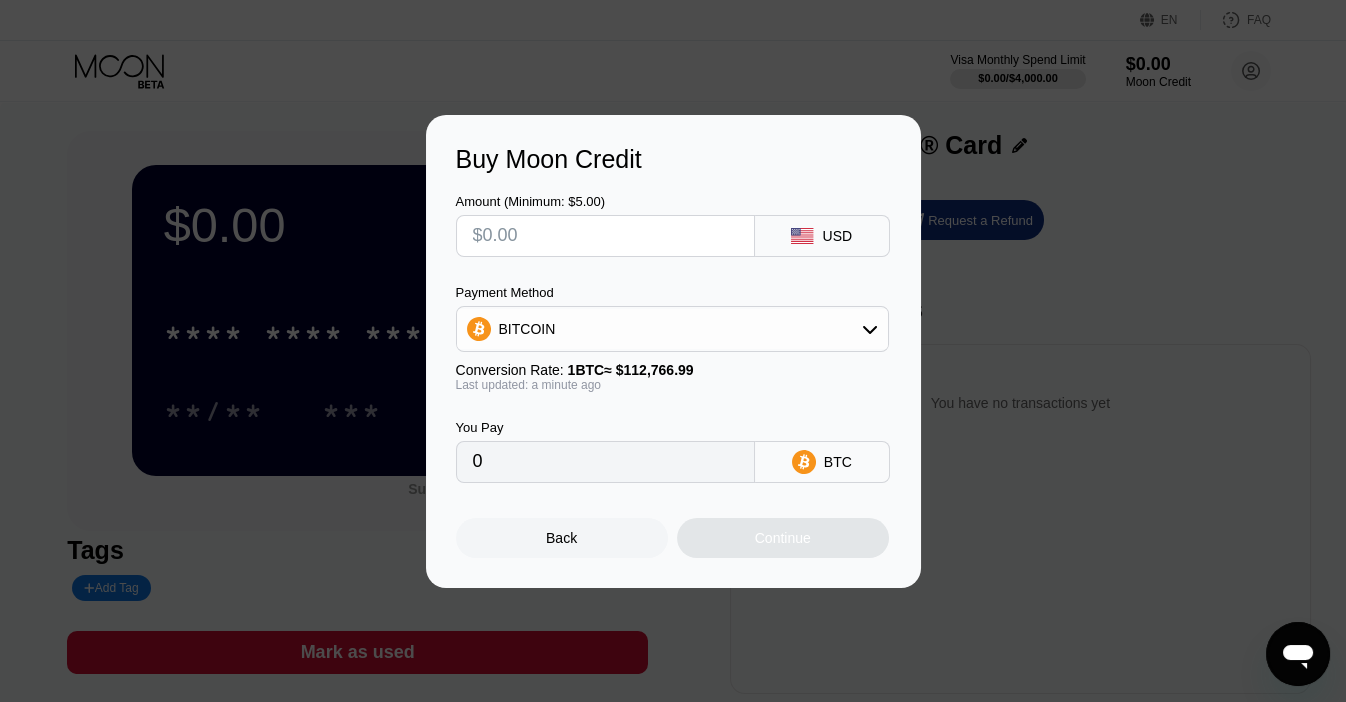 click at bounding box center (605, 236) 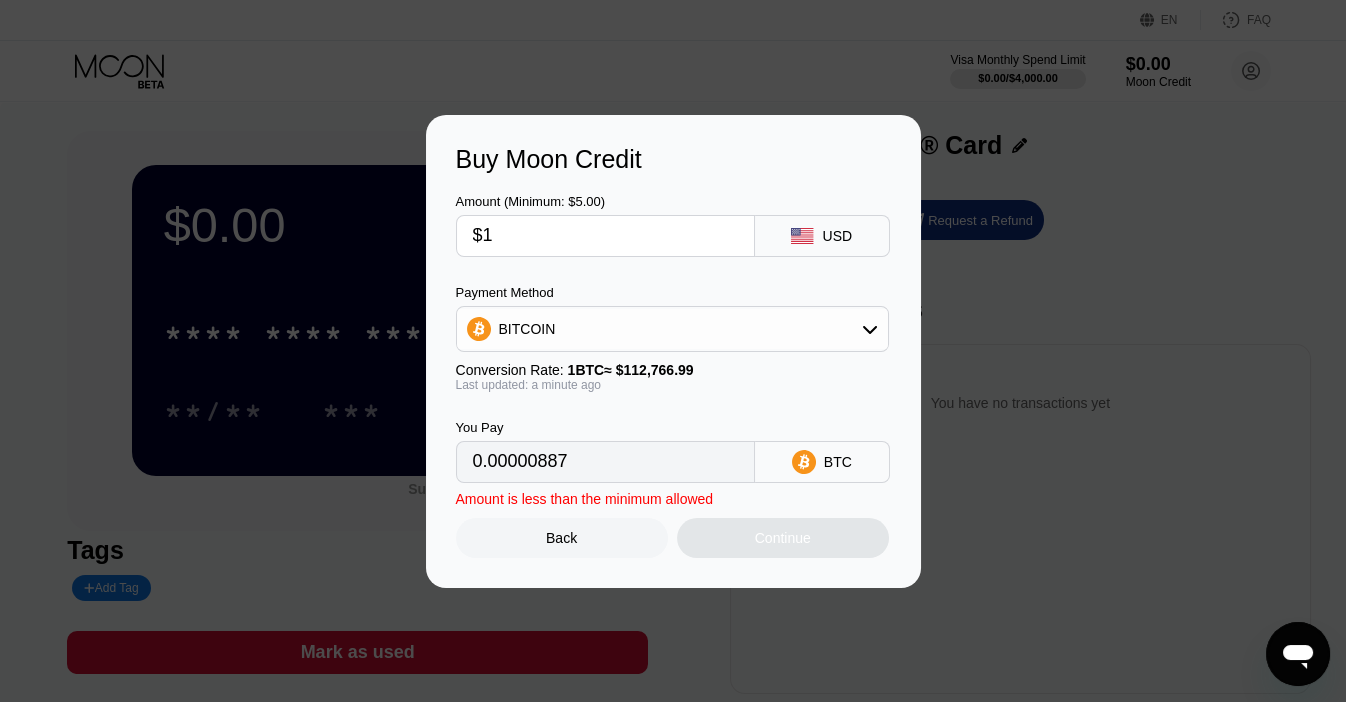 type on "0.00000887" 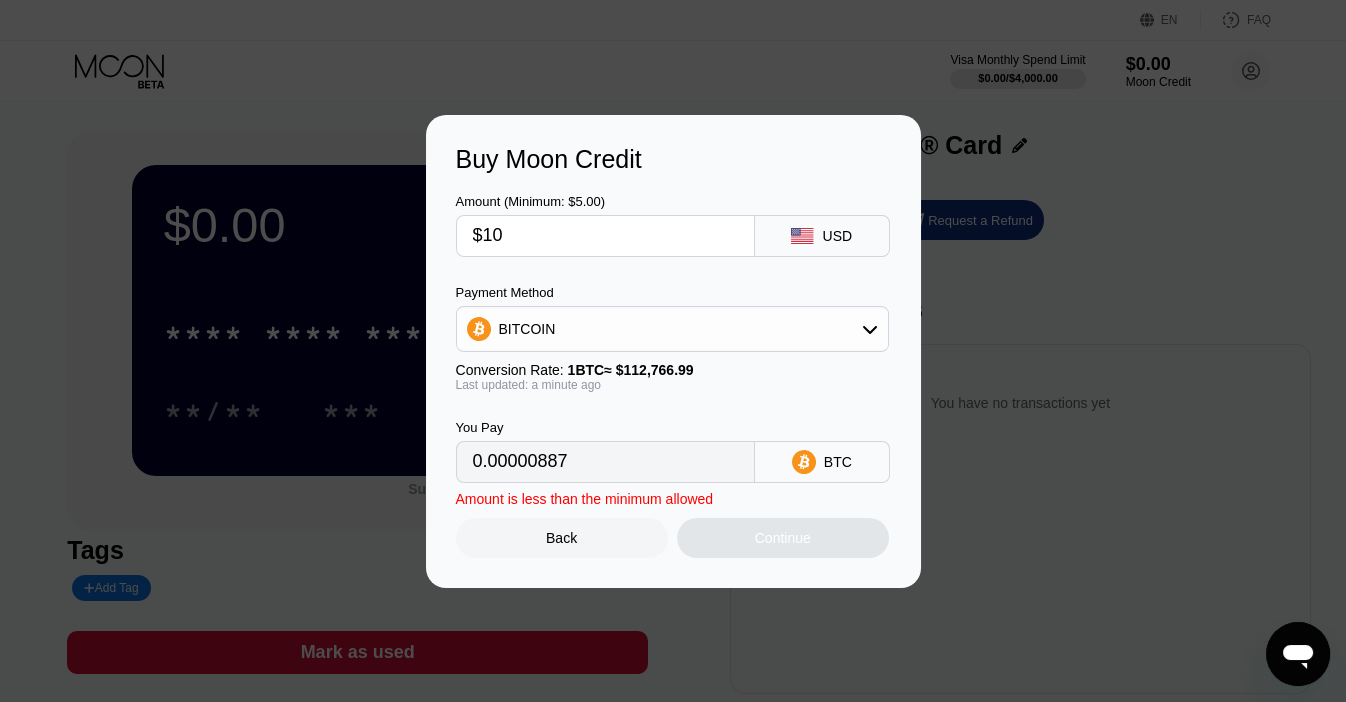type on "0.00008868" 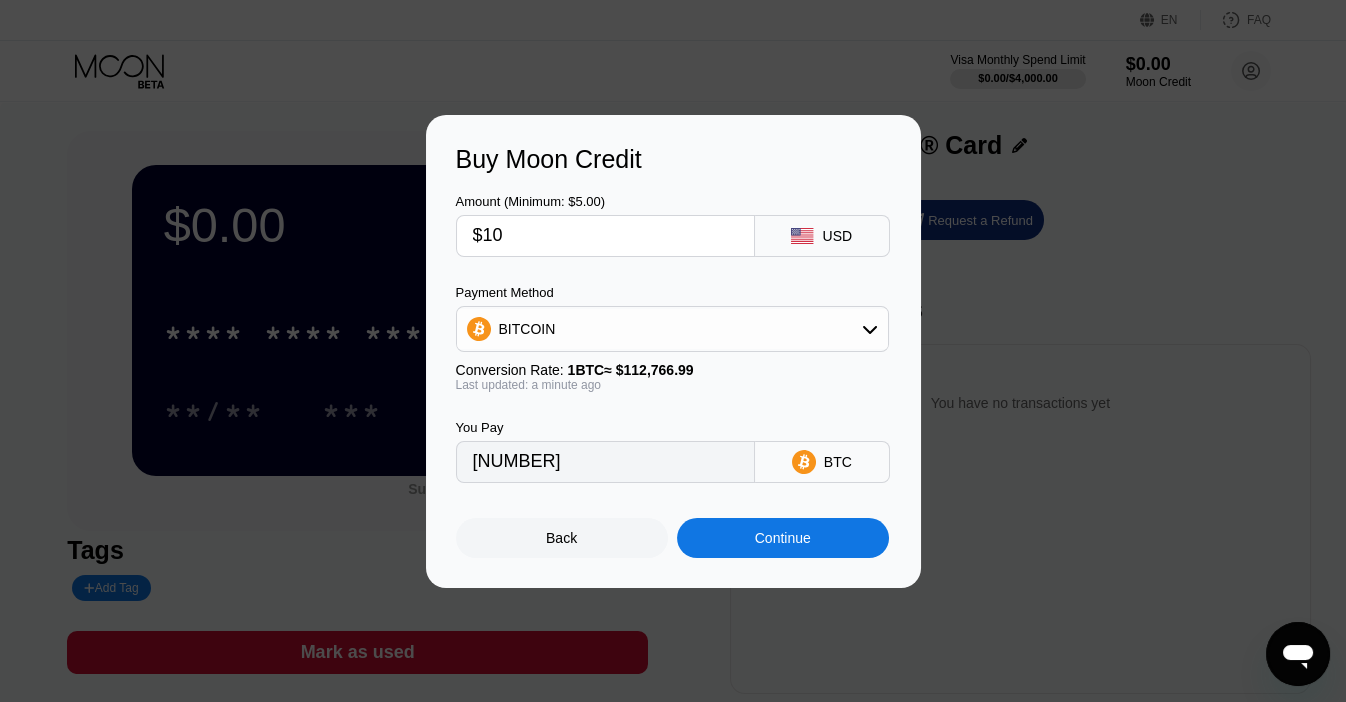 type on "$10" 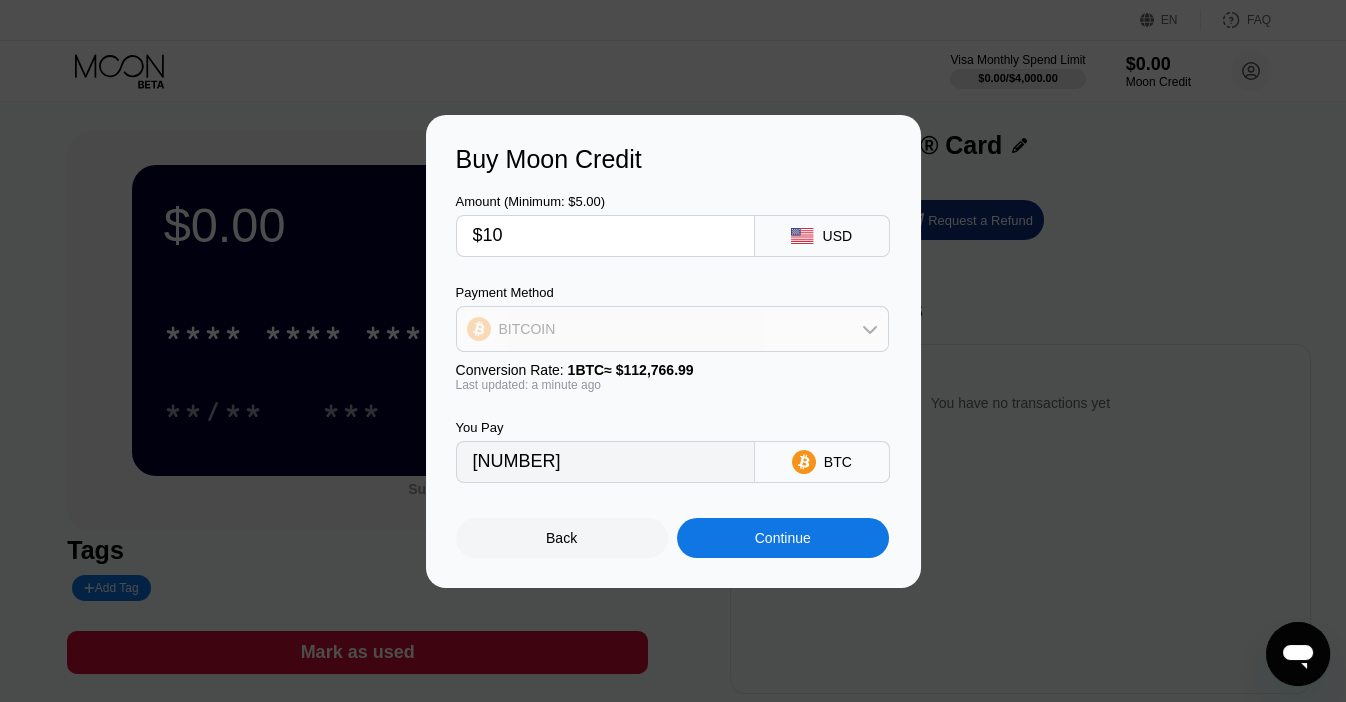 click on "BITCOIN" at bounding box center (672, 329) 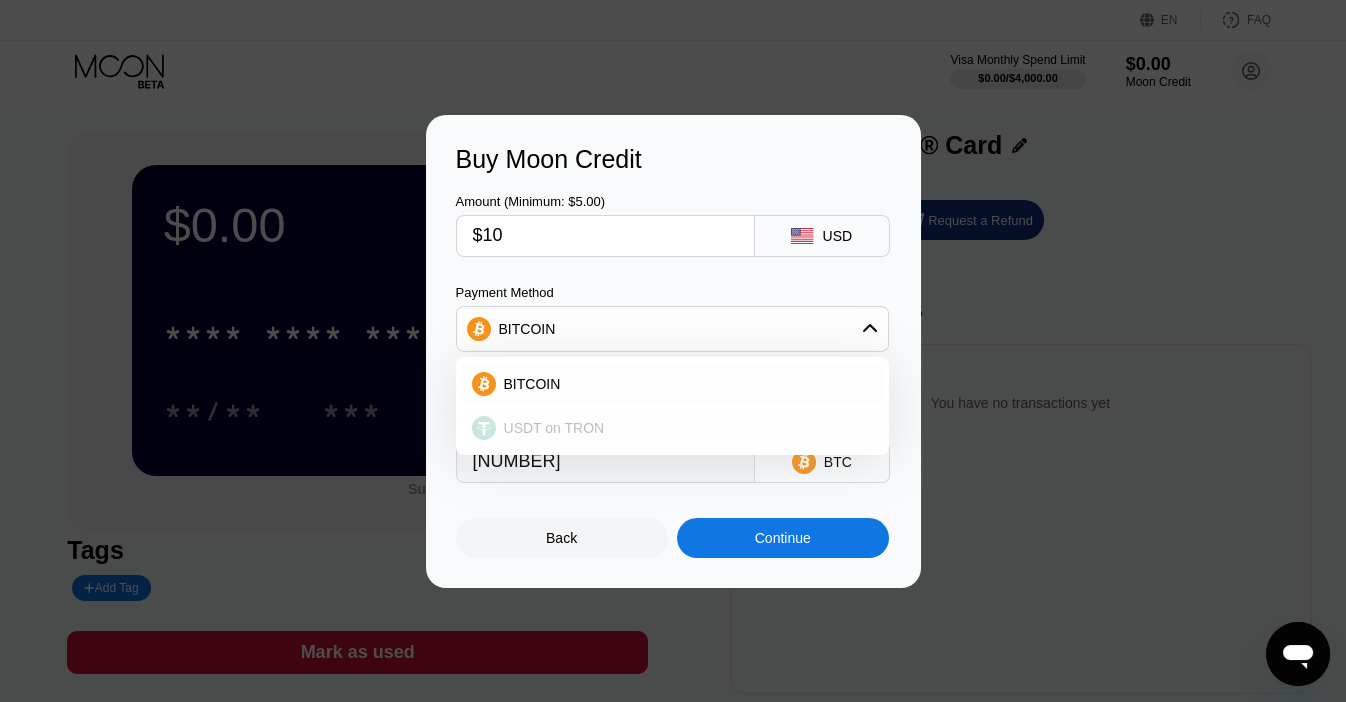 click on "USDT on TRON" at bounding box center (554, 428) 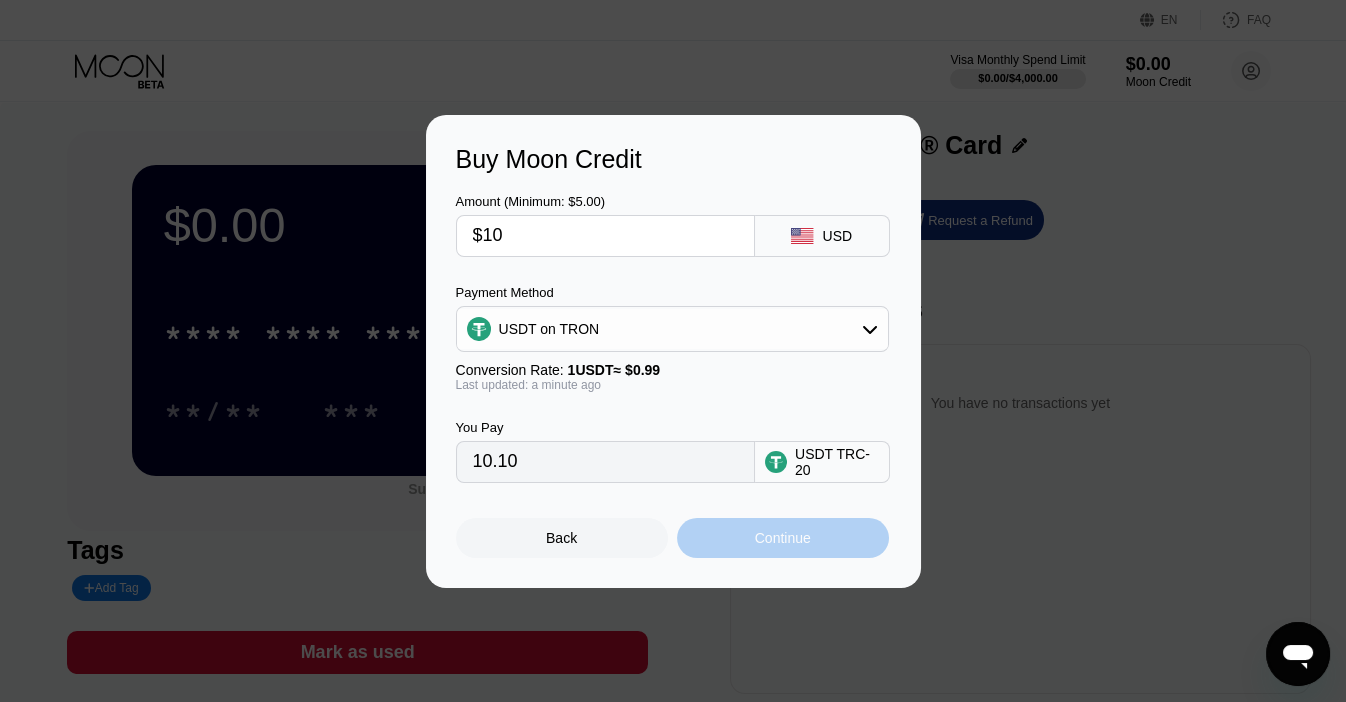 click on "Continue" at bounding box center (783, 538) 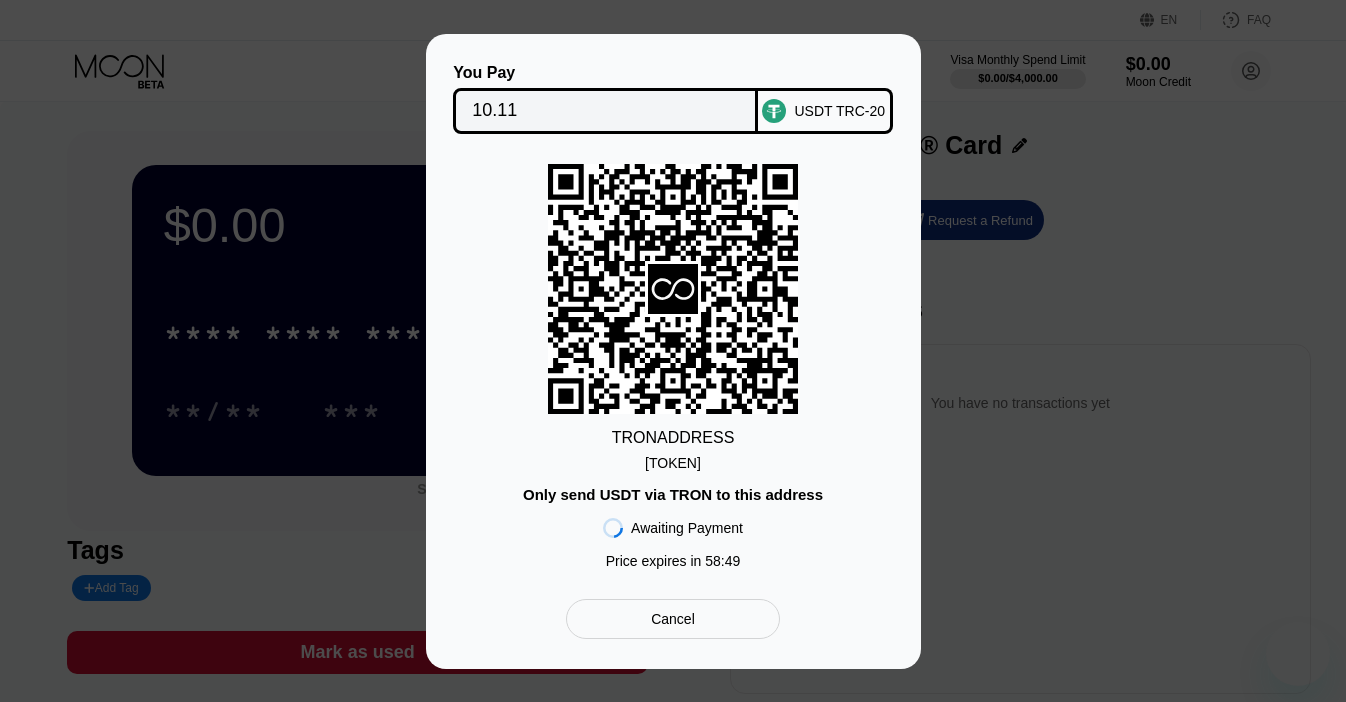 scroll, scrollTop: 0, scrollLeft: 0, axis: both 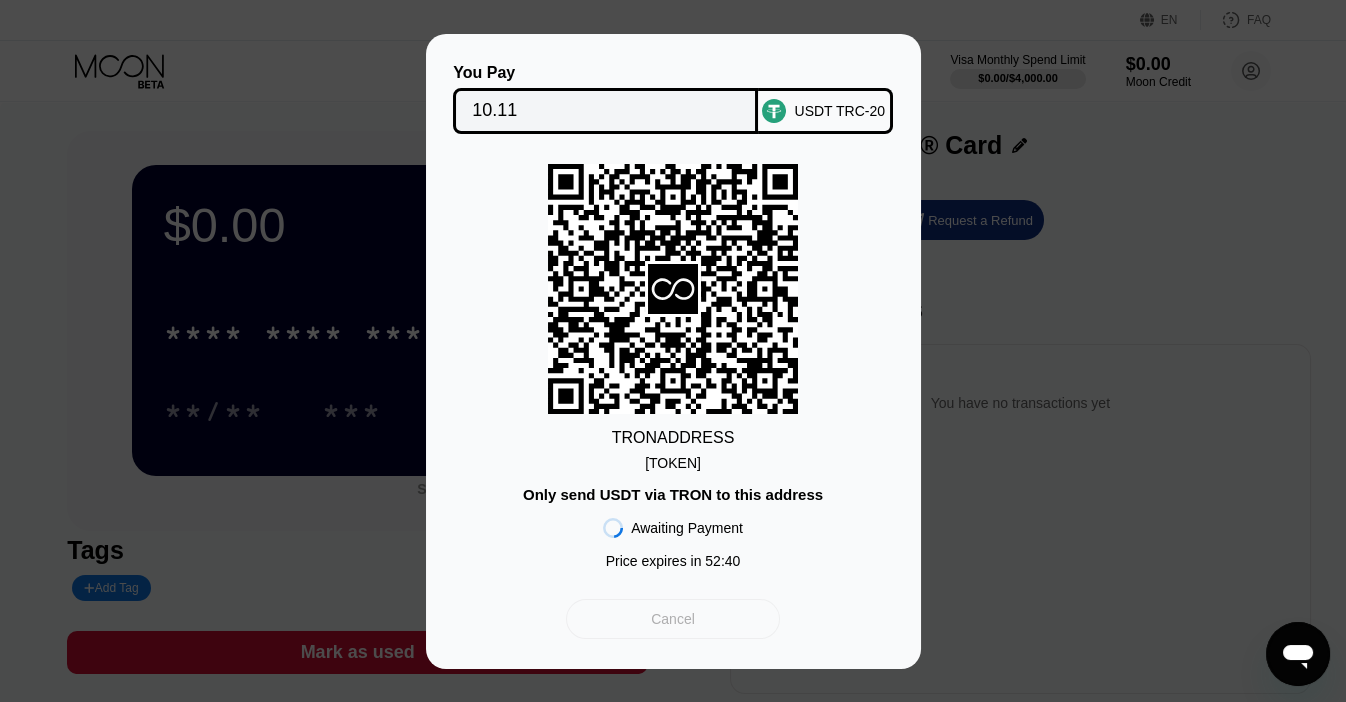 click on "Cancel" at bounding box center [673, 619] 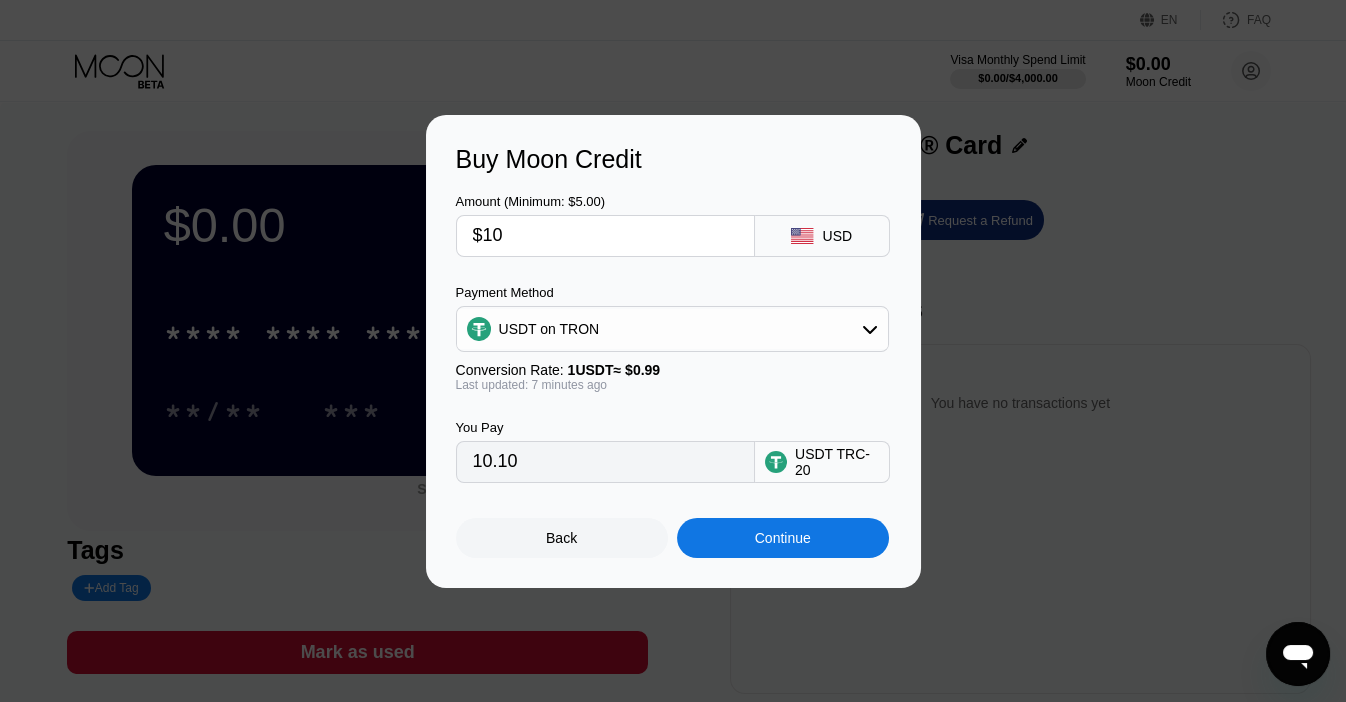 click on "$10" at bounding box center (605, 236) 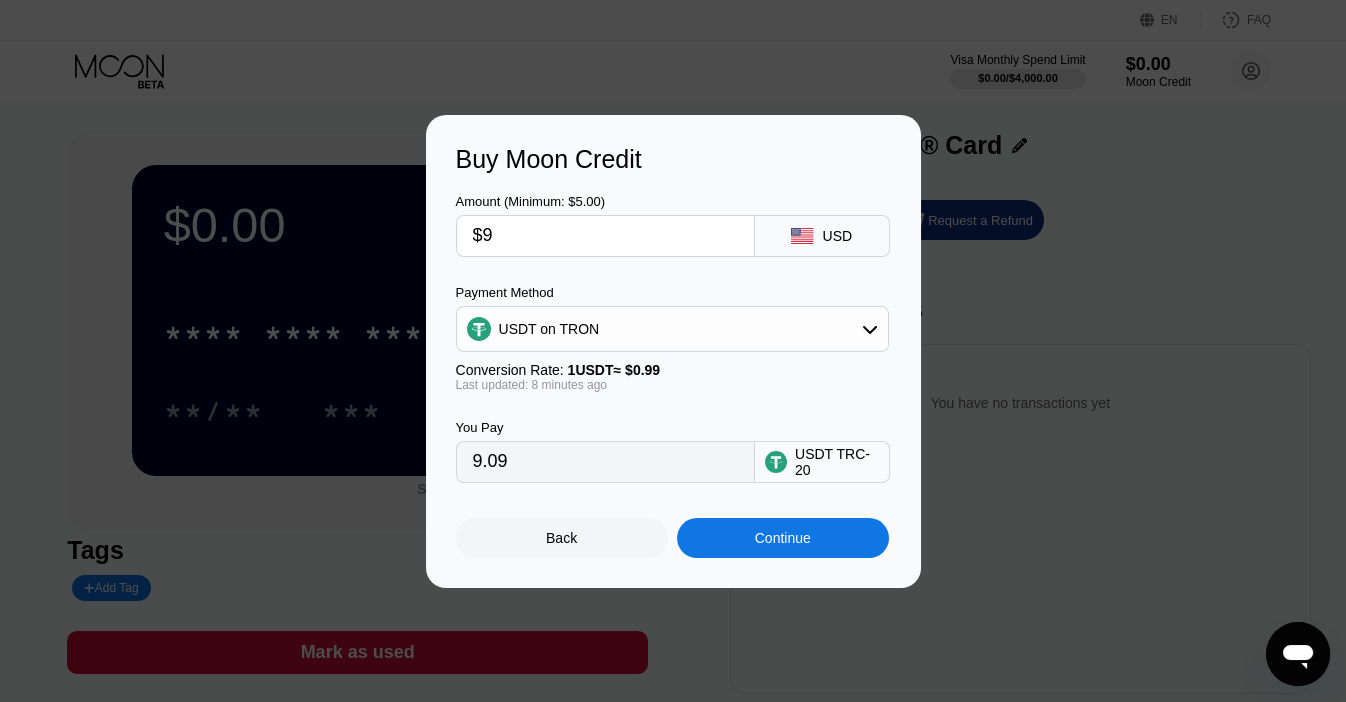 type on "9.09" 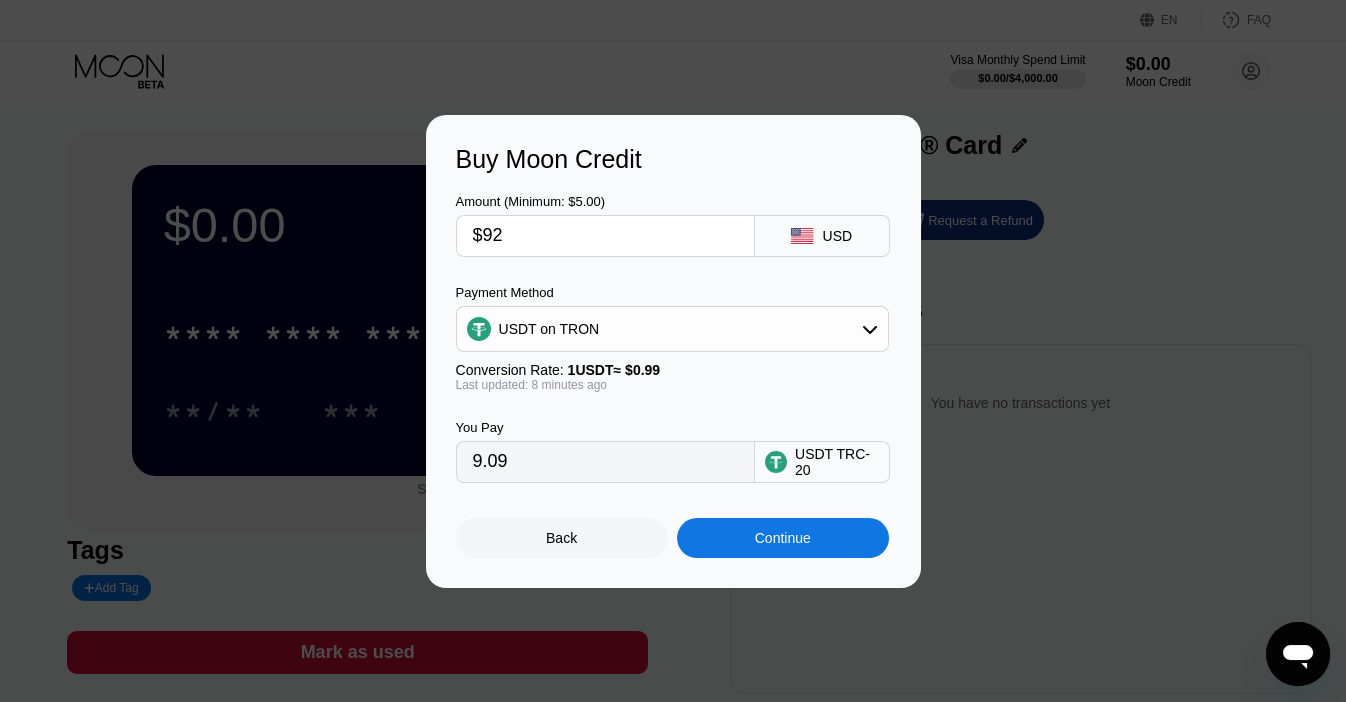 type on "92.93" 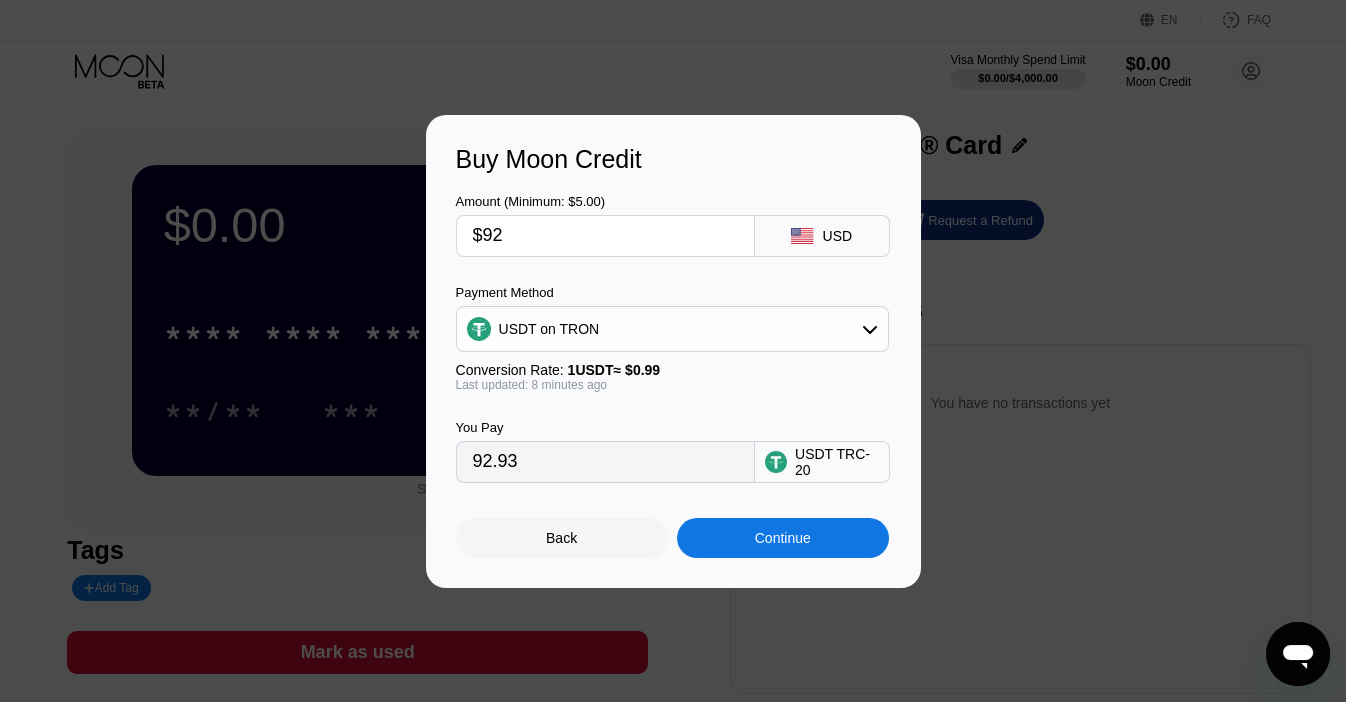 type on "$9" 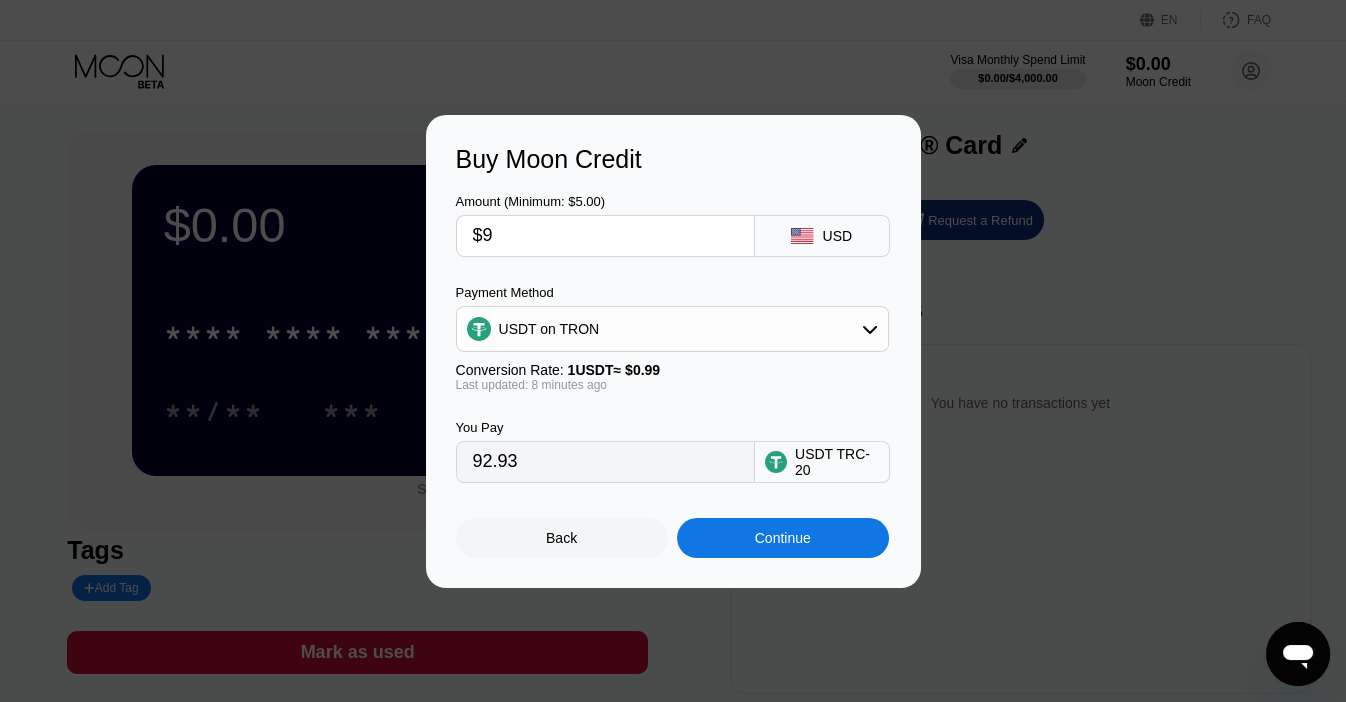 type on "9.09" 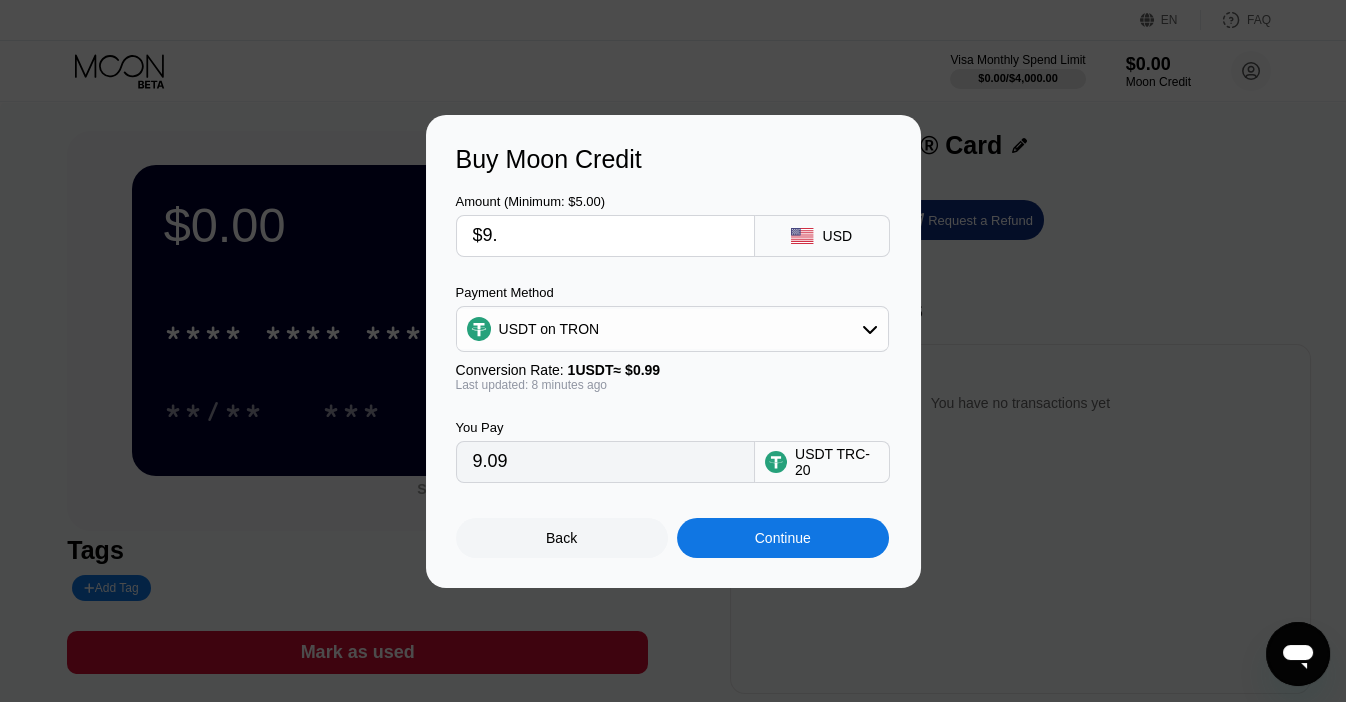 type on "$9.2" 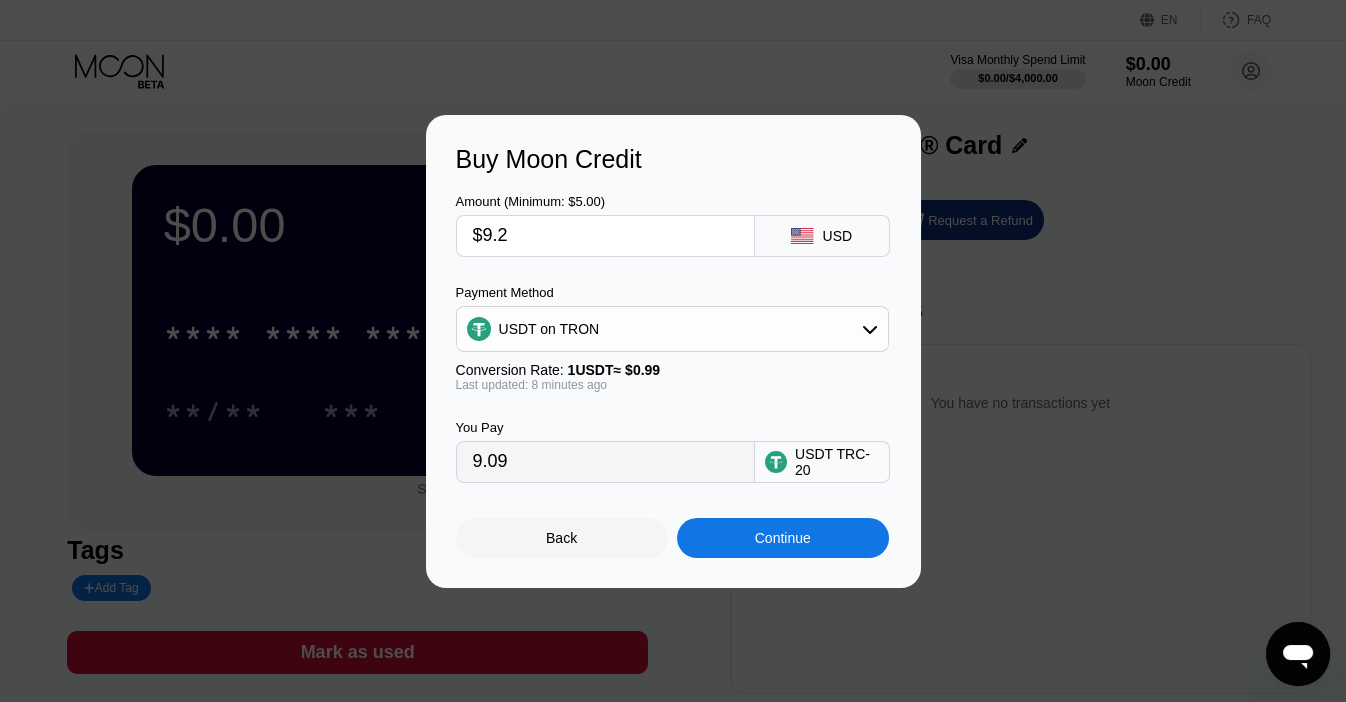 type on "9.29" 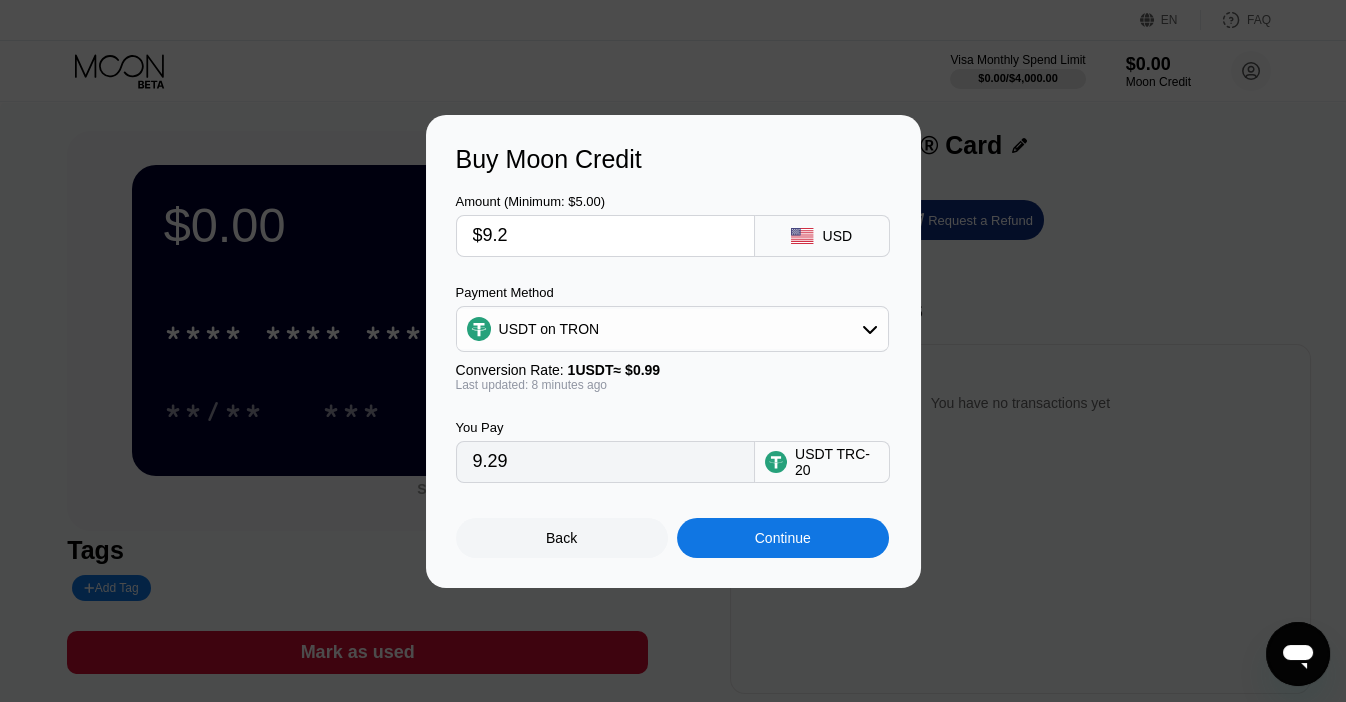 type on "$9.2" 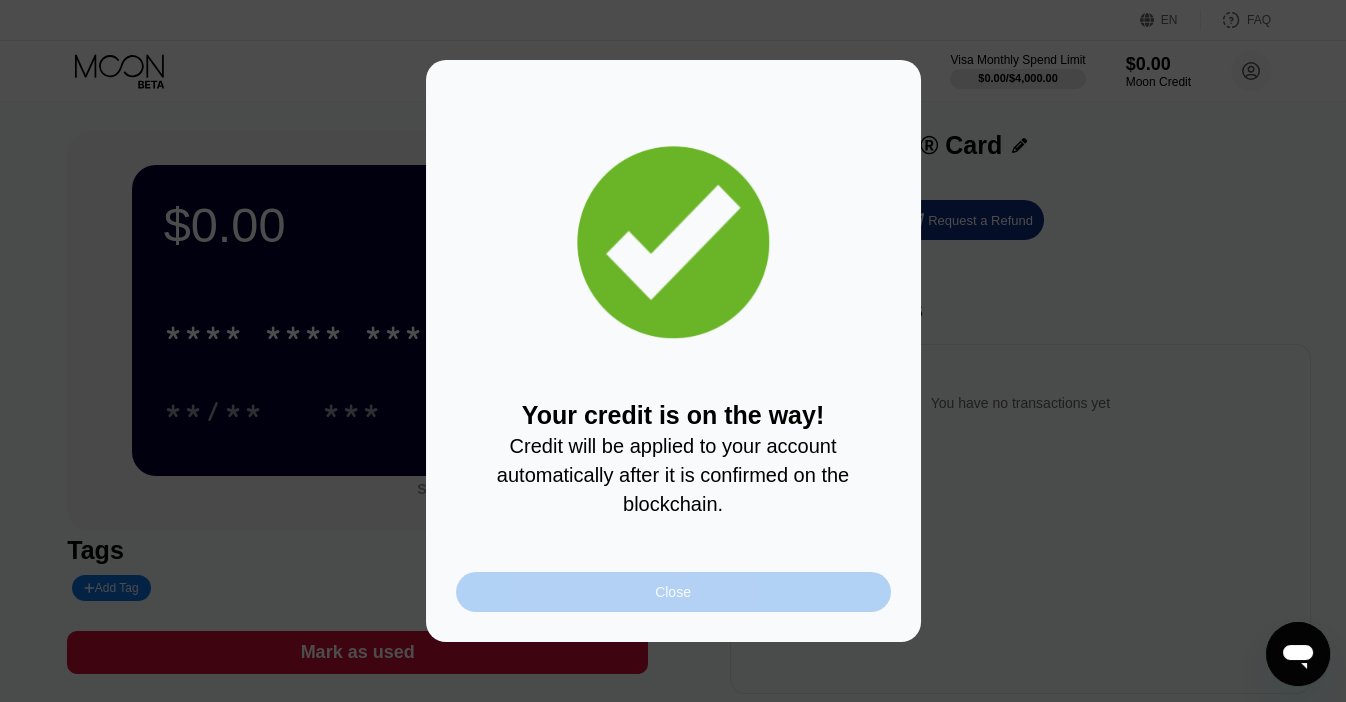 click on "Close" at bounding box center (673, 592) 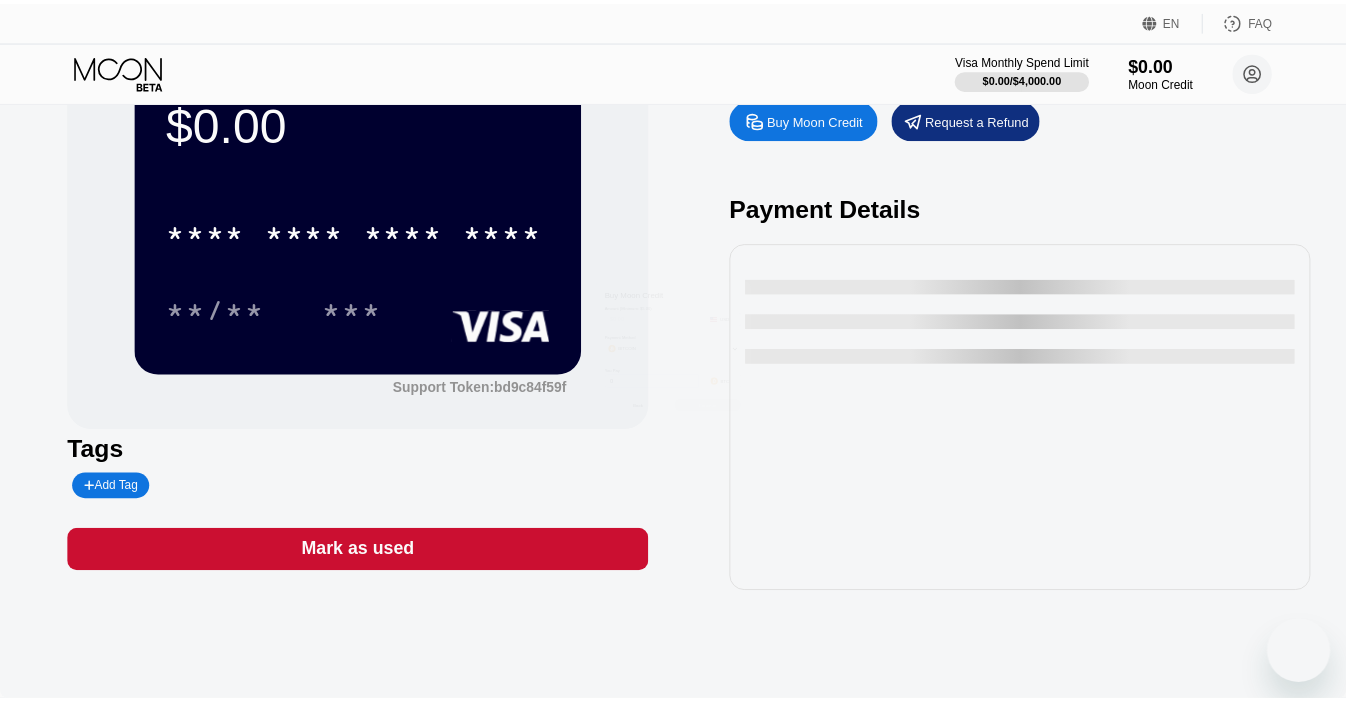scroll, scrollTop: 0, scrollLeft: 0, axis: both 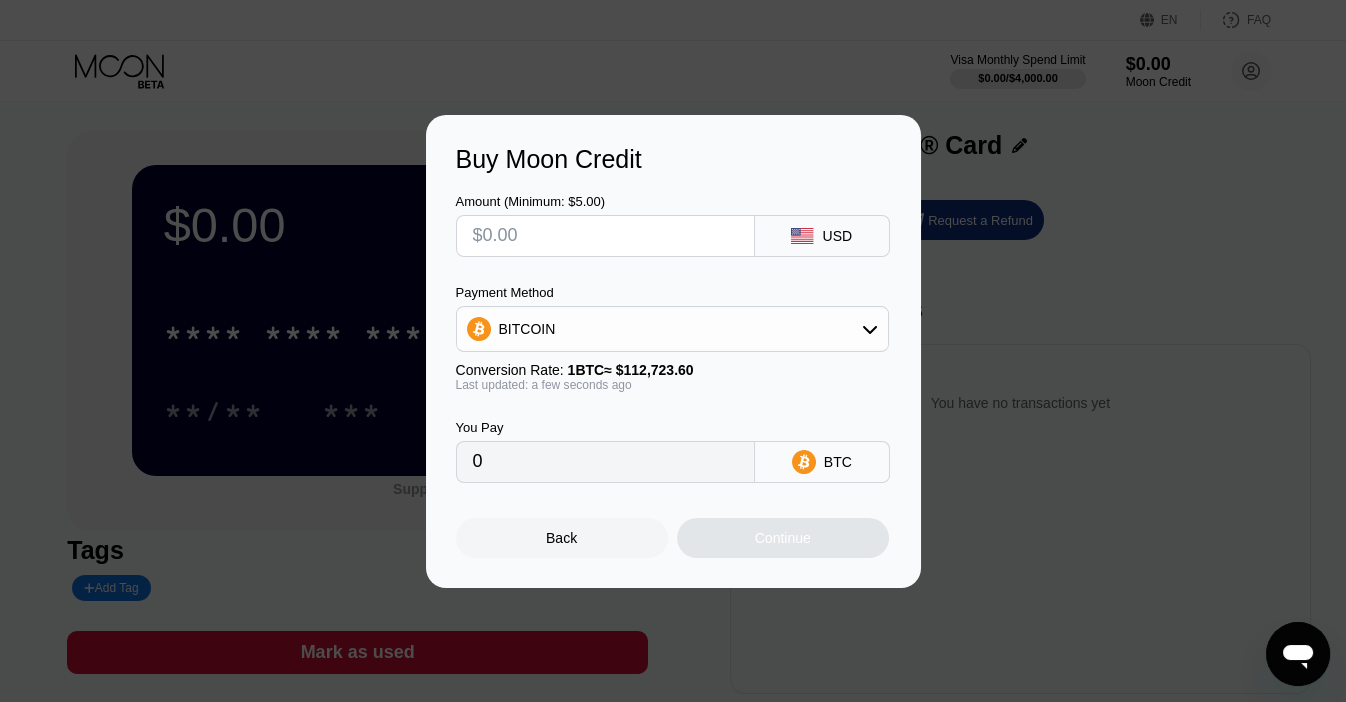 click at bounding box center (605, 236) 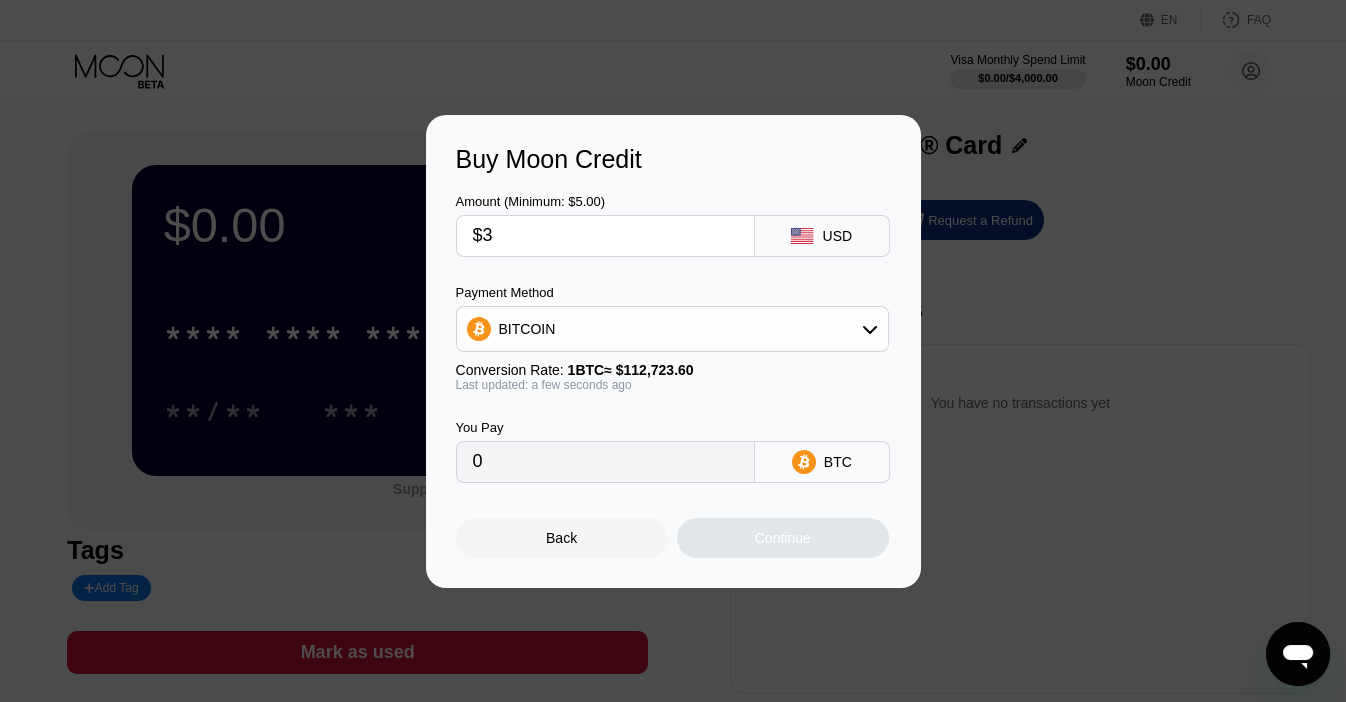 type on "0.00002662" 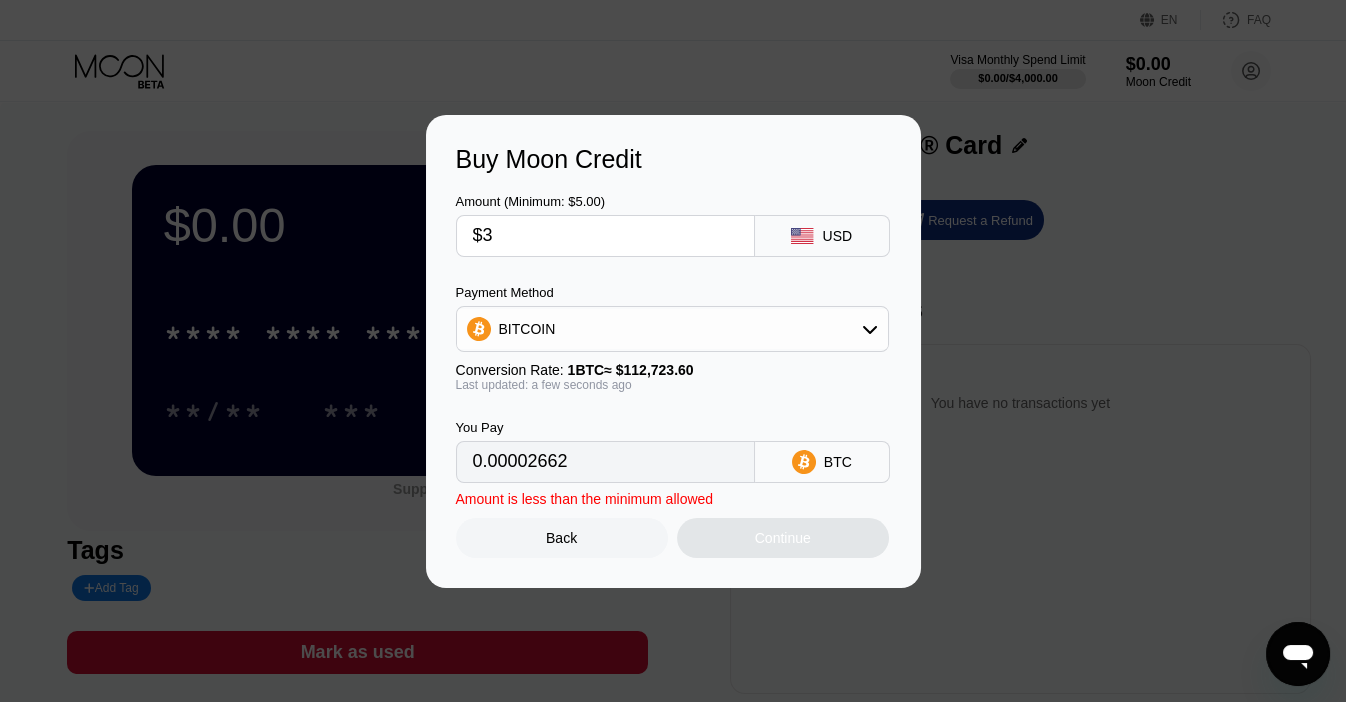 type 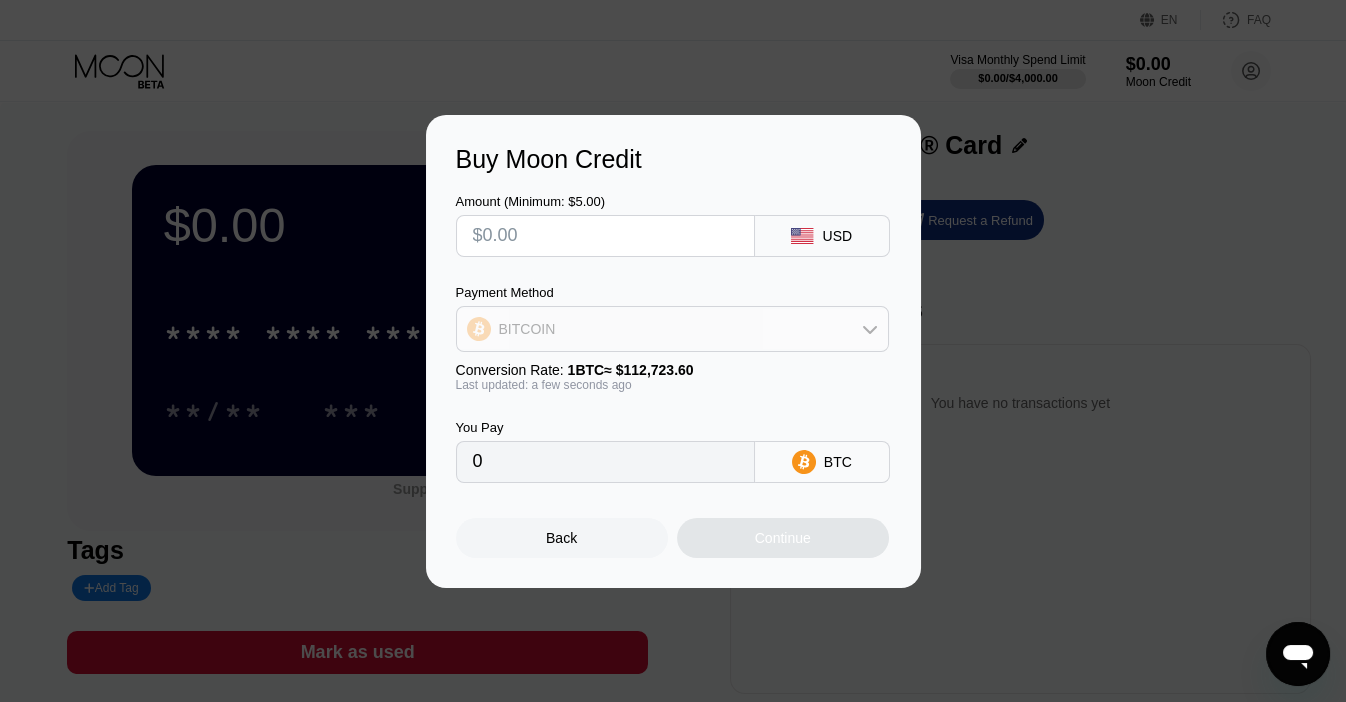 click on "BITCOIN" at bounding box center (672, 329) 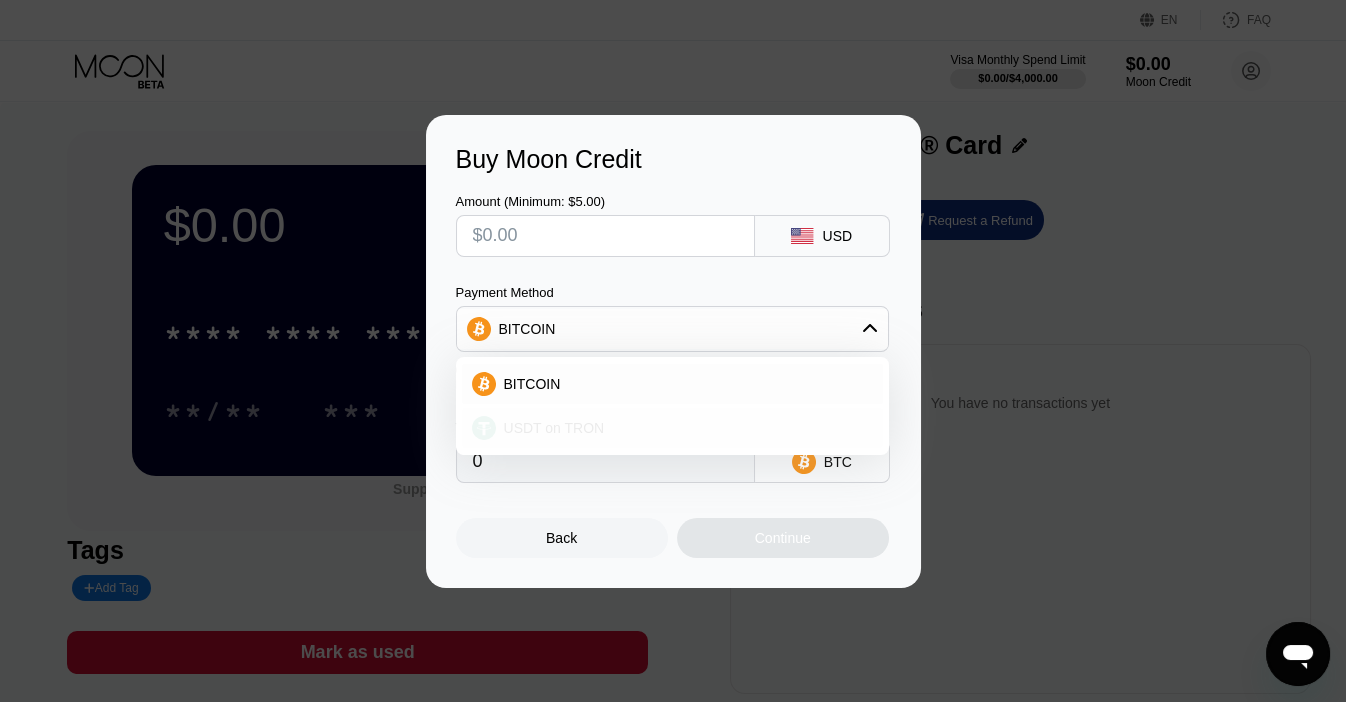 click on "USDT on TRON" at bounding box center (554, 428) 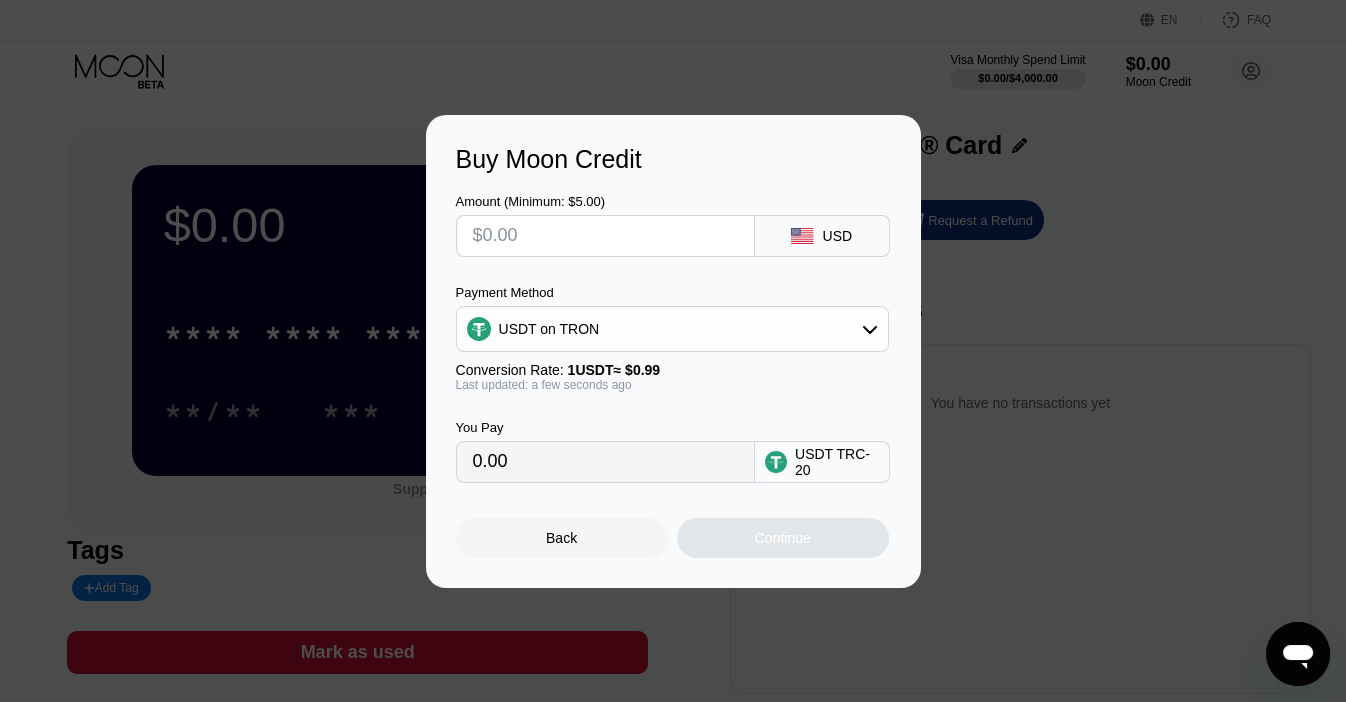 click at bounding box center [605, 236] 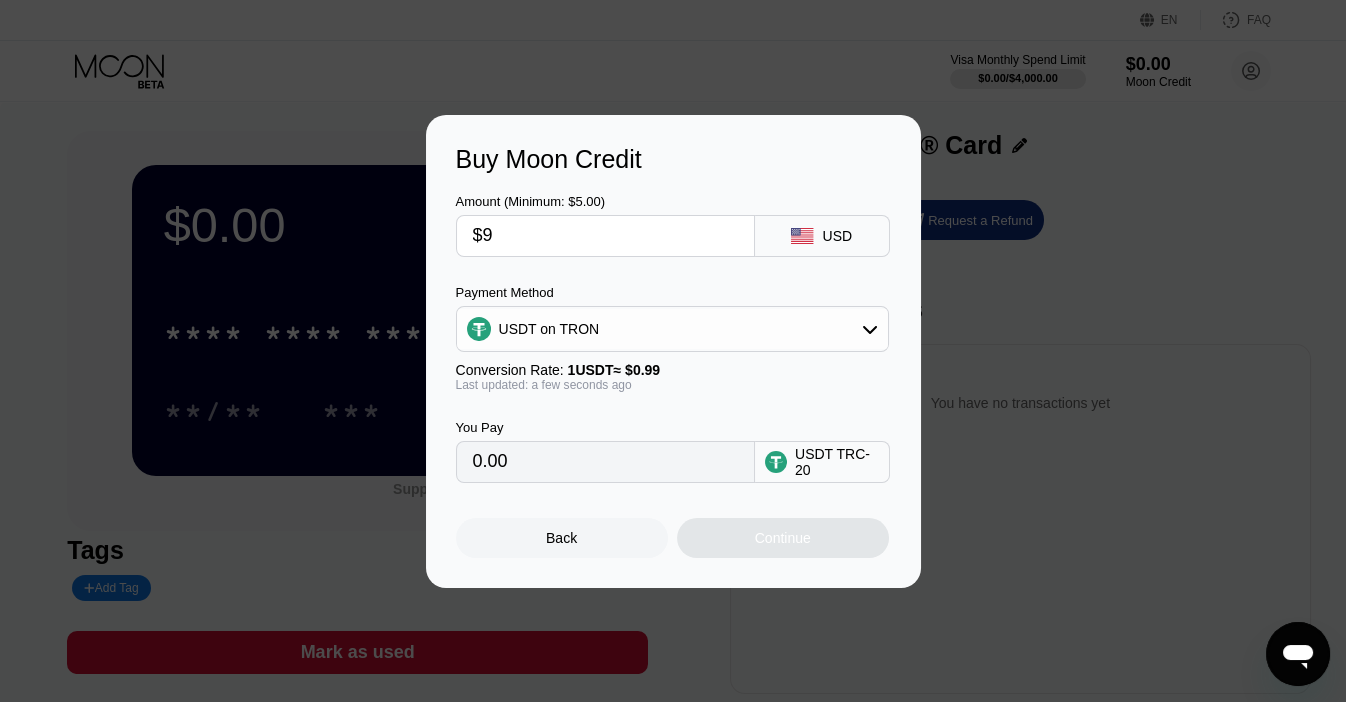 type on "9.09" 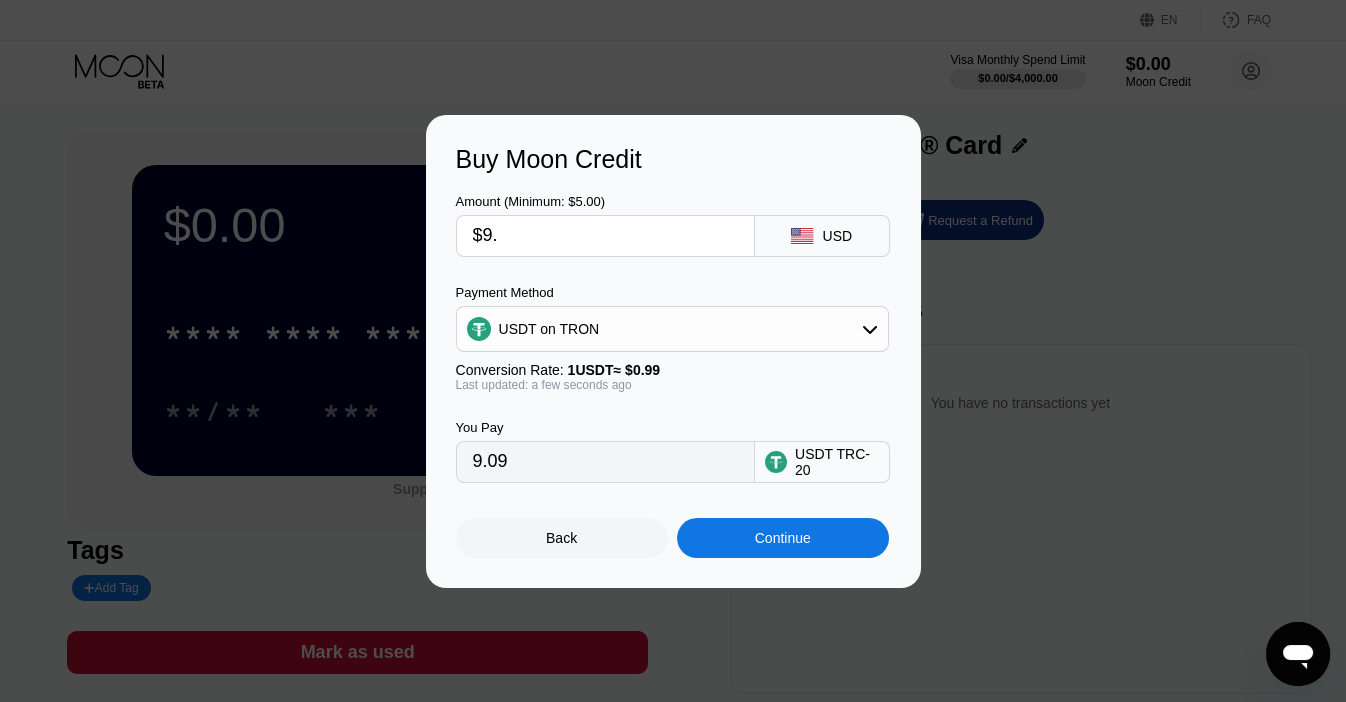 type on "$9.3" 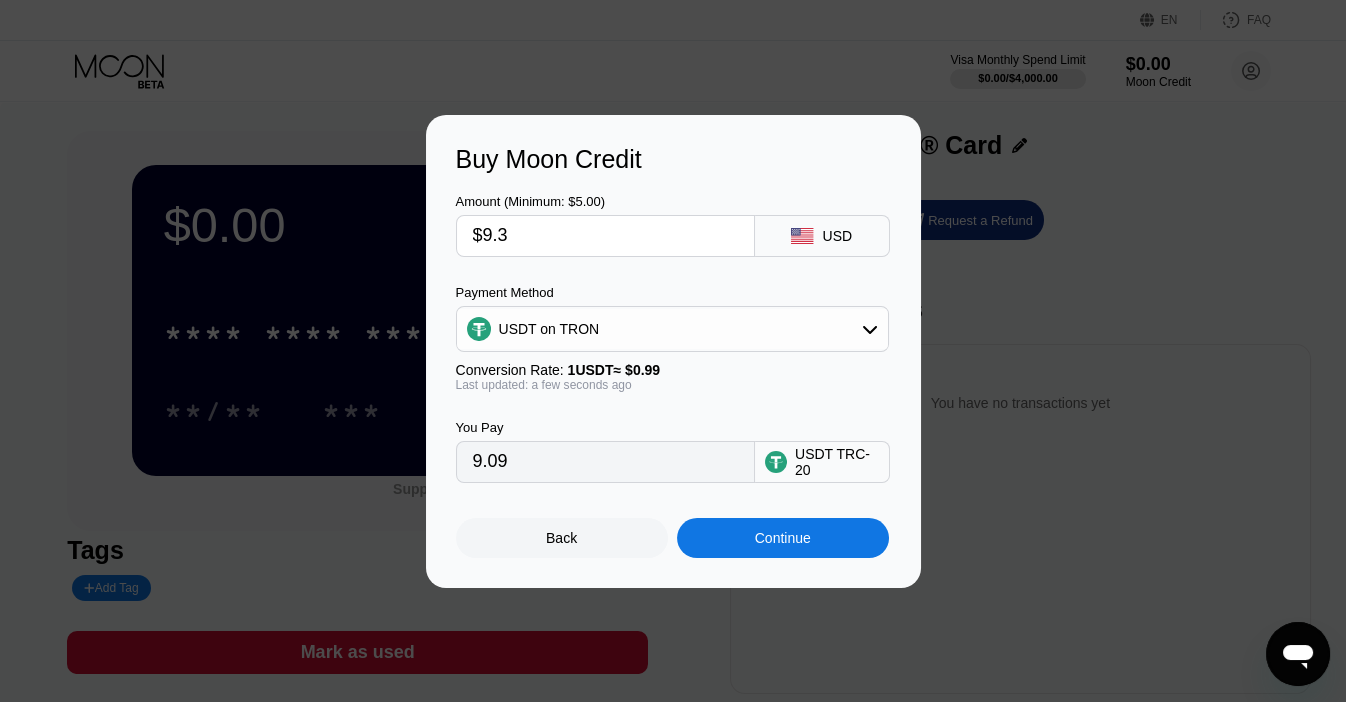 type on "9.39" 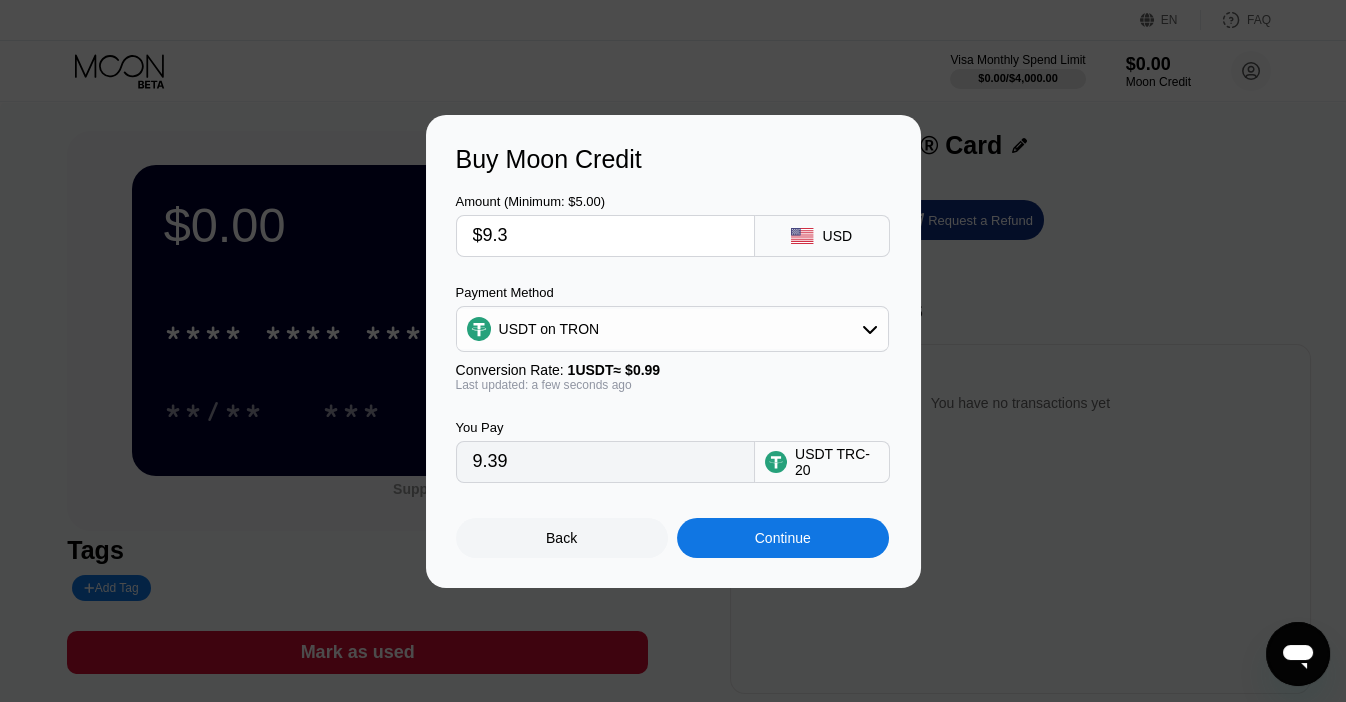 type on "$9.3" 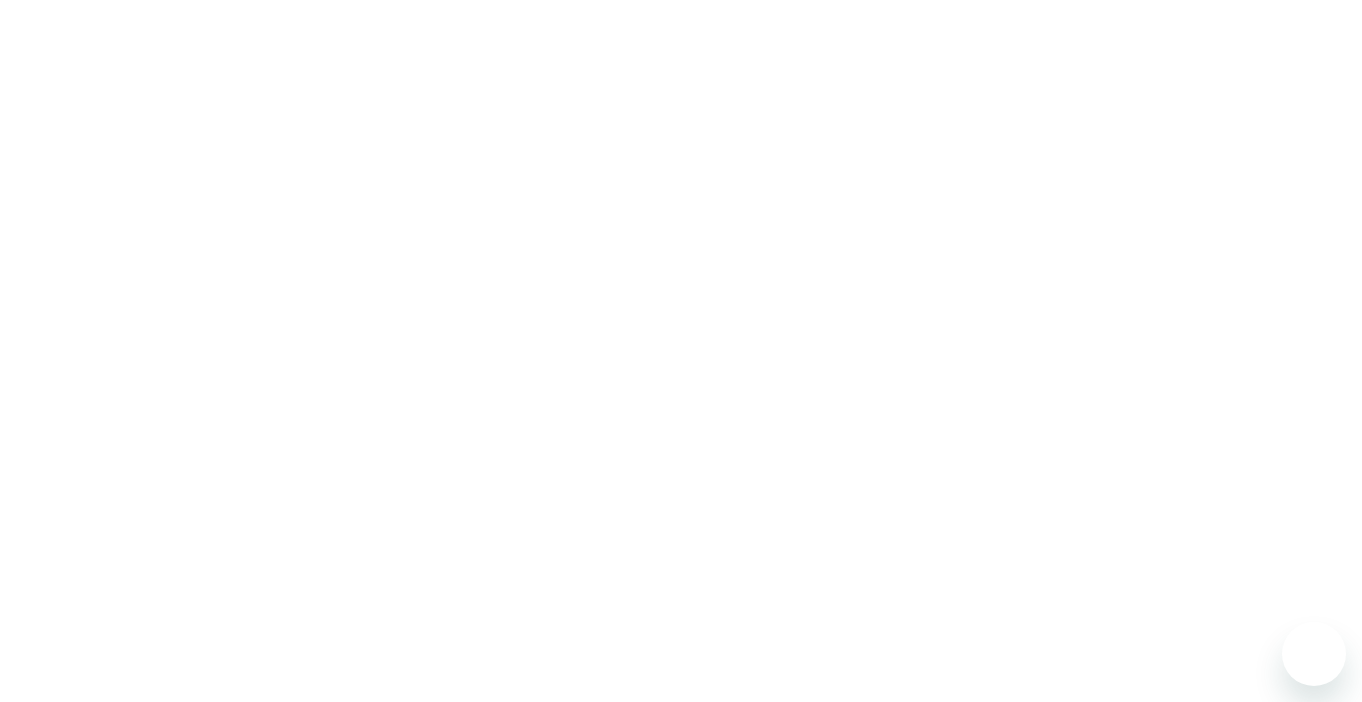 scroll, scrollTop: 0, scrollLeft: 0, axis: both 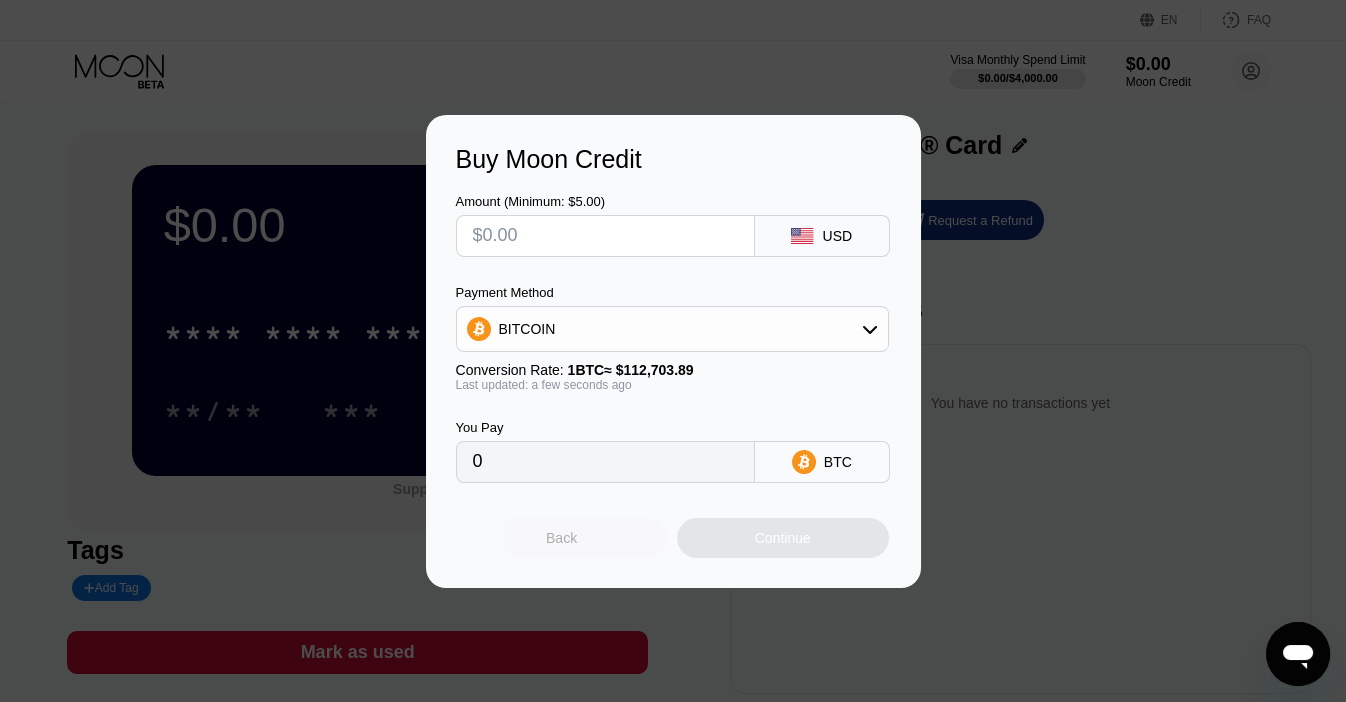 click on "Back" at bounding box center (562, 538) 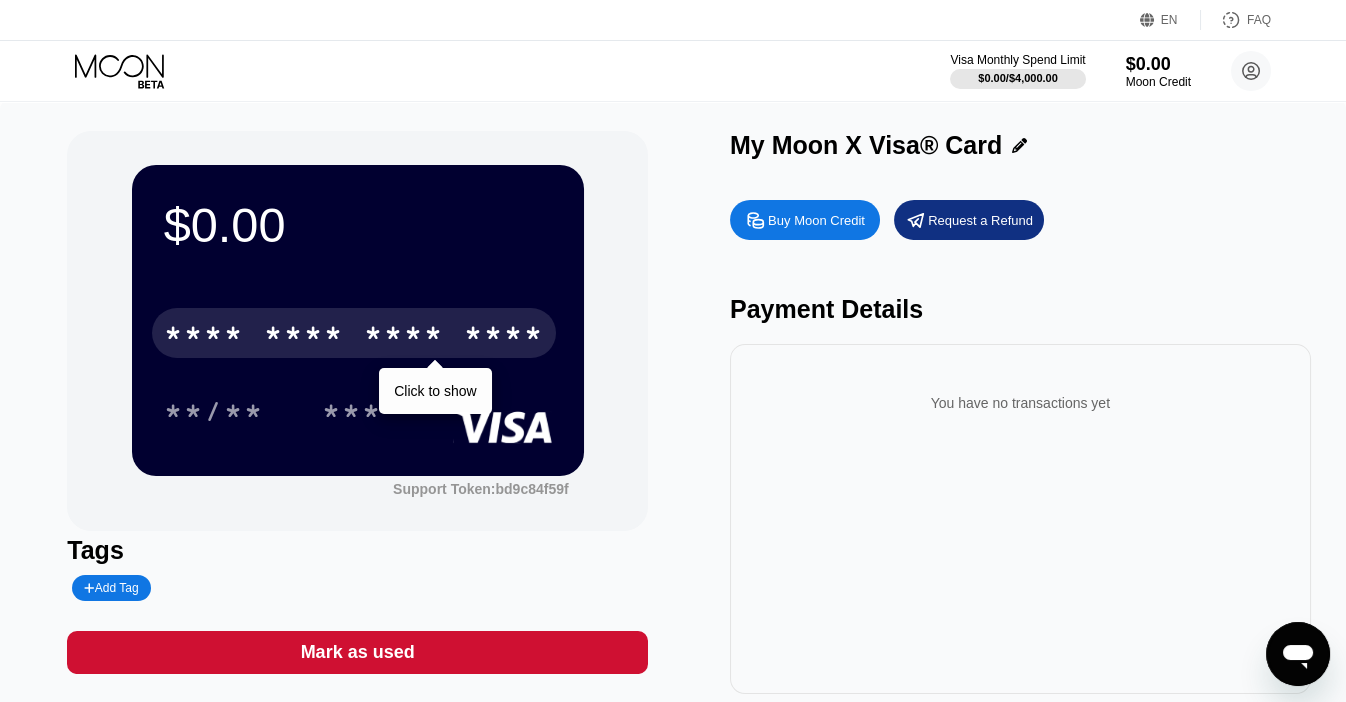 click on "****" at bounding box center [504, 336] 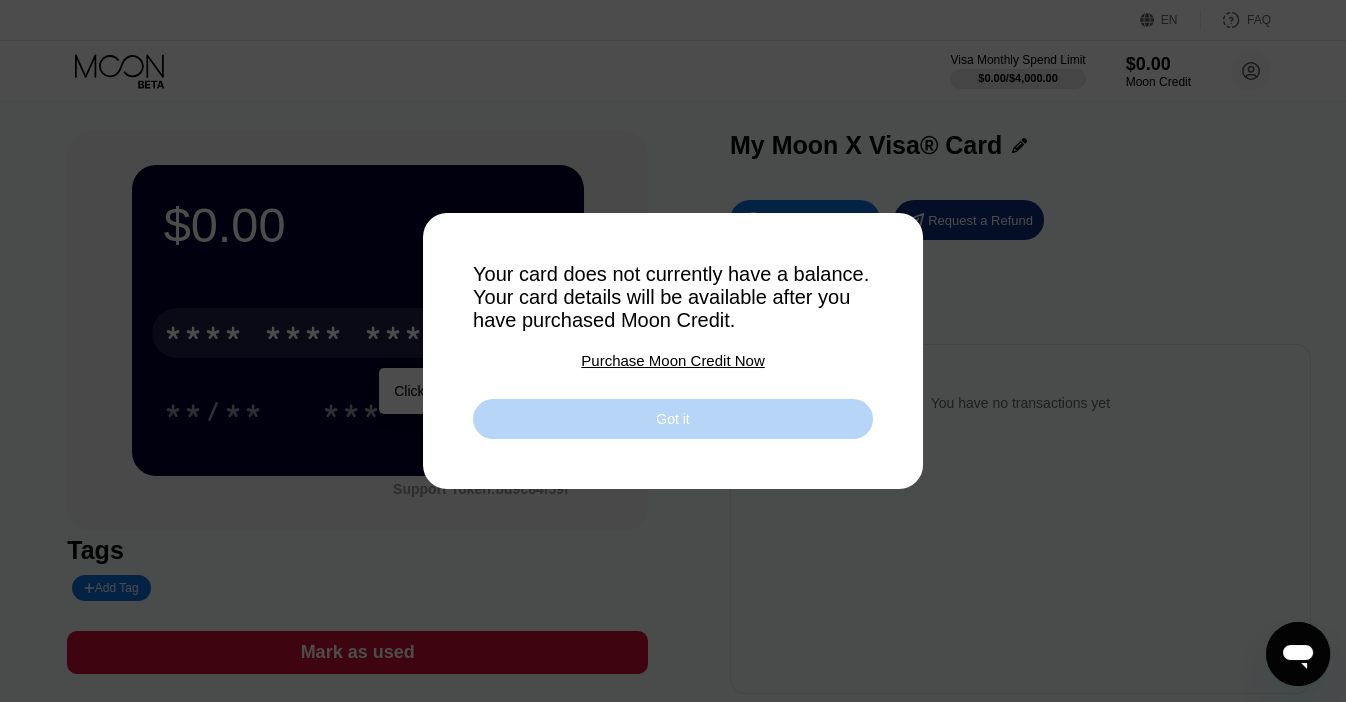 click on "Got it" at bounding box center [673, 419] 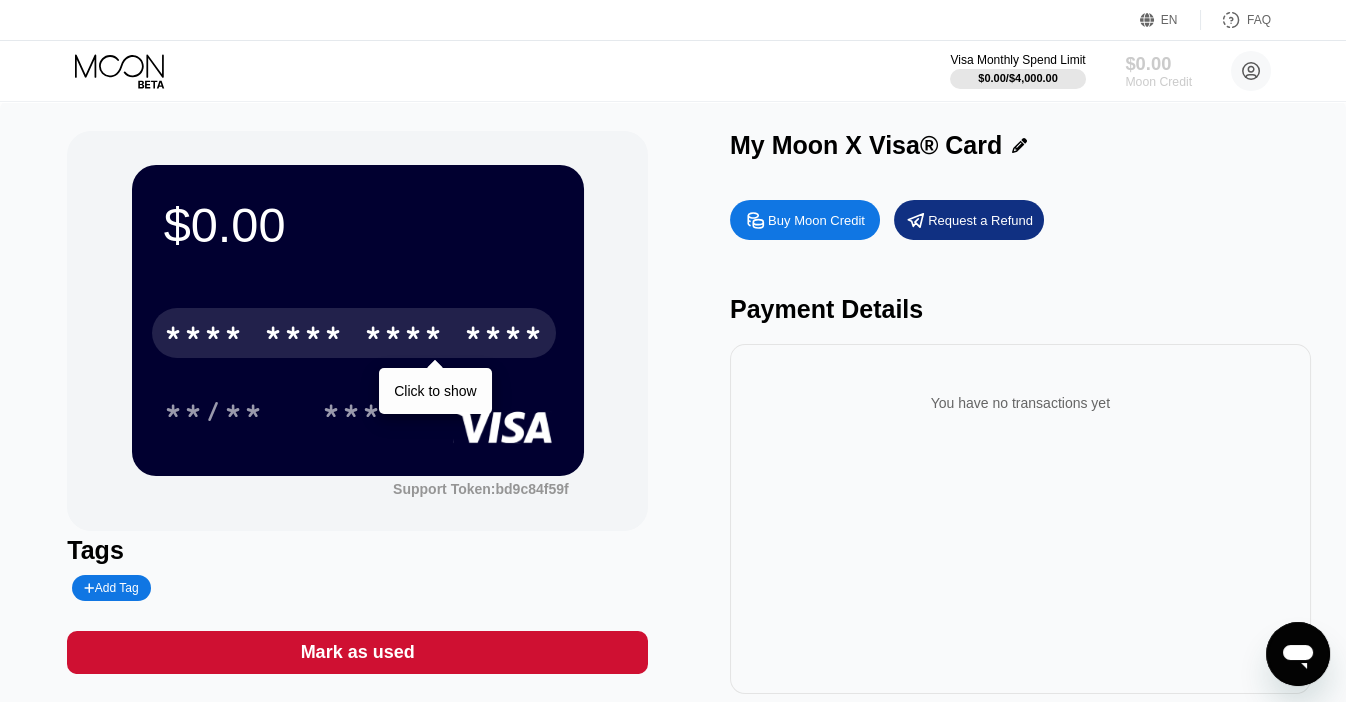 click on "Moon Credit" at bounding box center (1158, 82) 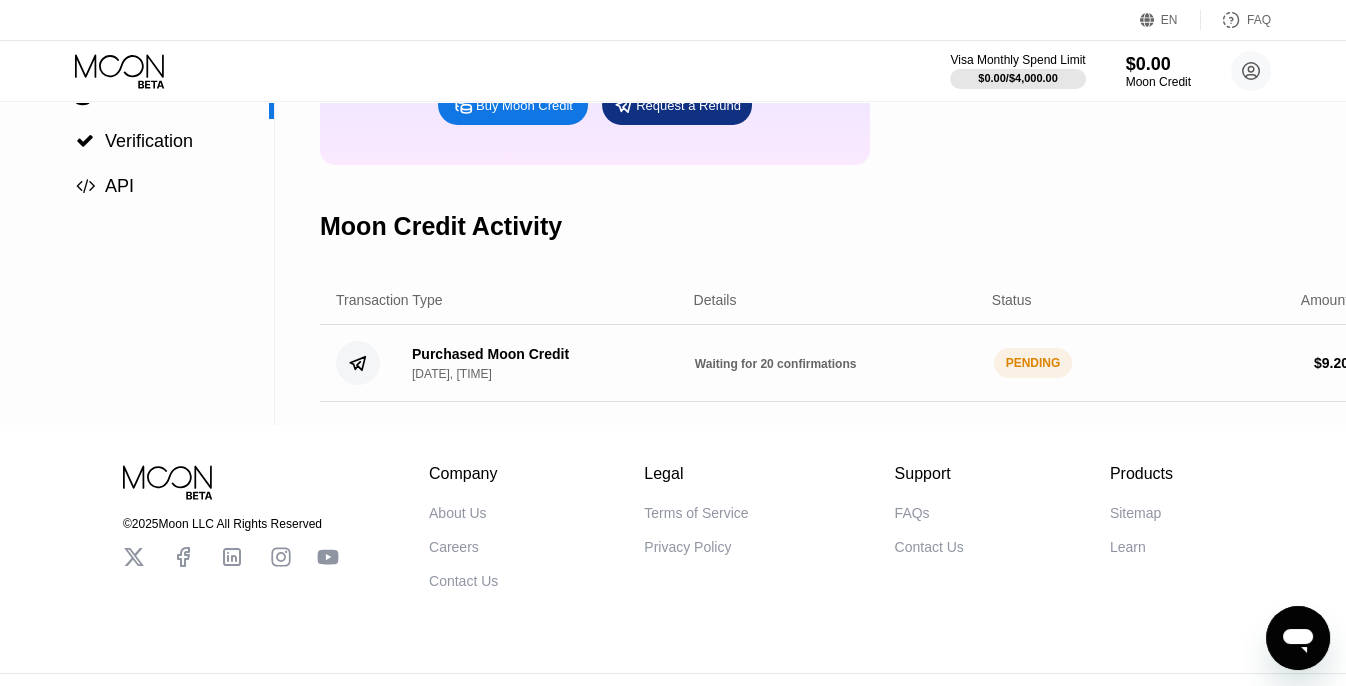 scroll, scrollTop: 277, scrollLeft: 0, axis: vertical 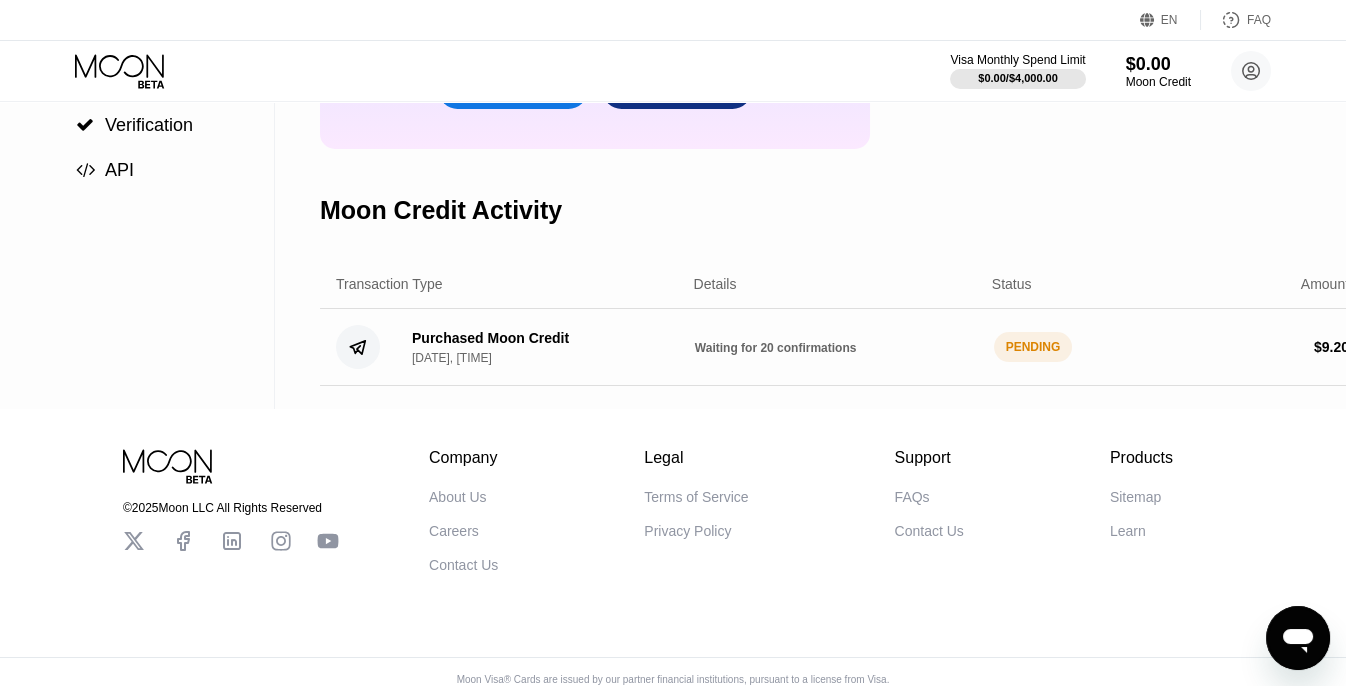 click on "Purchased Moon Credit [DATE], [TIME] Waiting for 20 confirmations PENDING $ 9.20" at bounding box center [842, 347] 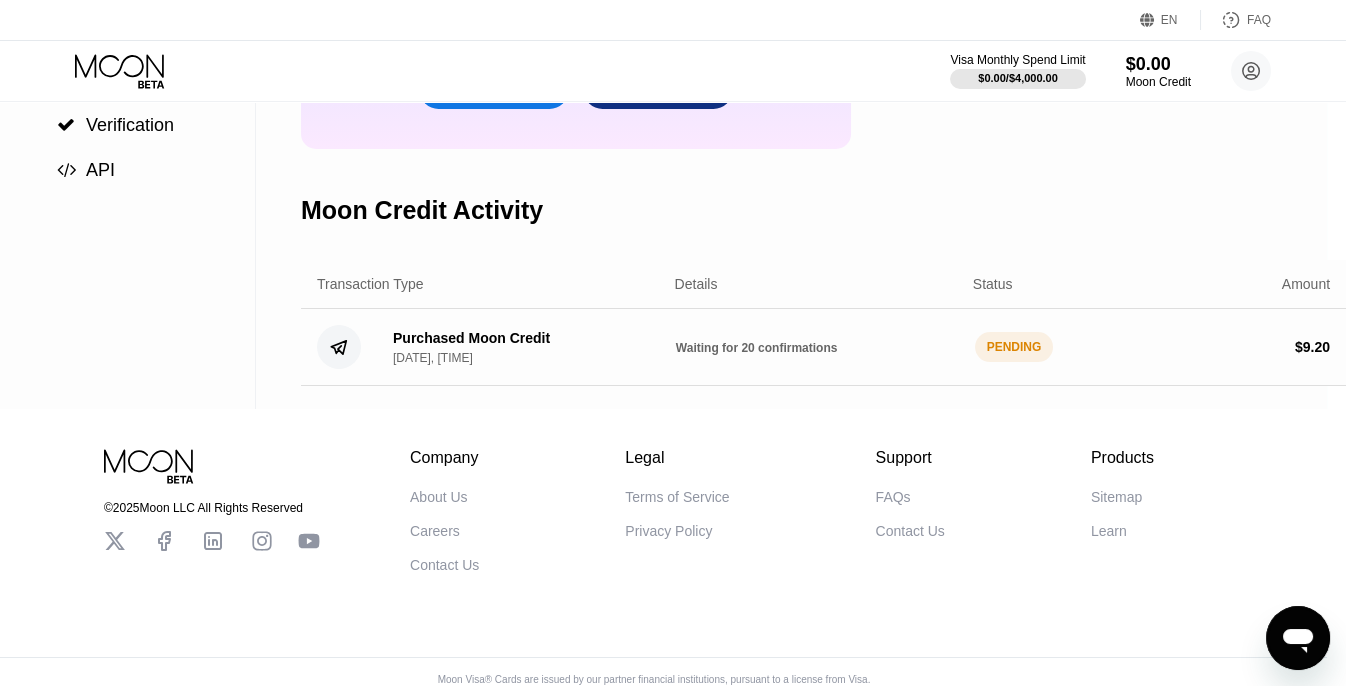 scroll, scrollTop: 277, scrollLeft: 0, axis: vertical 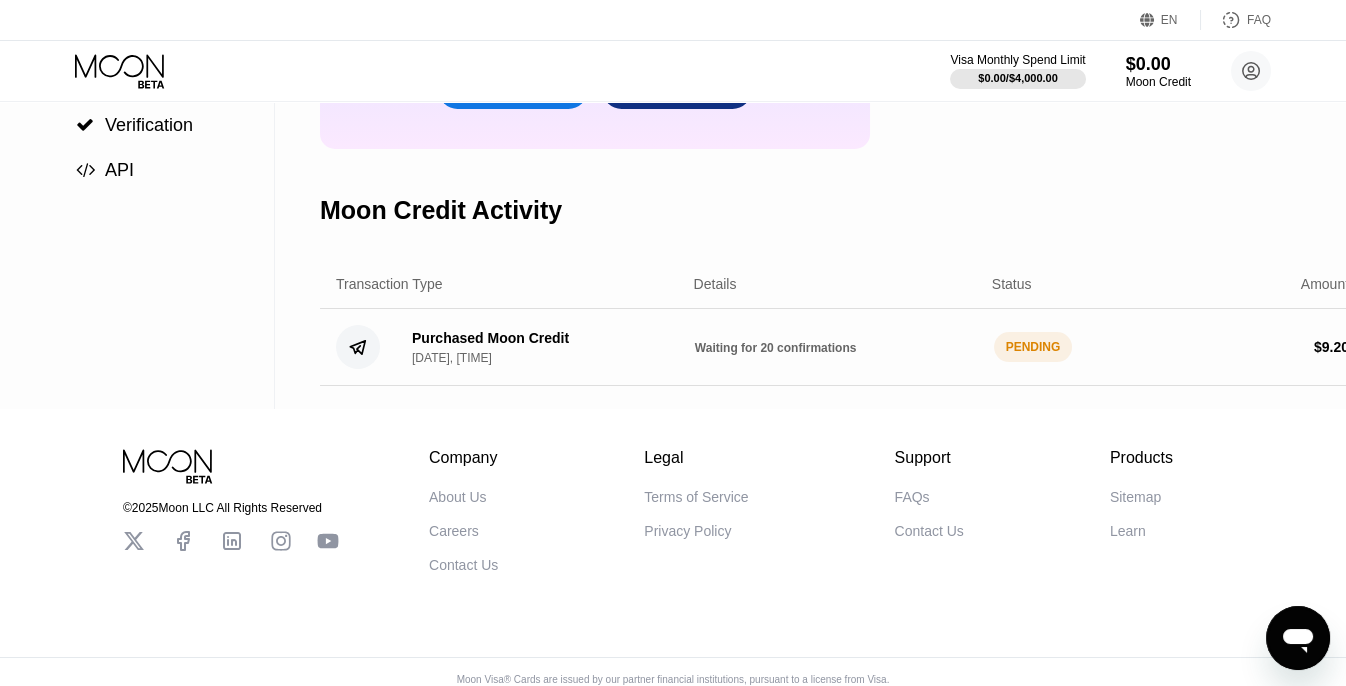 click on "Purchased Moon Credit [DATE], [TIME] Waiting for 20 confirmations PENDING $ 9.20" at bounding box center (842, 347) 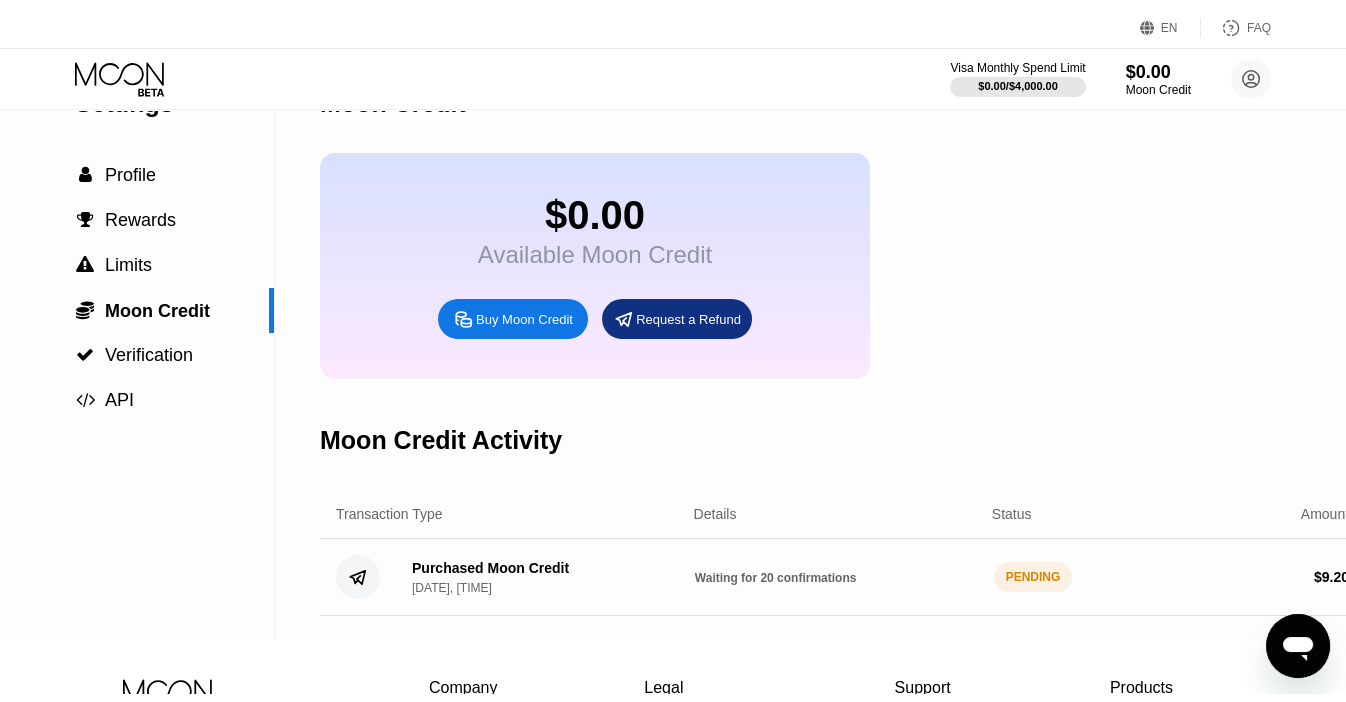 scroll, scrollTop: 0, scrollLeft: 0, axis: both 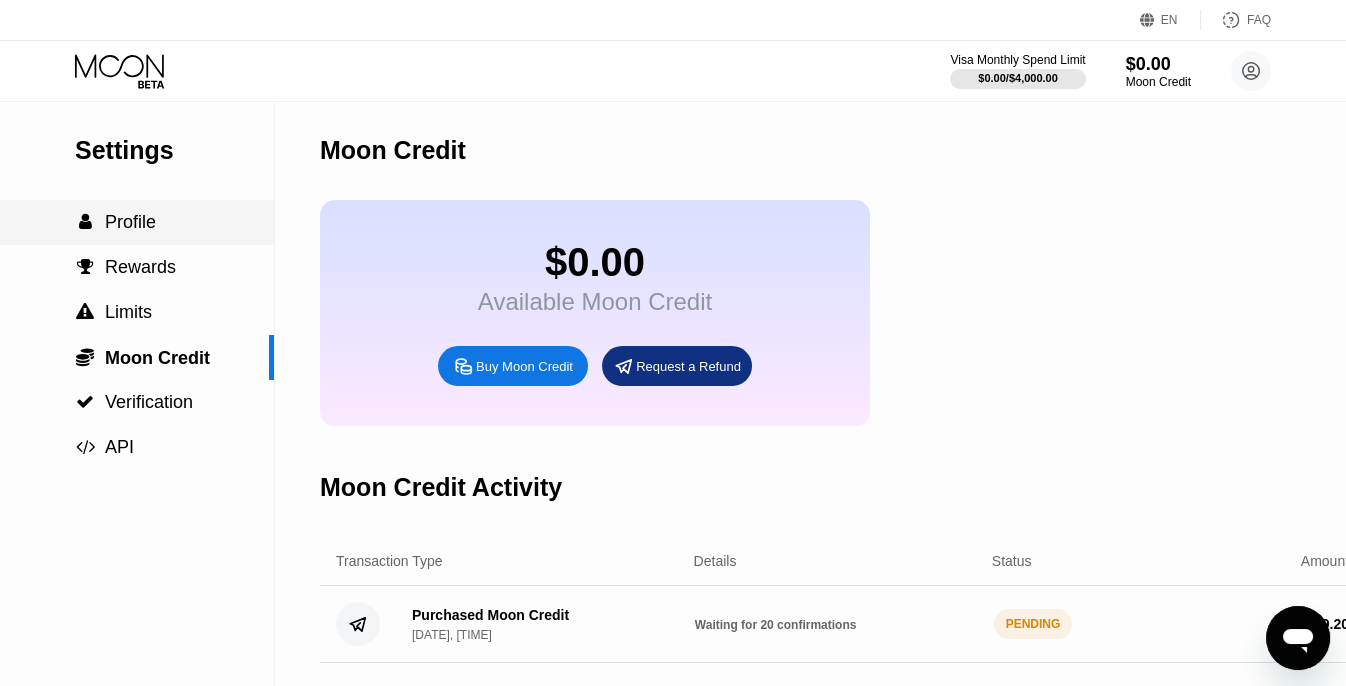 click on "Profile" at bounding box center [130, 222] 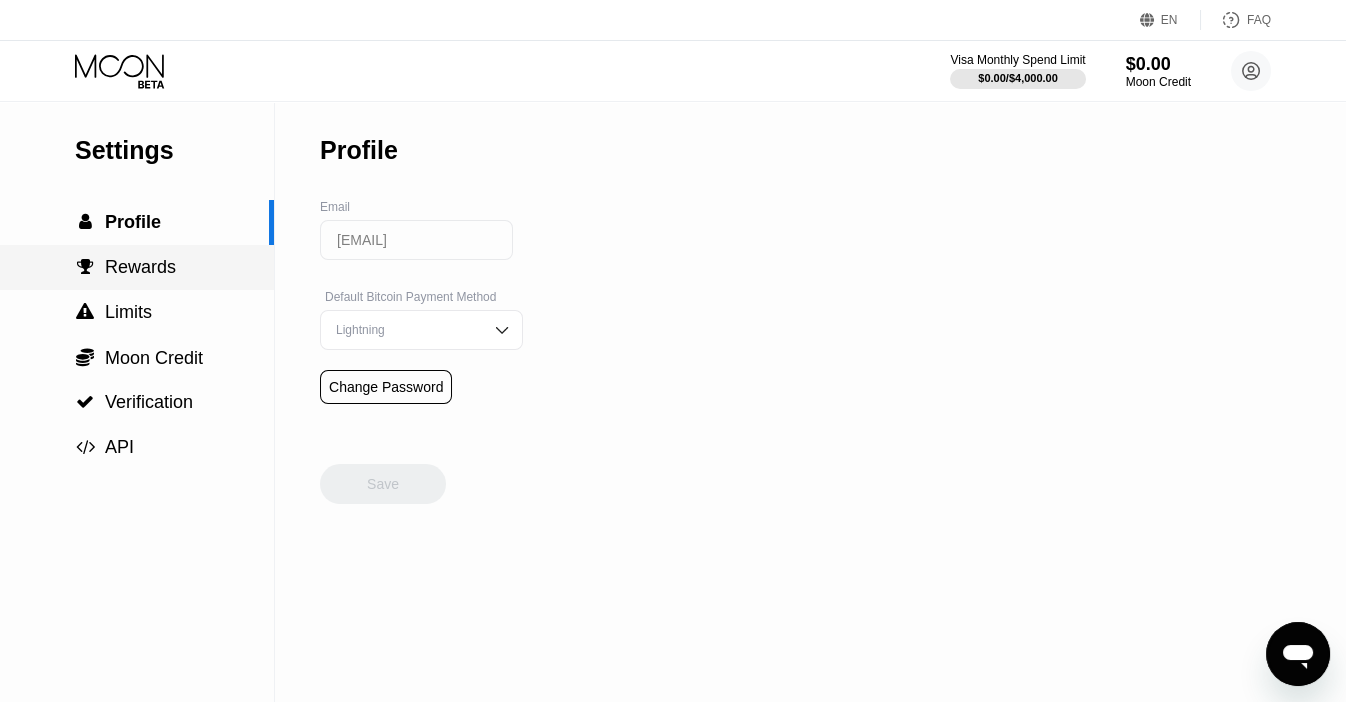 click on "Rewards" at bounding box center [140, 267] 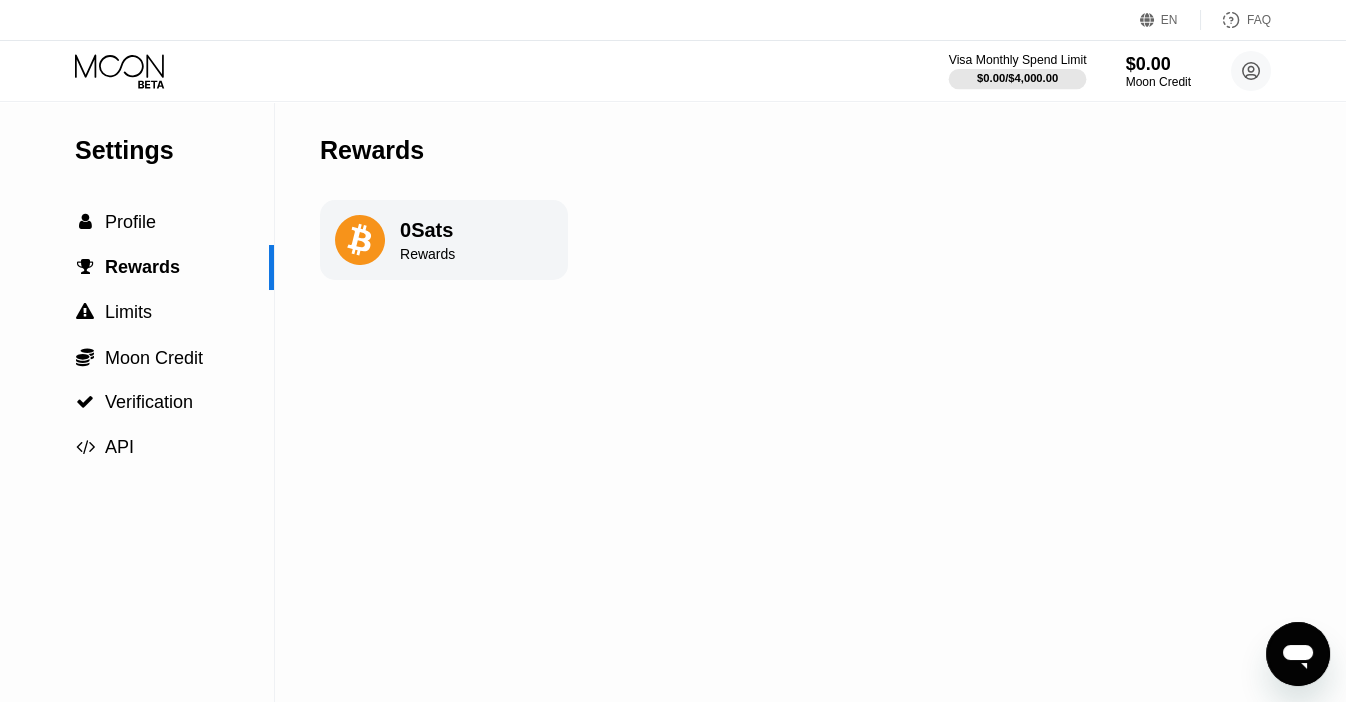 click on "Visa Monthly Spend Limit" at bounding box center [1018, 60] 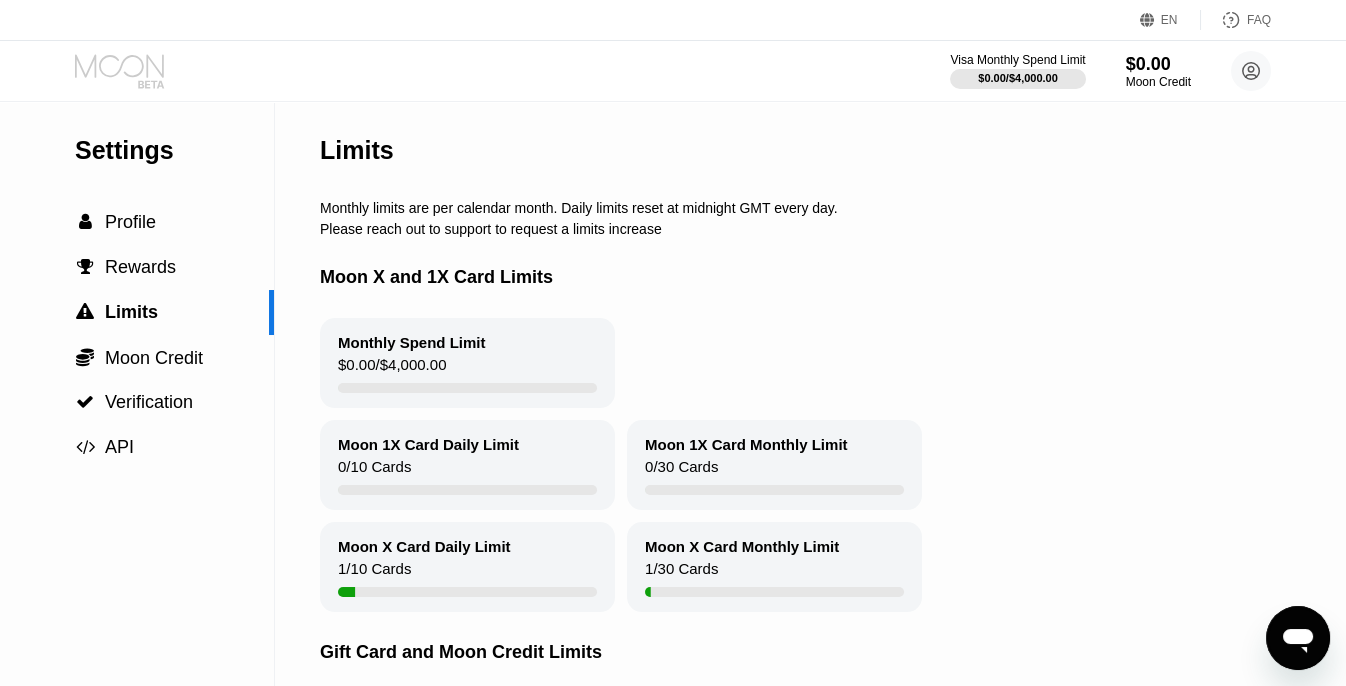 click 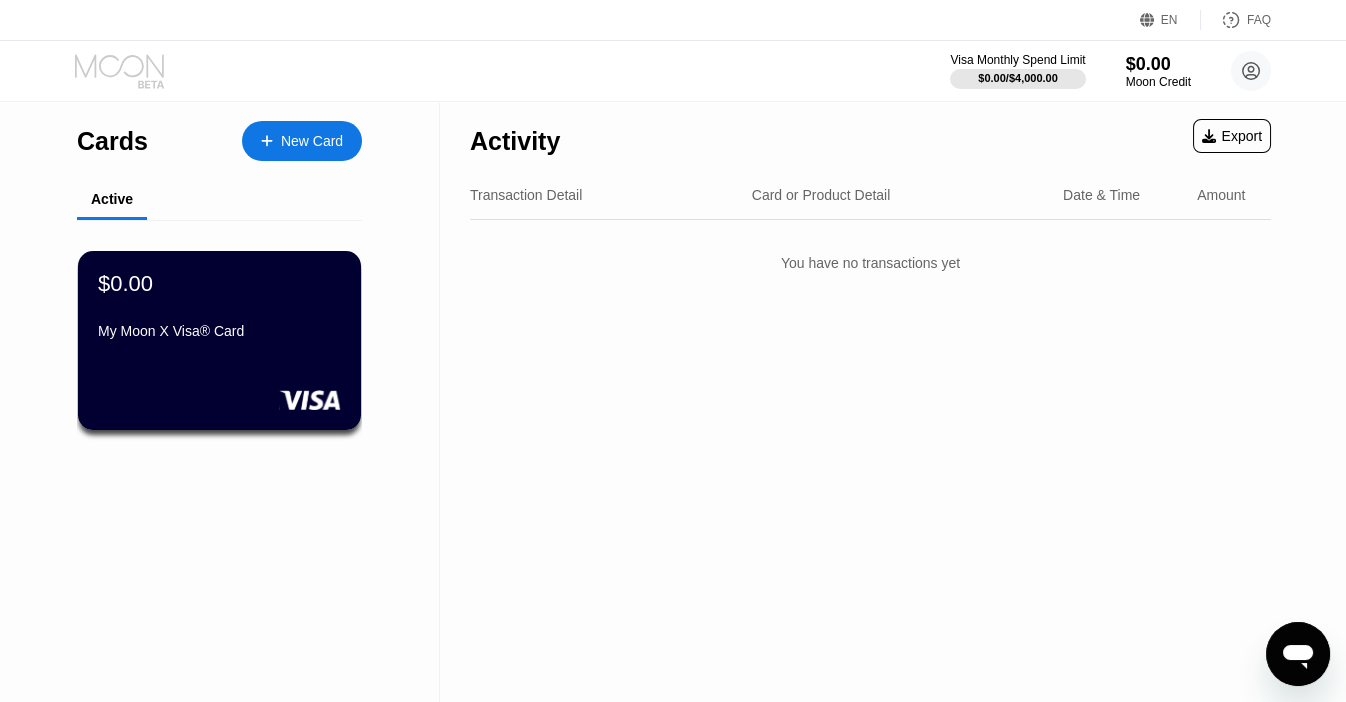 click 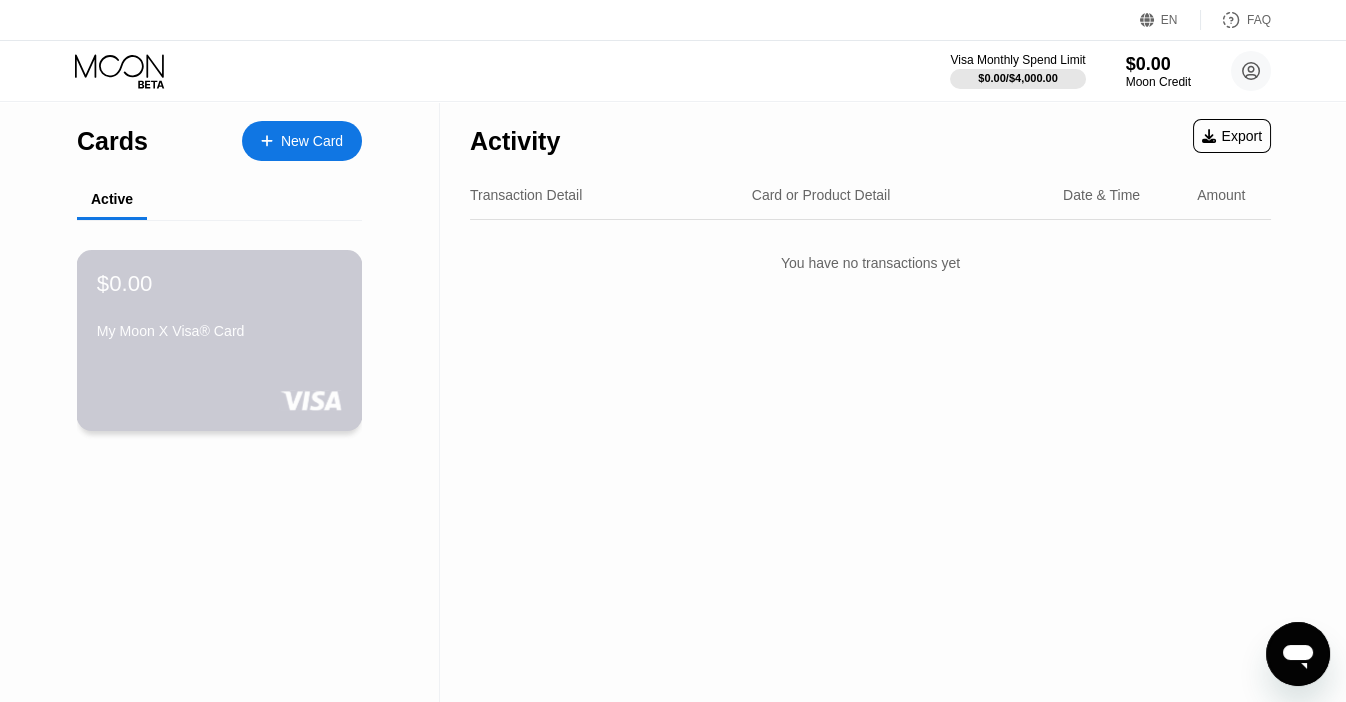 click on "$0.00 My Moon X Visa® Card" at bounding box center [220, 340] 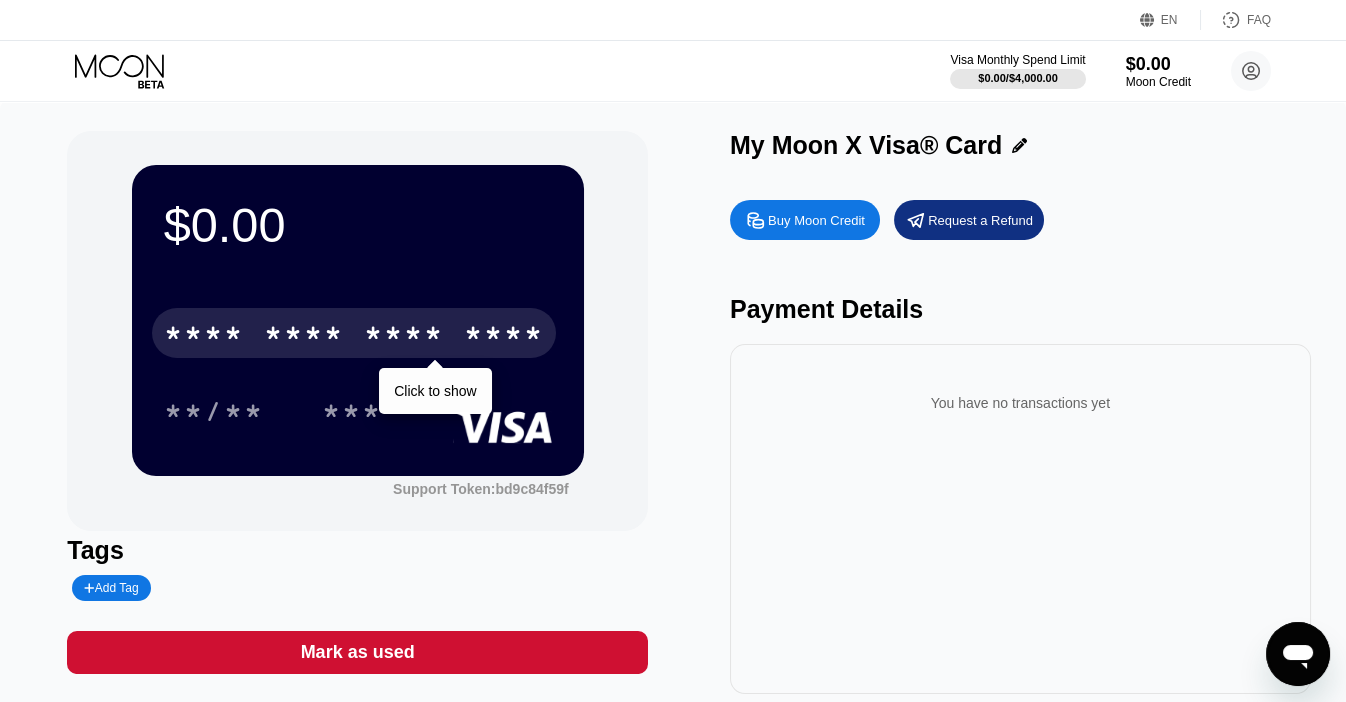 click on "* * * * * * * * * * * * ****" at bounding box center (354, 333) 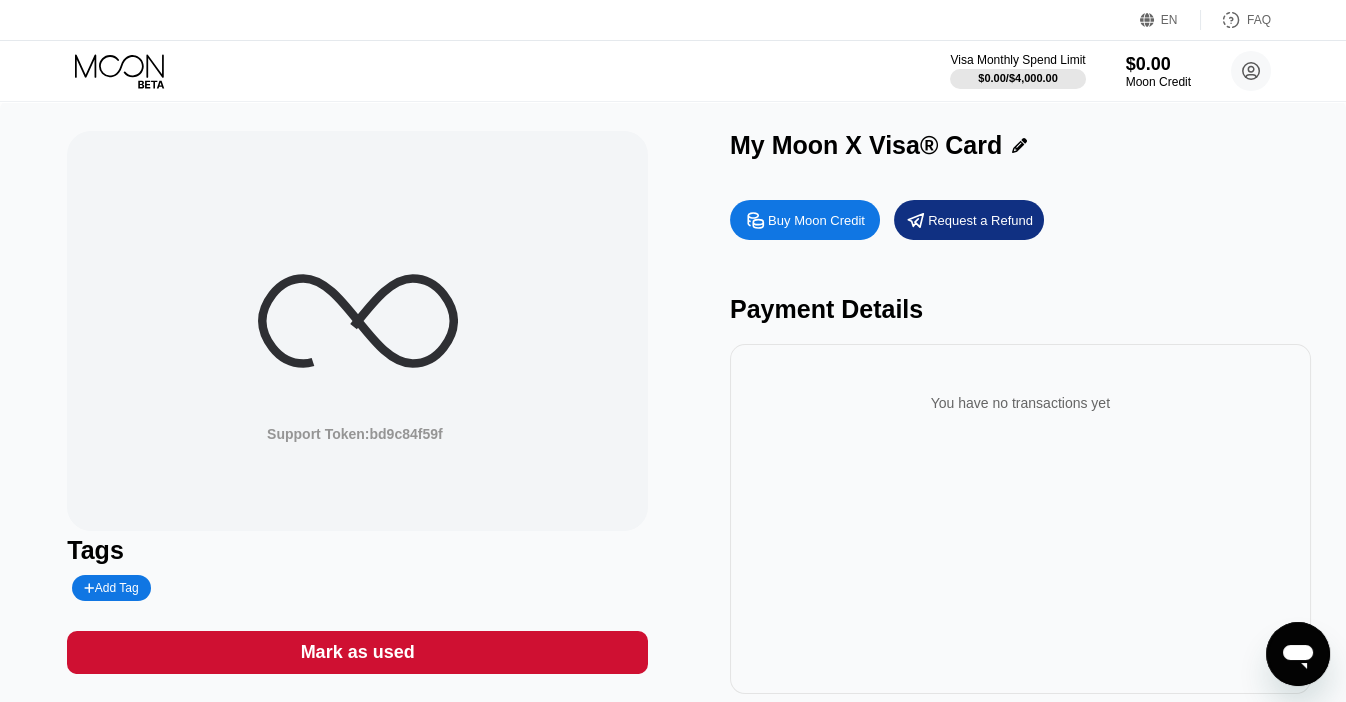 click on "Buy Moon Credit" at bounding box center [816, 220] 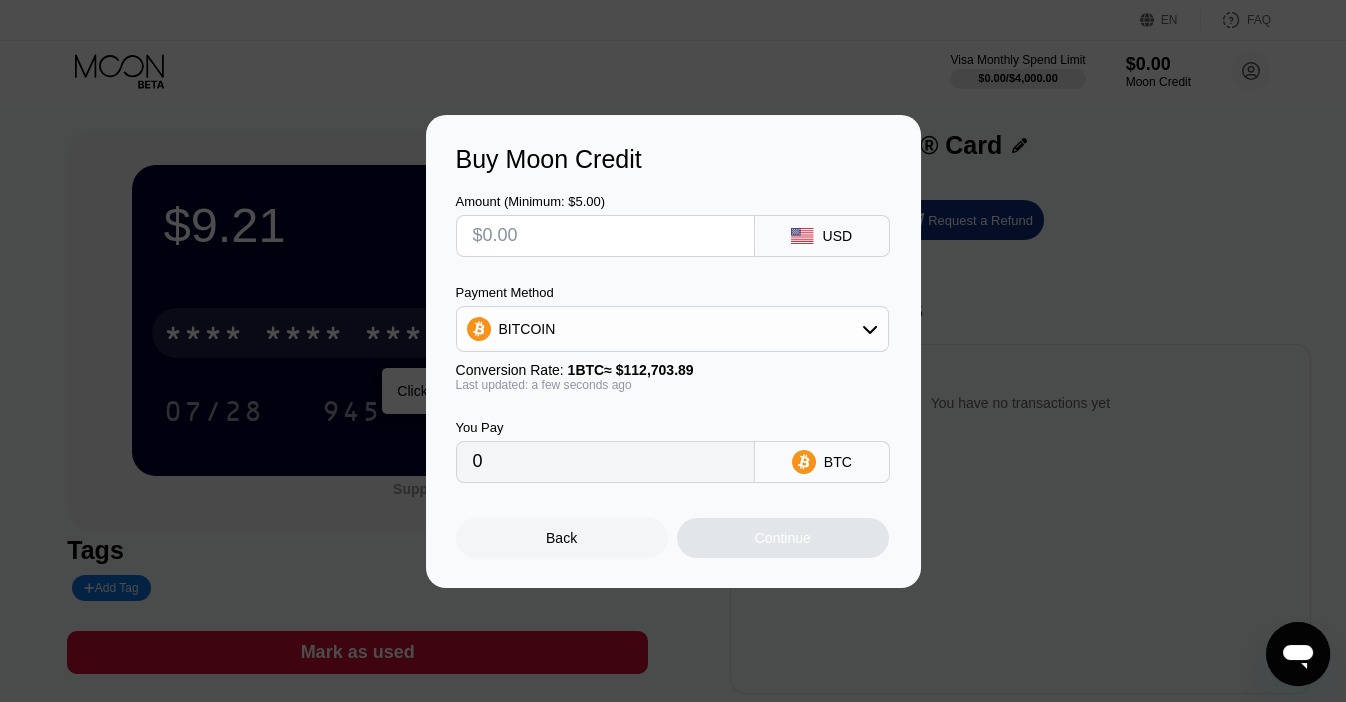click on "Amount (Minimum: $5.00) USD Payment Method BITCOIN Conversion Rate:   1  BTC  ≈   $112,703.89 Last updated:   a few seconds ago You Pay 0 BTC" at bounding box center [673, 328] 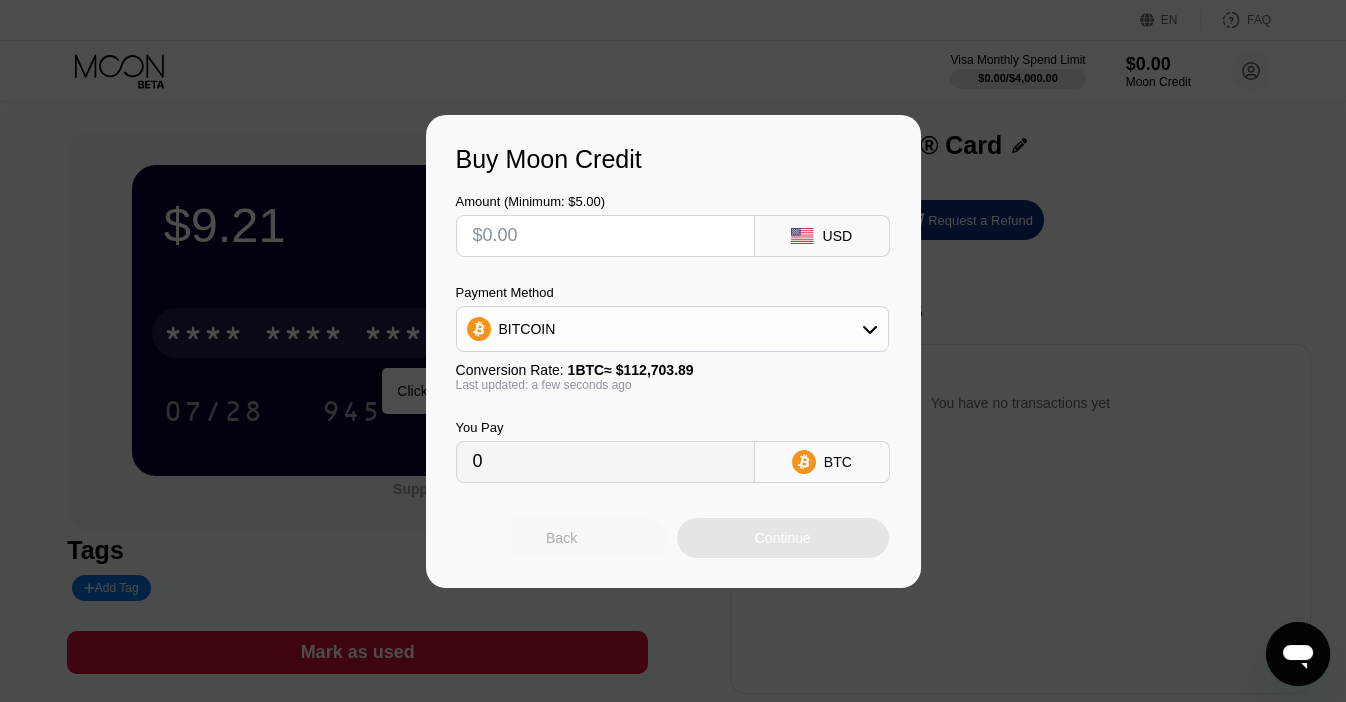 click on "Back" at bounding box center (562, 538) 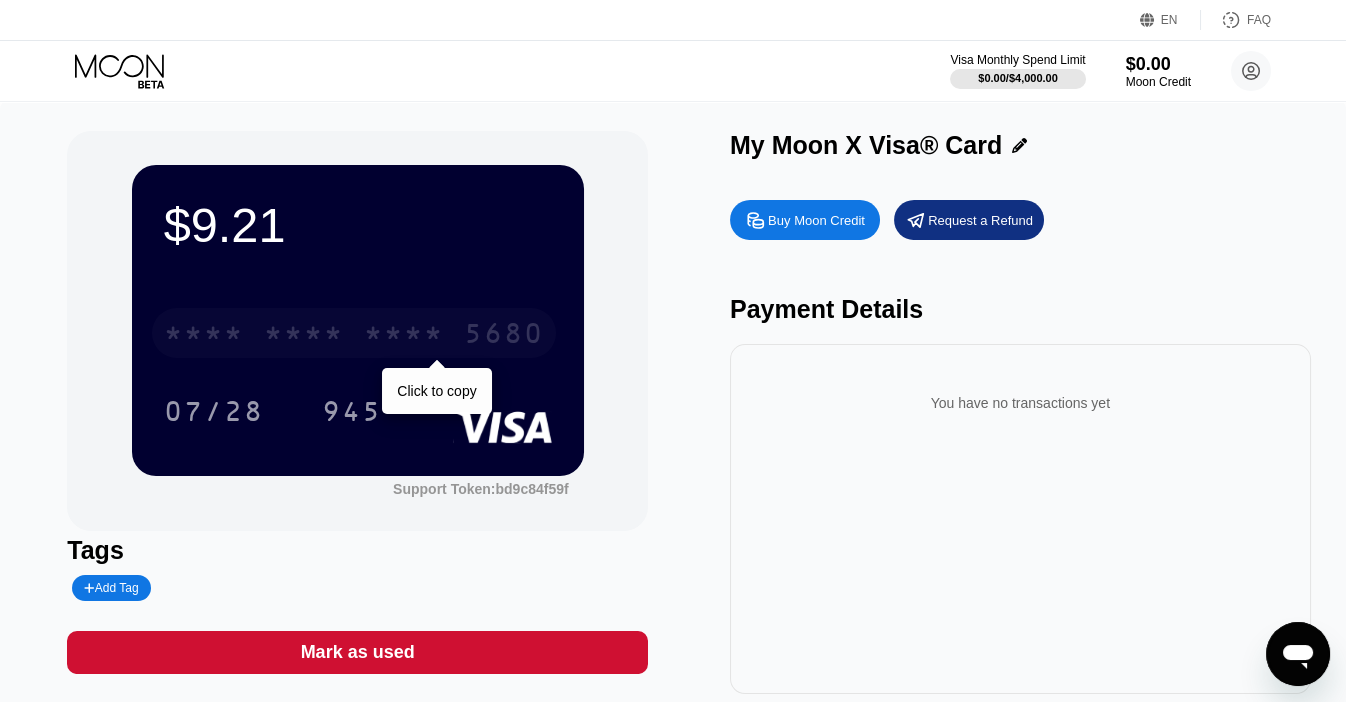 click on "* * * * * * * * * * * * [CC]" at bounding box center [354, 333] 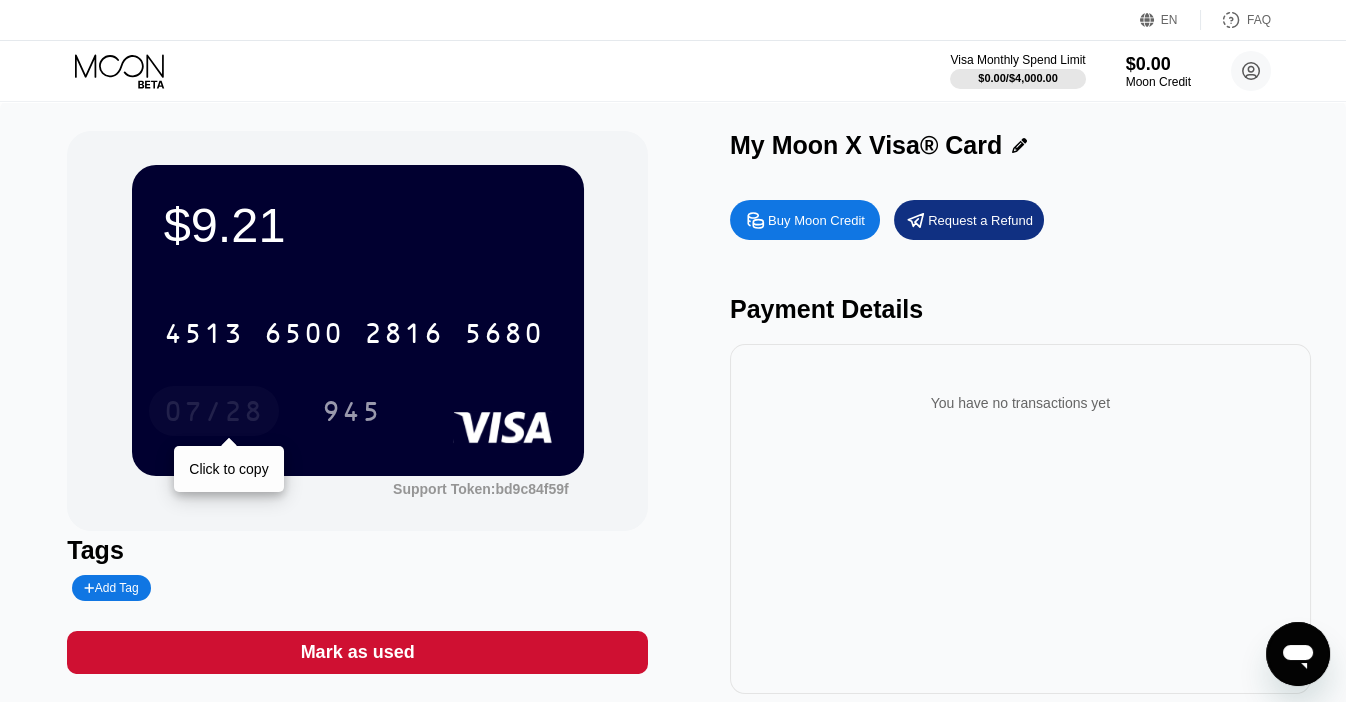 click on "07/28" at bounding box center (214, 414) 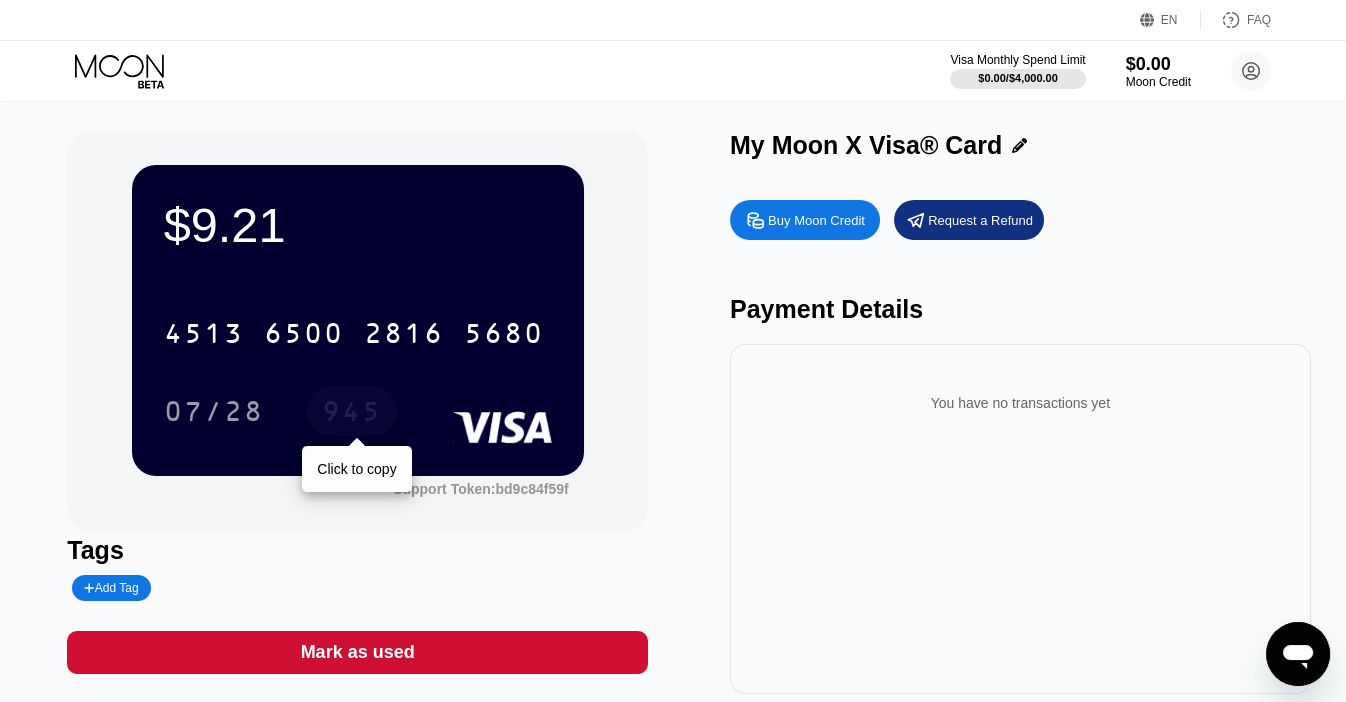 click on "945" at bounding box center (352, 414) 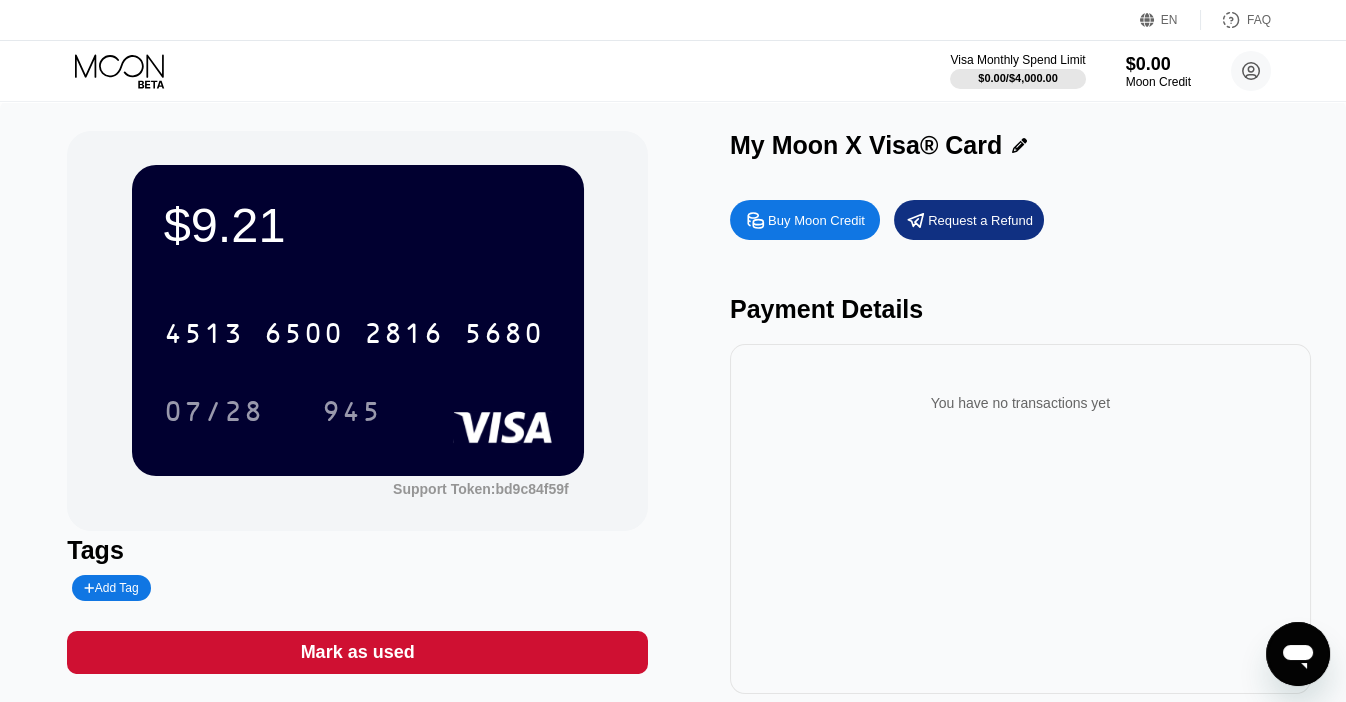 drag, startPoint x: 1013, startPoint y: 132, endPoint x: 1012, endPoint y: 154, distance: 22.022715 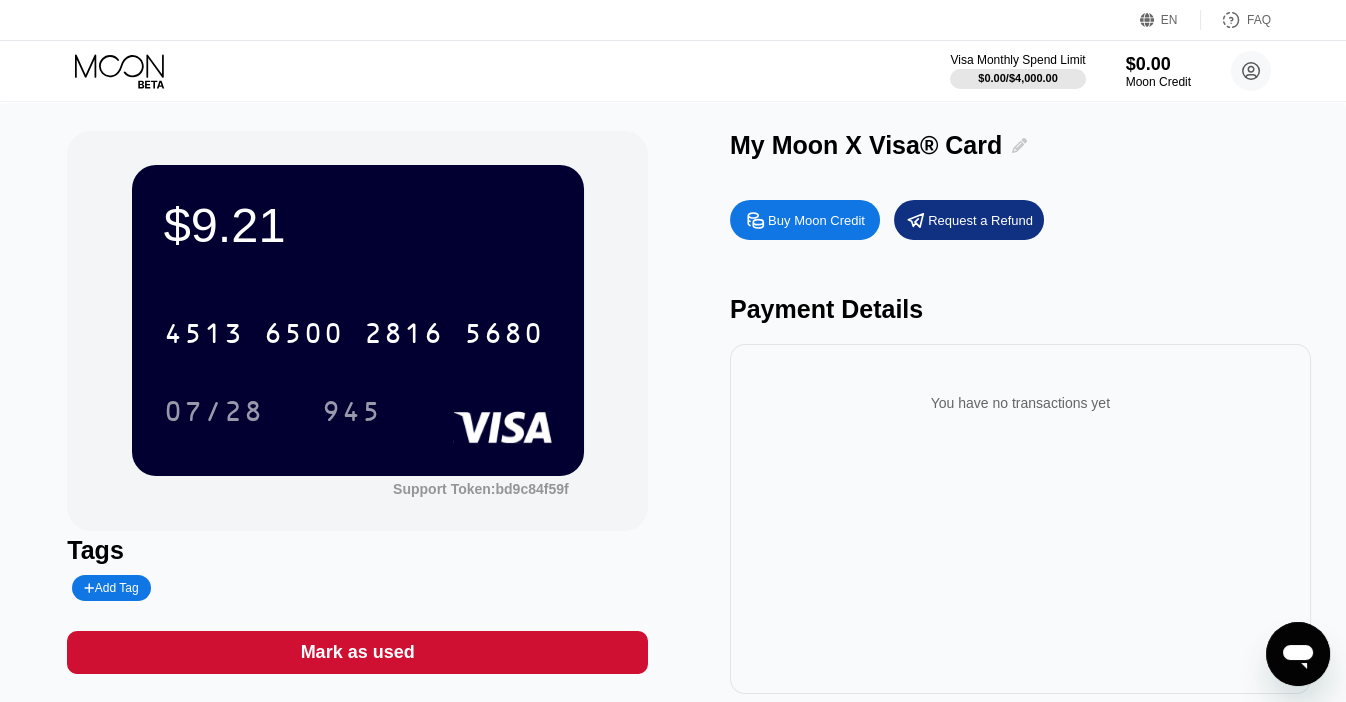 click 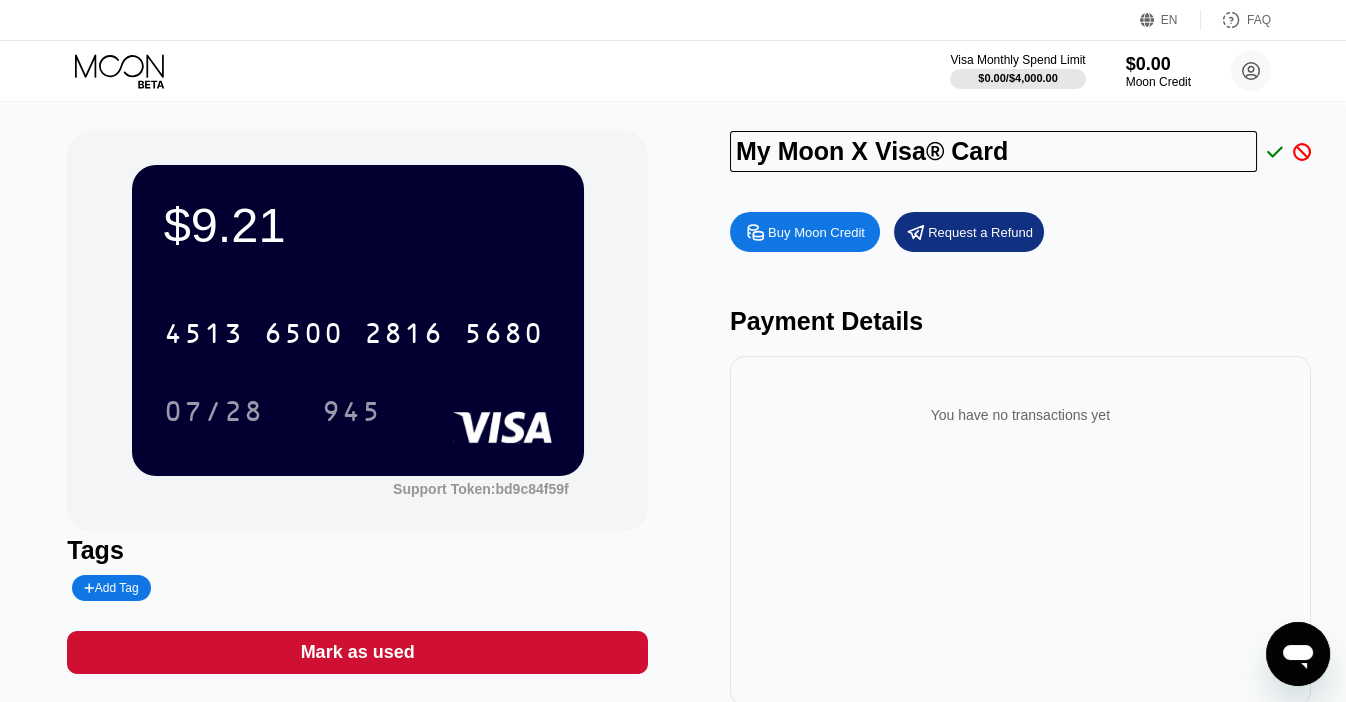 click on "My Moon X Visa® Card" at bounding box center (993, 151) 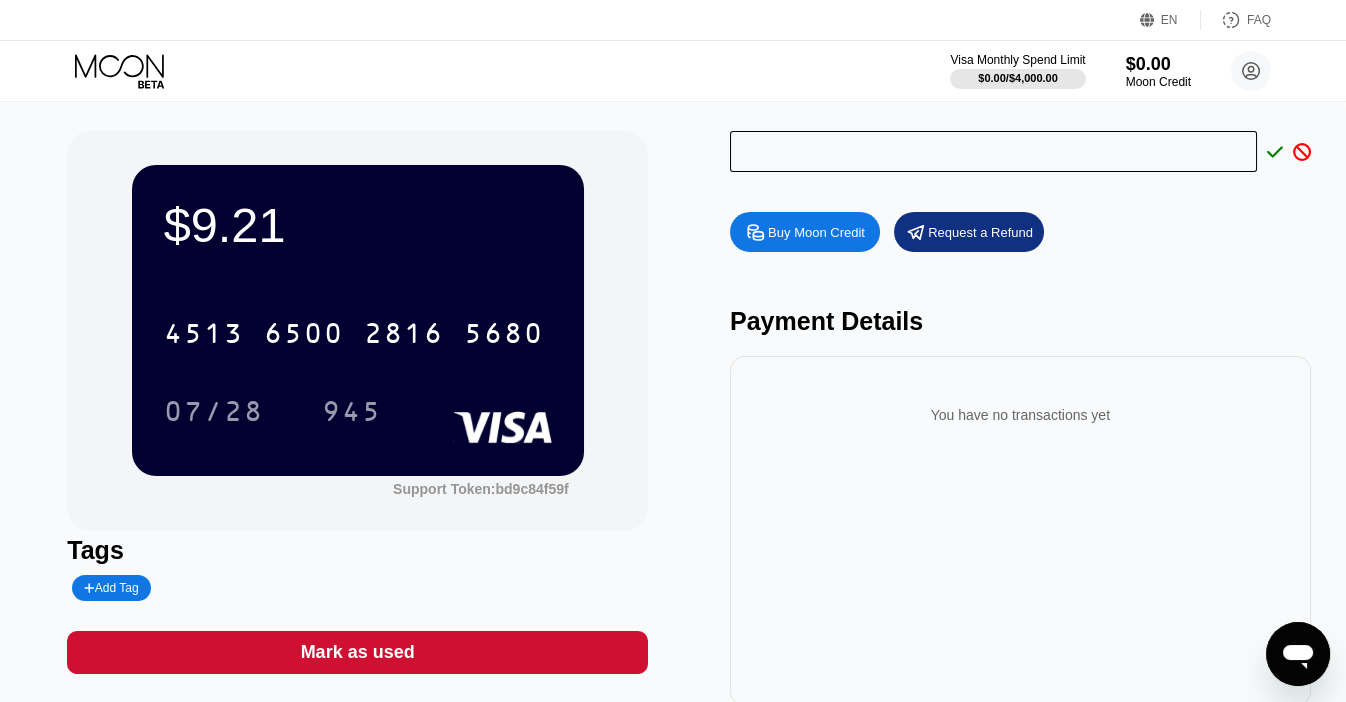 click at bounding box center [993, 151] 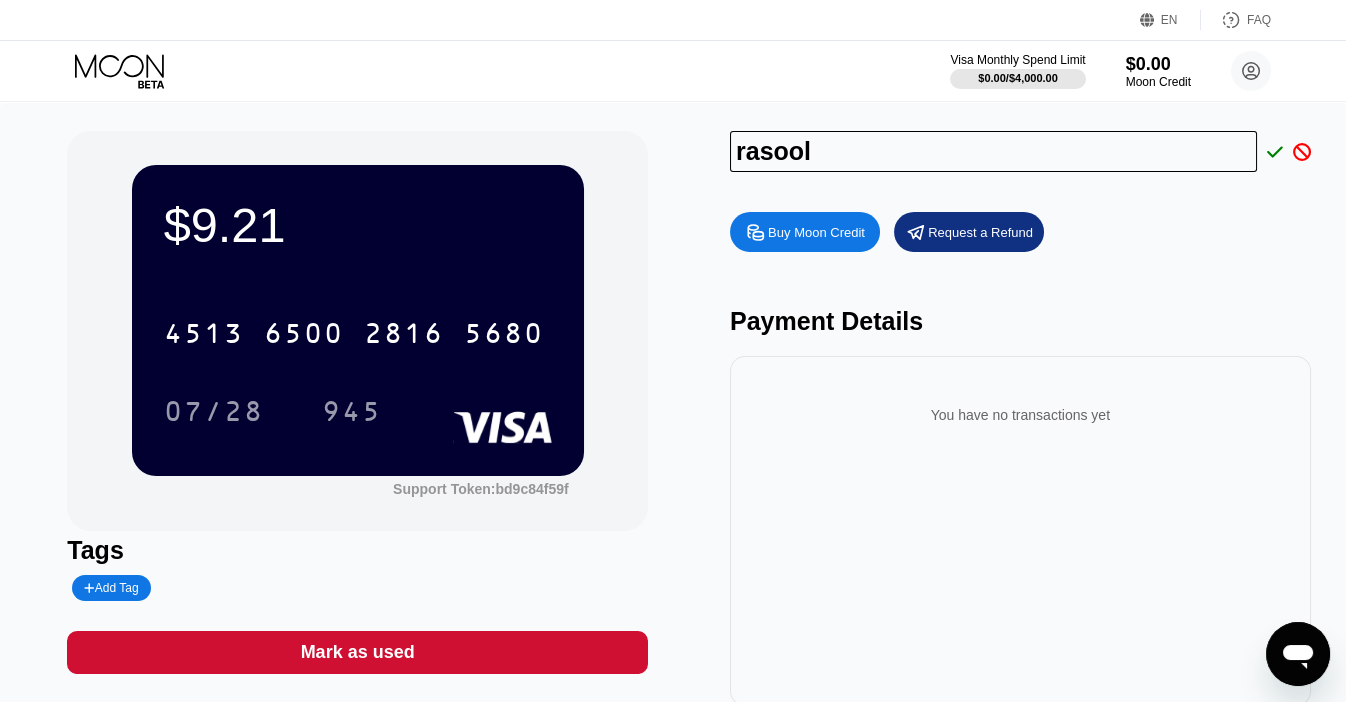 type on "rasool" 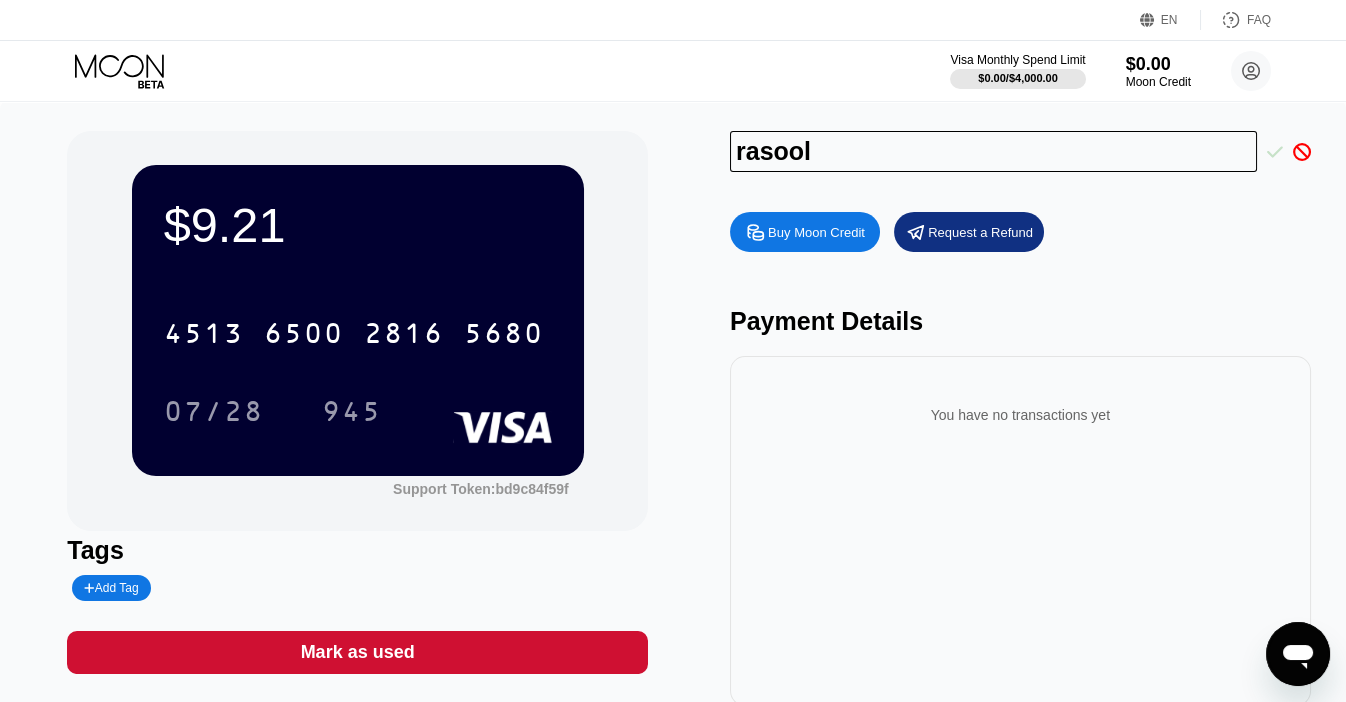 click 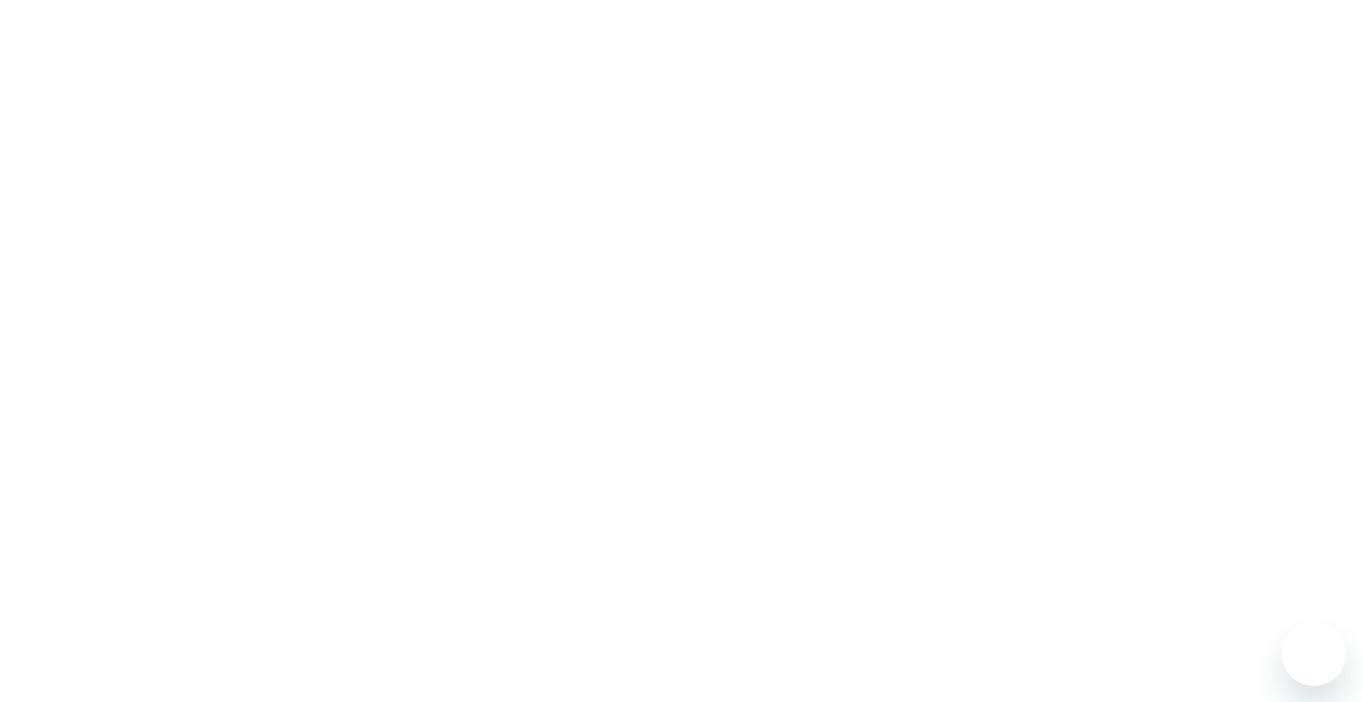 scroll, scrollTop: 0, scrollLeft: 0, axis: both 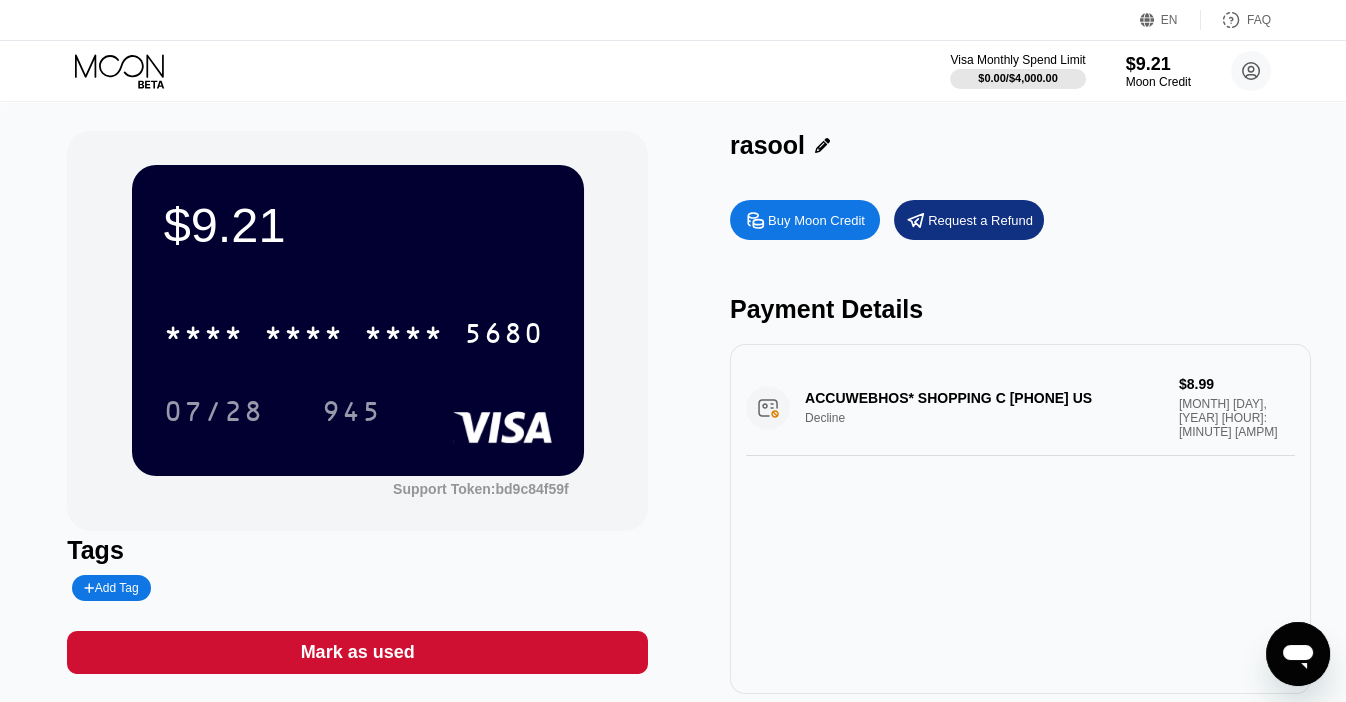 click on "ACCUWEBHOS* SHOPPING C   [PHONE] US Decline [PRICE] [MONTH] [DAY], [YEAR] [HOUR]:[MINUTE] [AMPM]" at bounding box center [1020, 408] 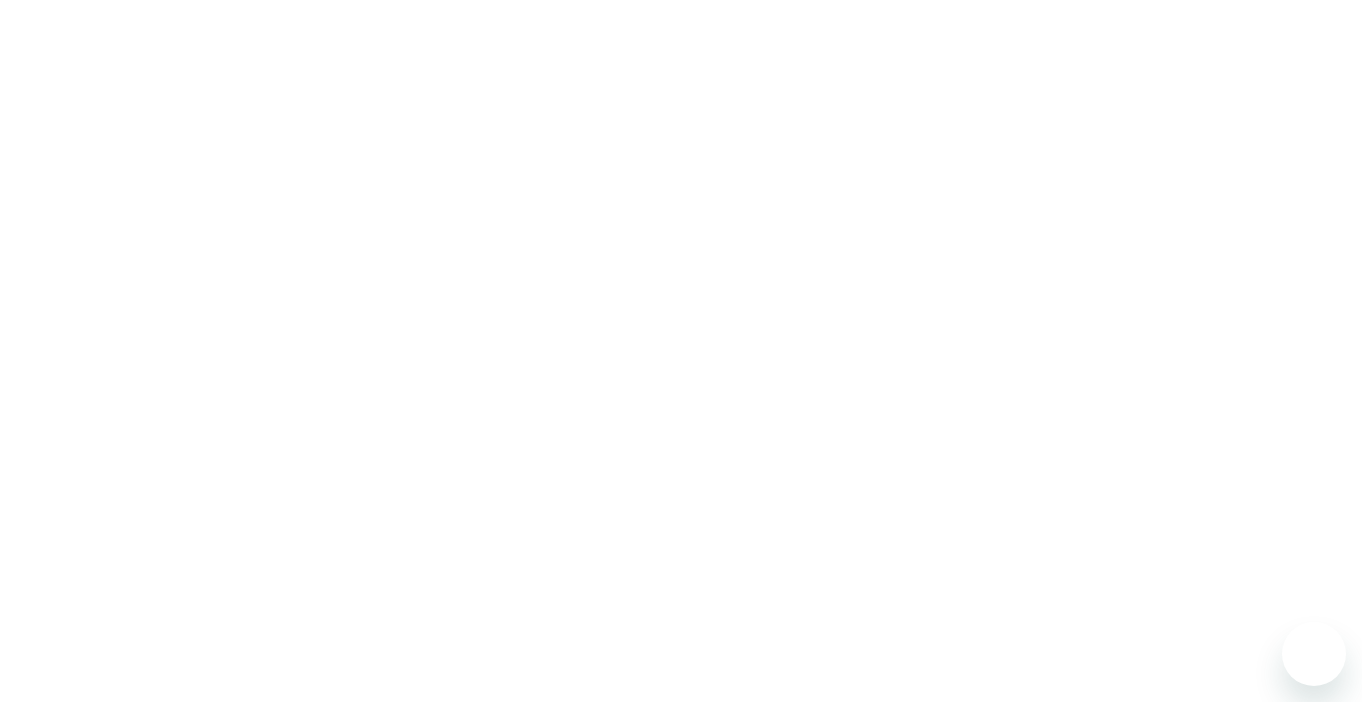 scroll, scrollTop: 0, scrollLeft: 0, axis: both 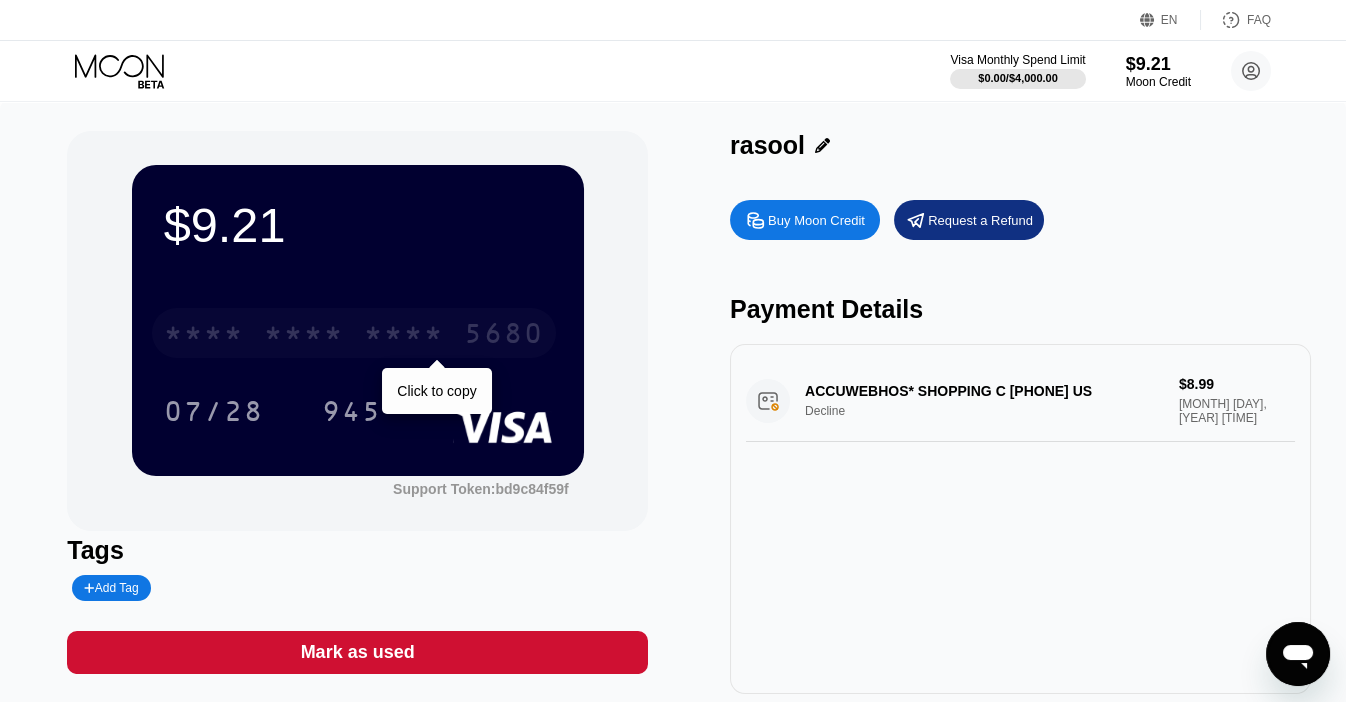 click on "5680" at bounding box center [504, 336] 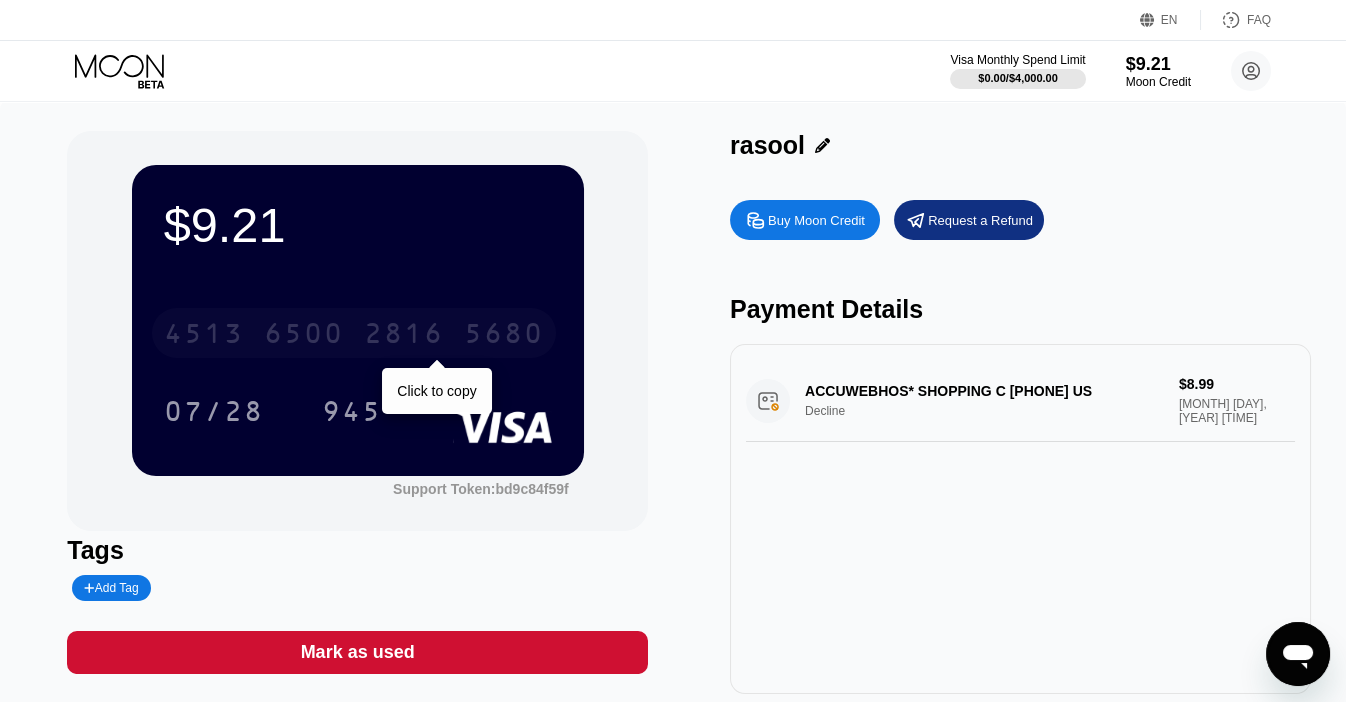 click on "2816" at bounding box center [404, 336] 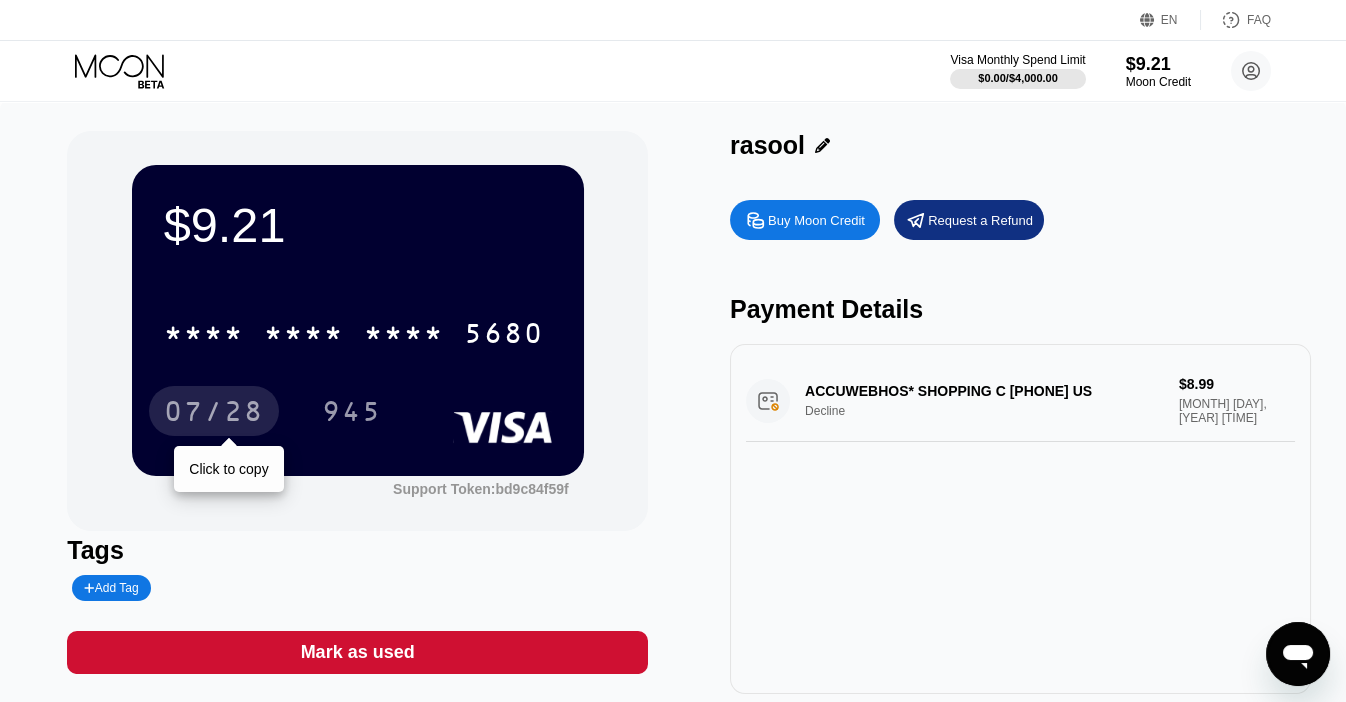 click on "07/28" at bounding box center (214, 414) 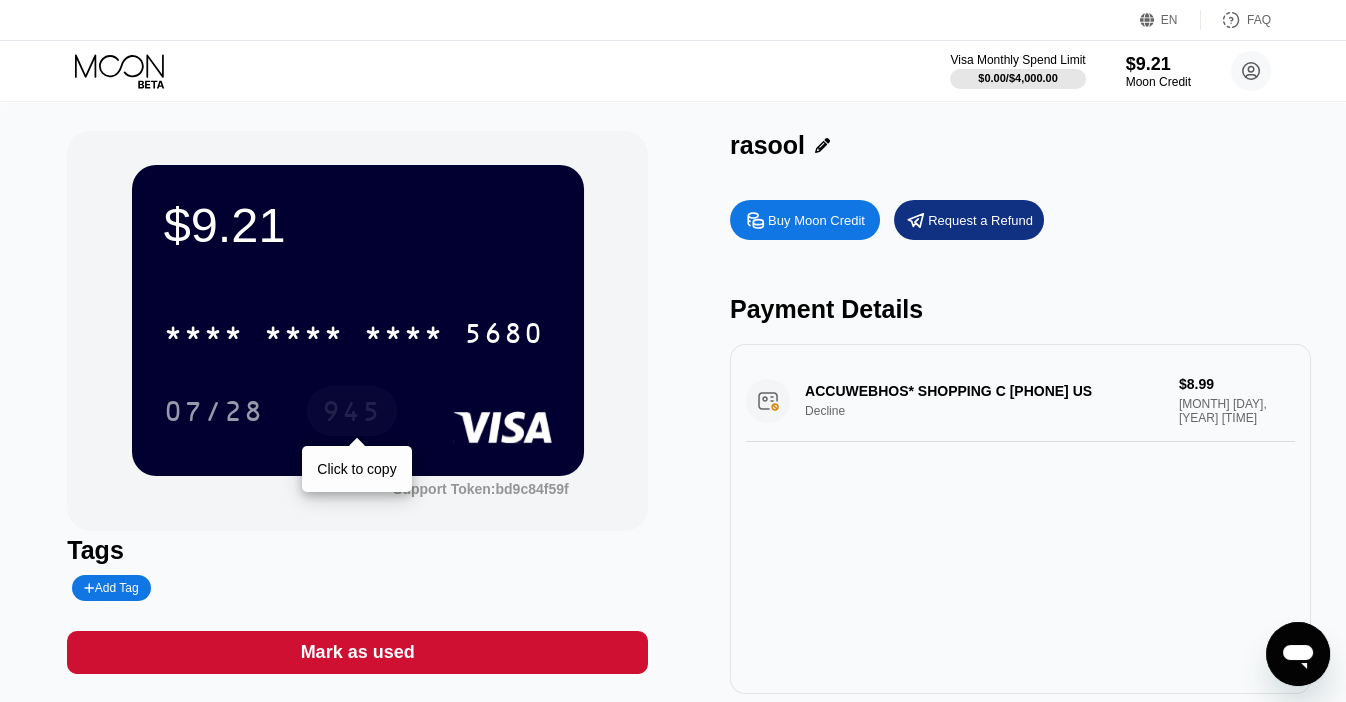 click on "945" at bounding box center (352, 414) 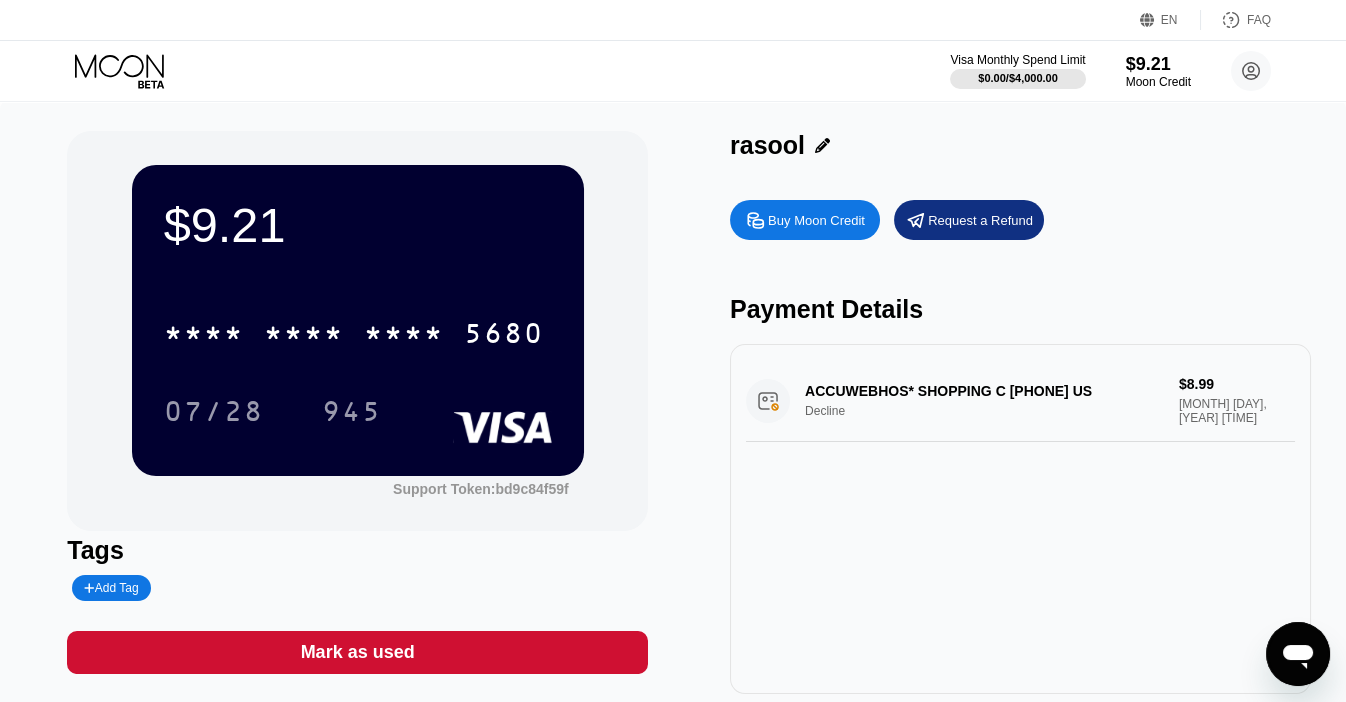click on "rasool" at bounding box center [1020, 145] 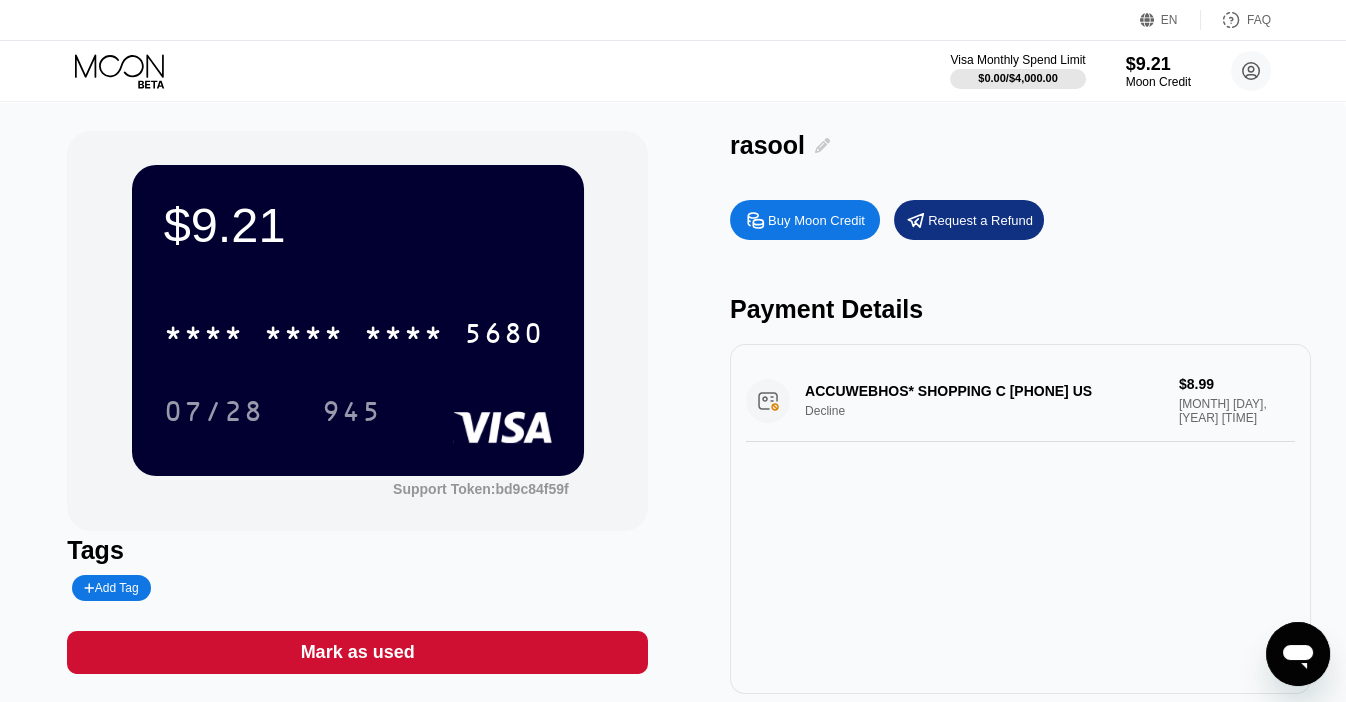 click 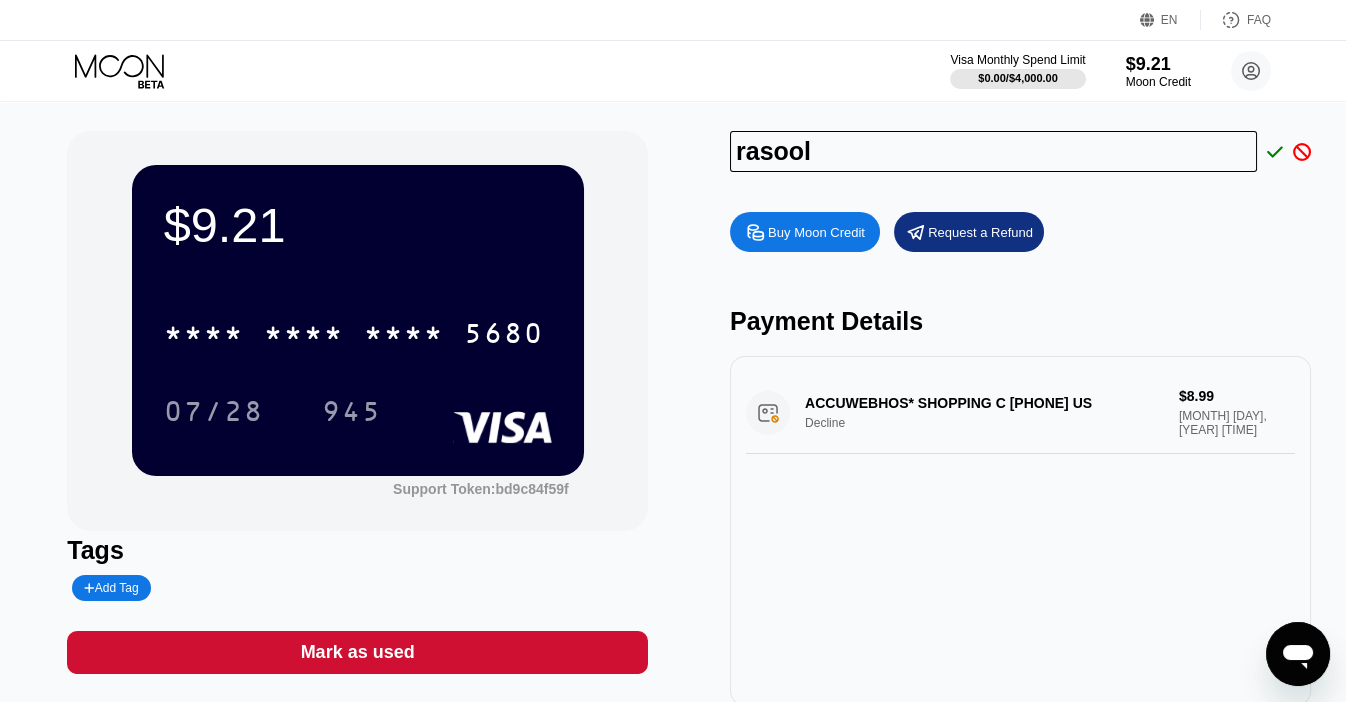 click on "rasool" at bounding box center [993, 151] 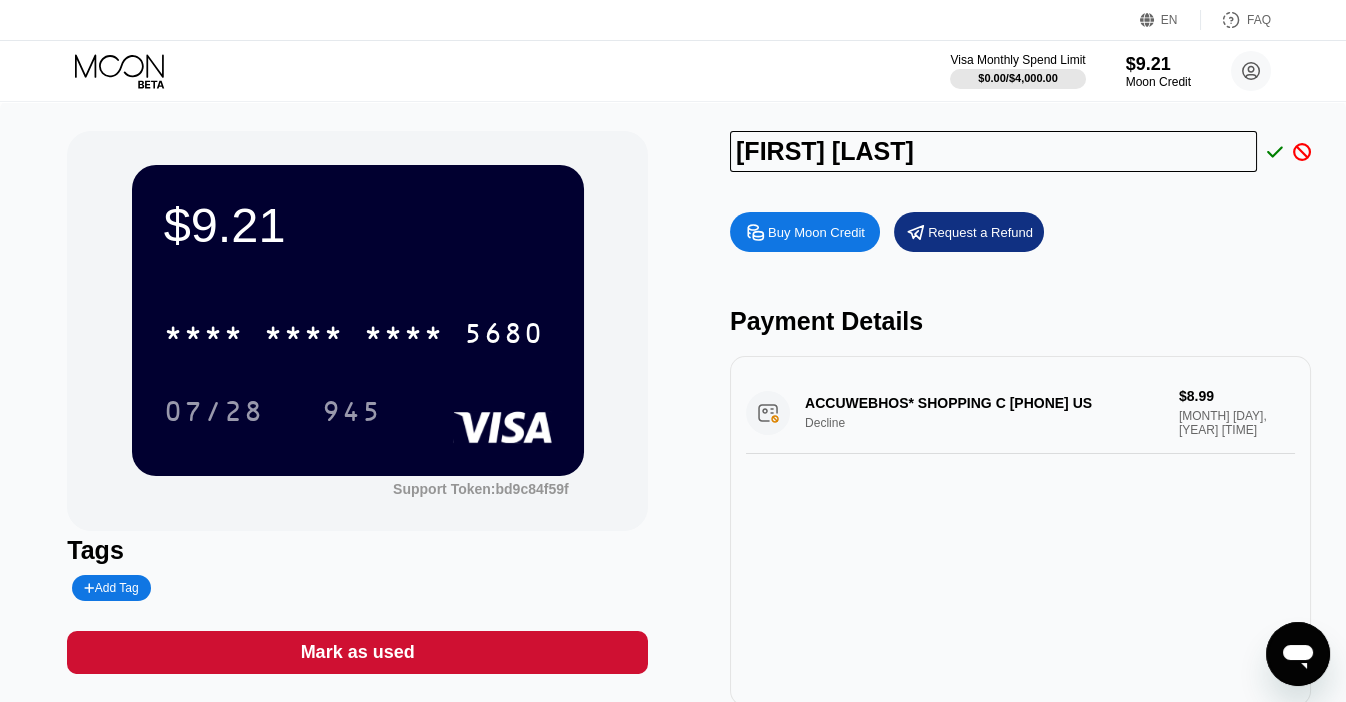 type on "[FIRST] [LAST]" 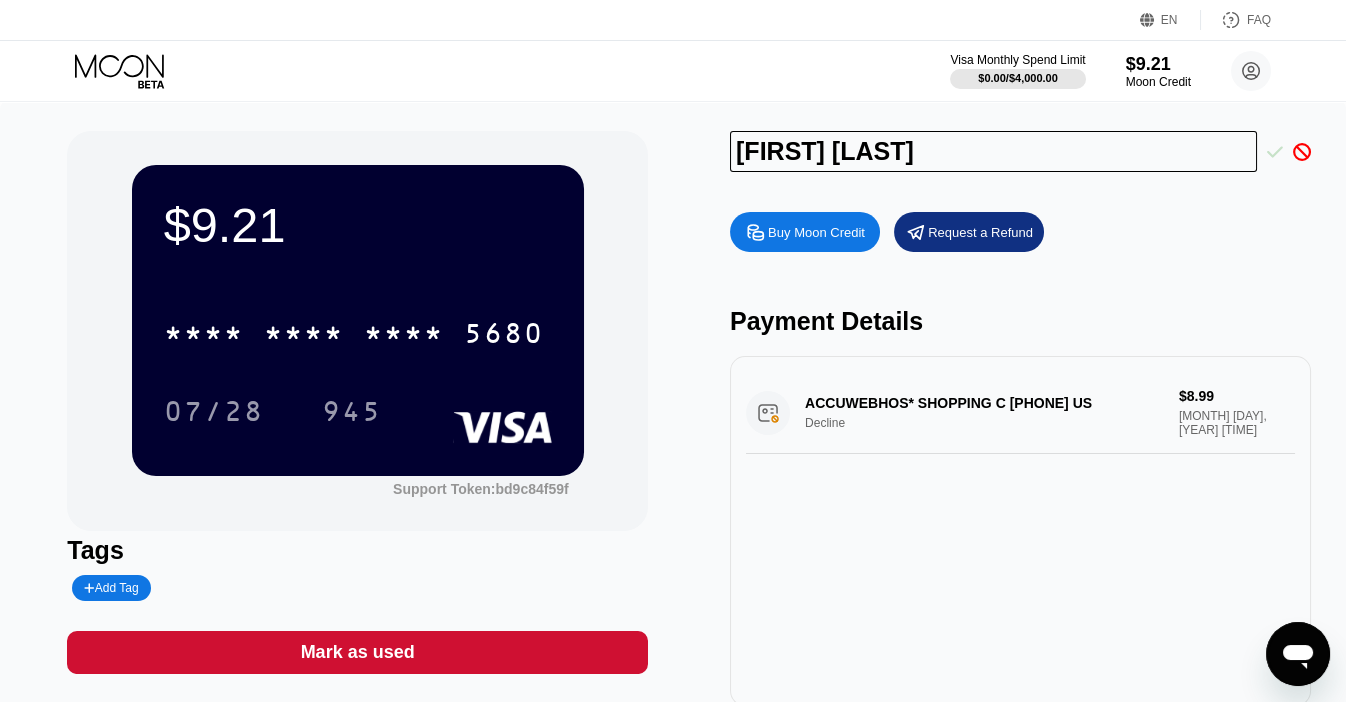 click 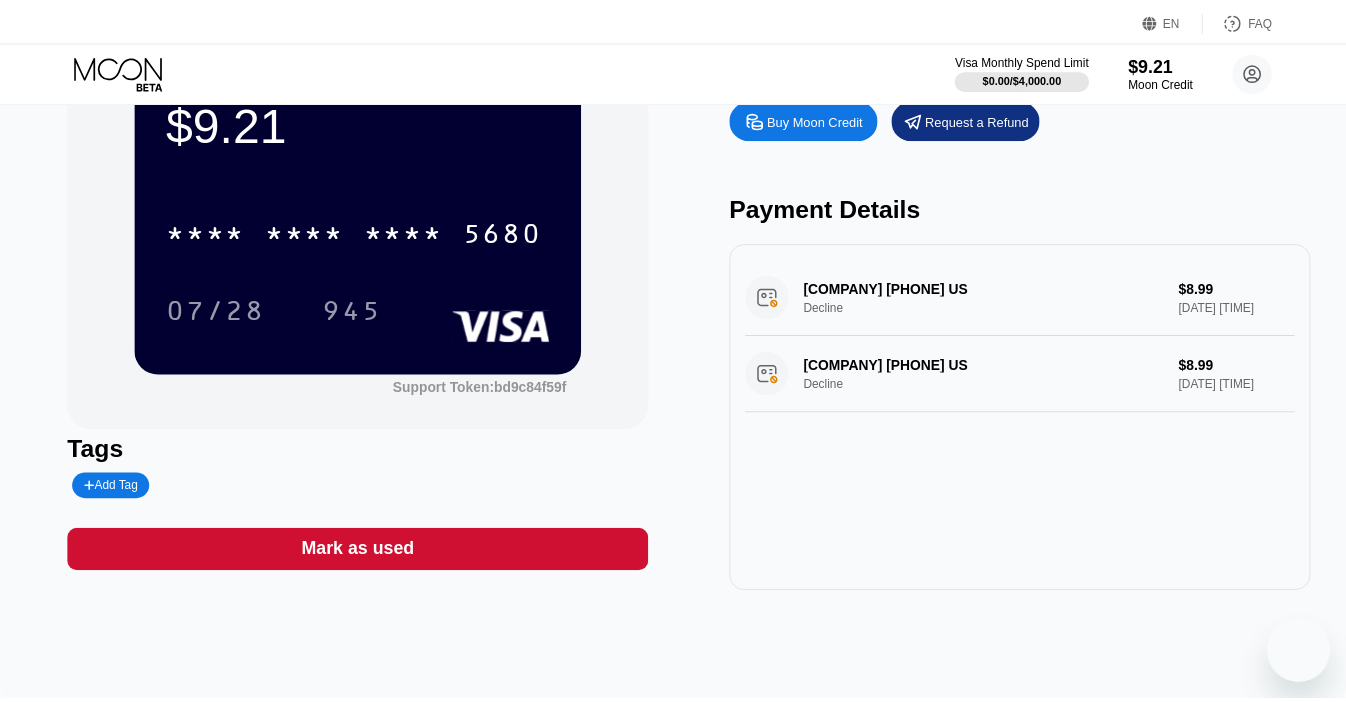 scroll, scrollTop: 0, scrollLeft: 0, axis: both 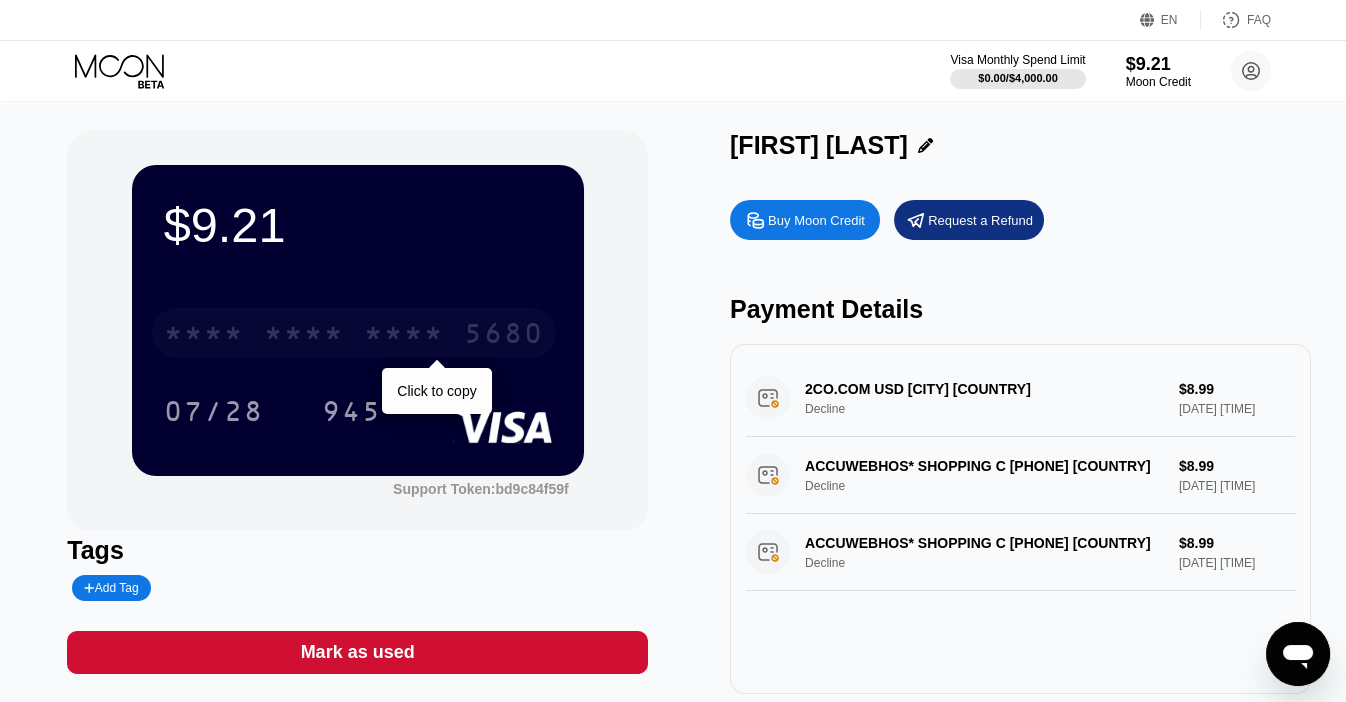 click on "* * * *" at bounding box center [304, 336] 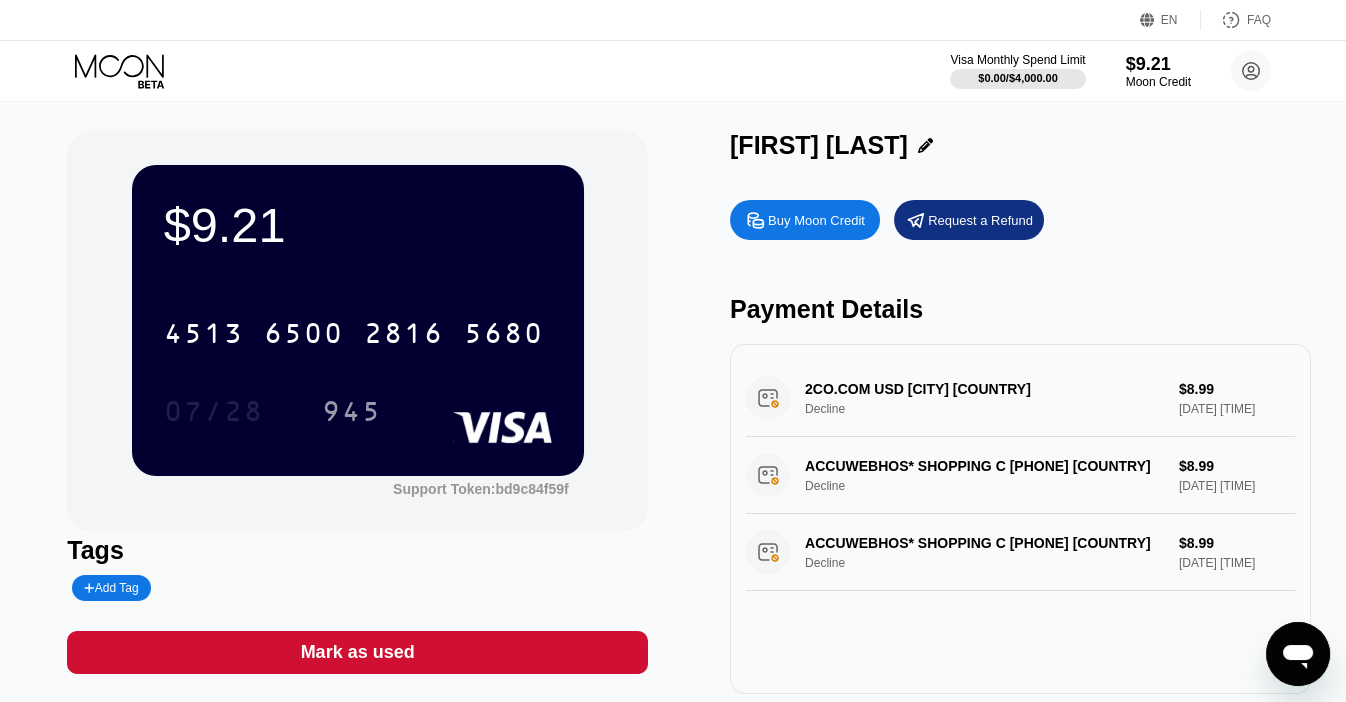 drag, startPoint x: 221, startPoint y: 412, endPoint x: 239, endPoint y: -96, distance: 508.3188 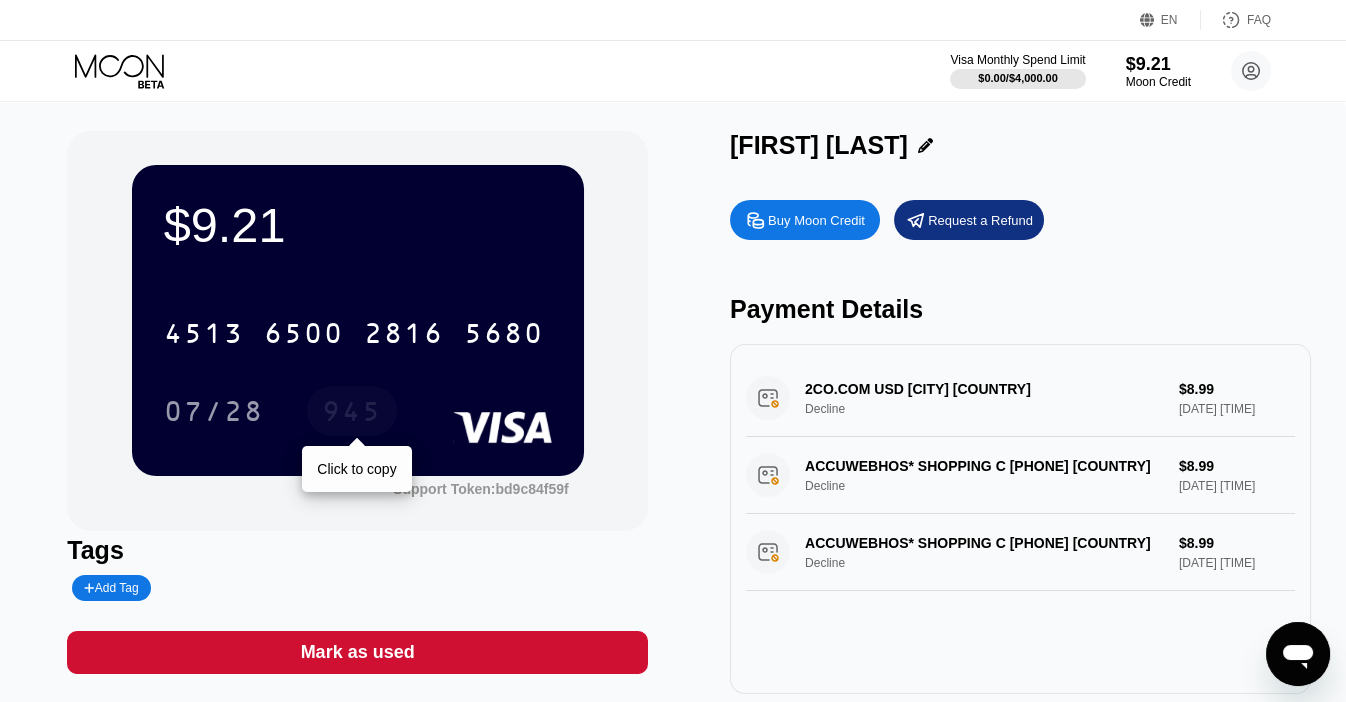 click on "945" at bounding box center [352, 414] 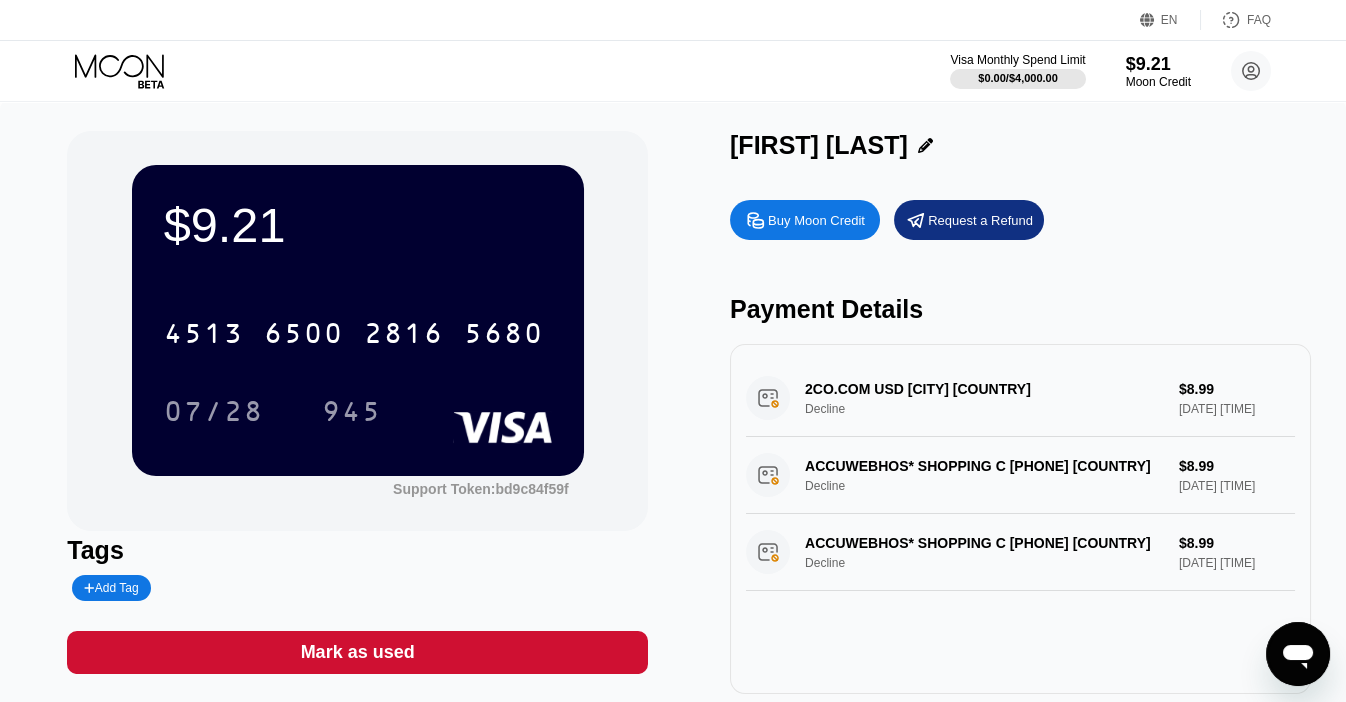 click on "[FIRST] [LAST]" at bounding box center (819, 145) 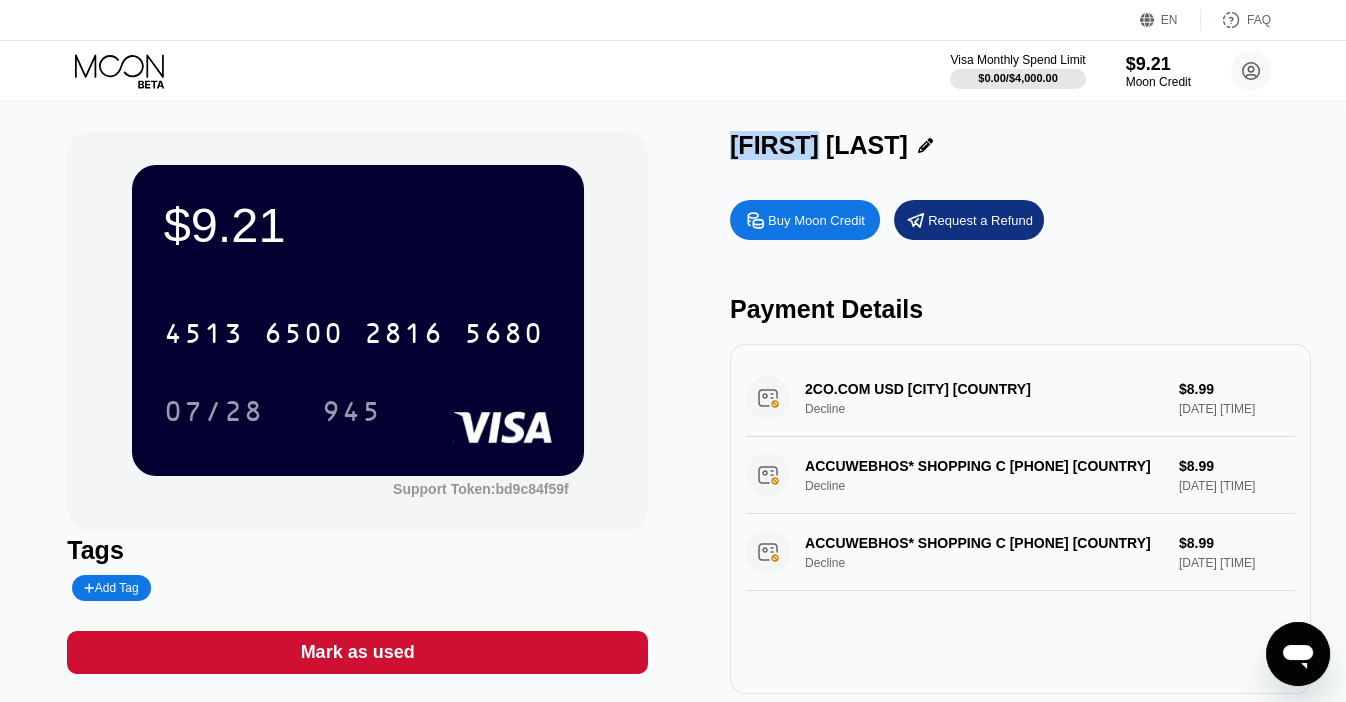 click on "[FIRST] [LAST]" at bounding box center (819, 145) 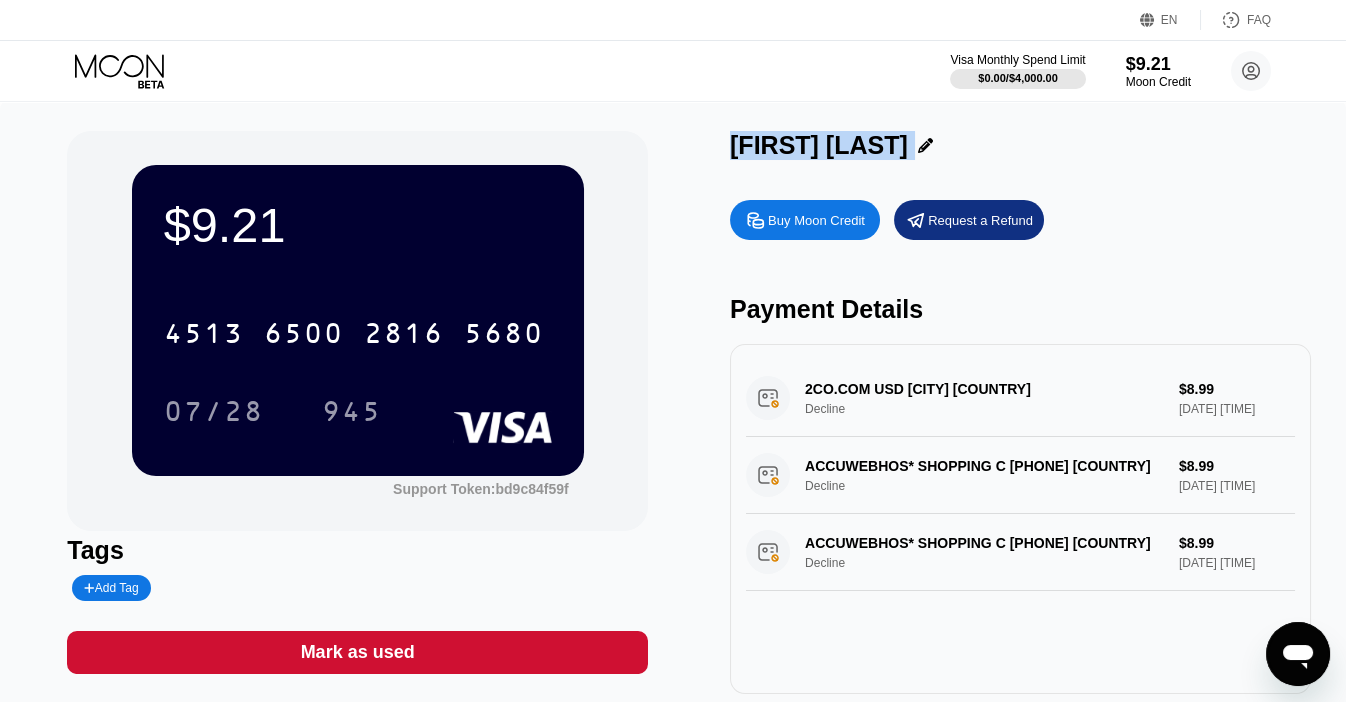 click on "[FIRST] [LAST]" at bounding box center [819, 145] 